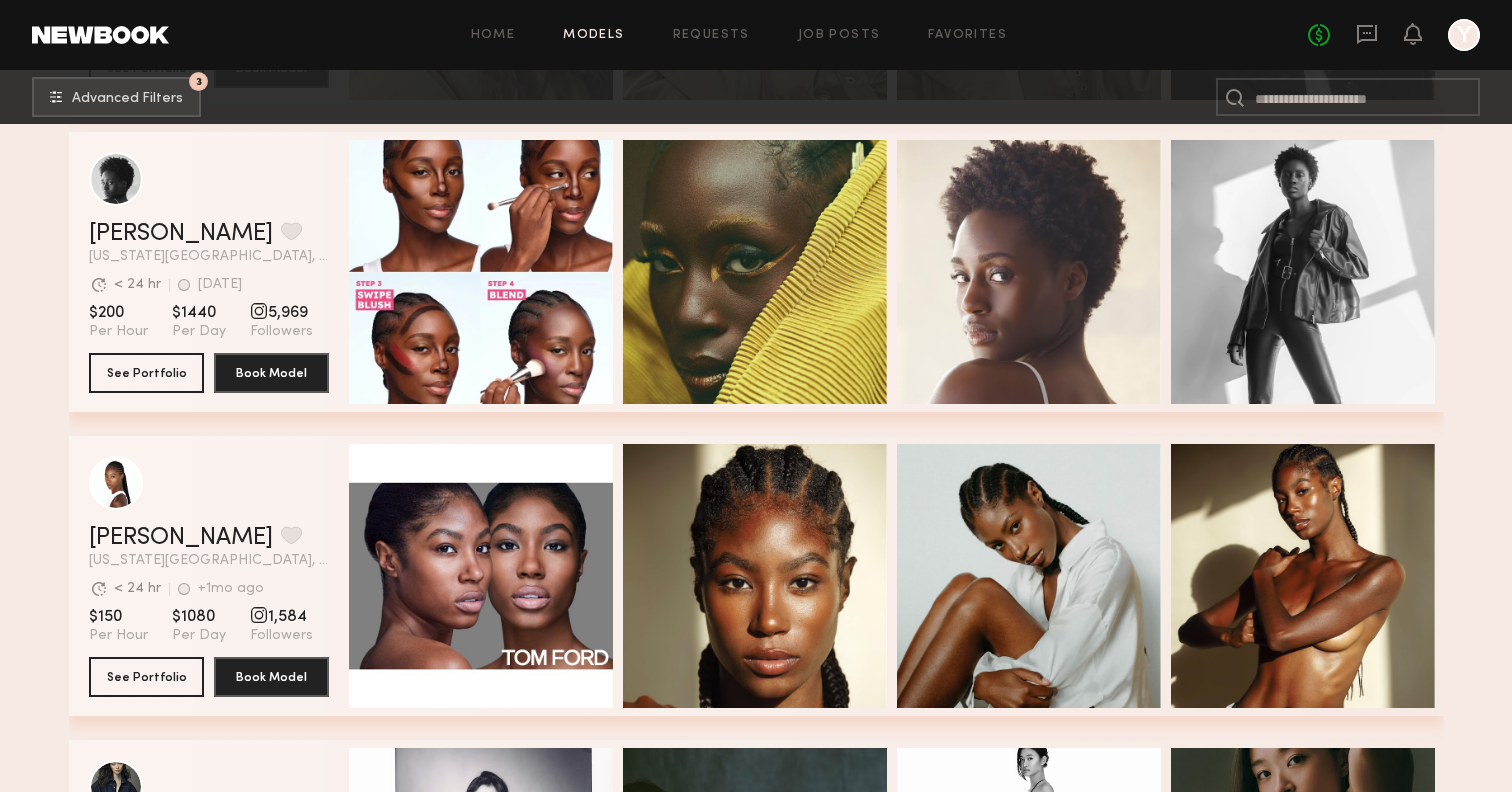 scroll, scrollTop: 32794, scrollLeft: 0, axis: vertical 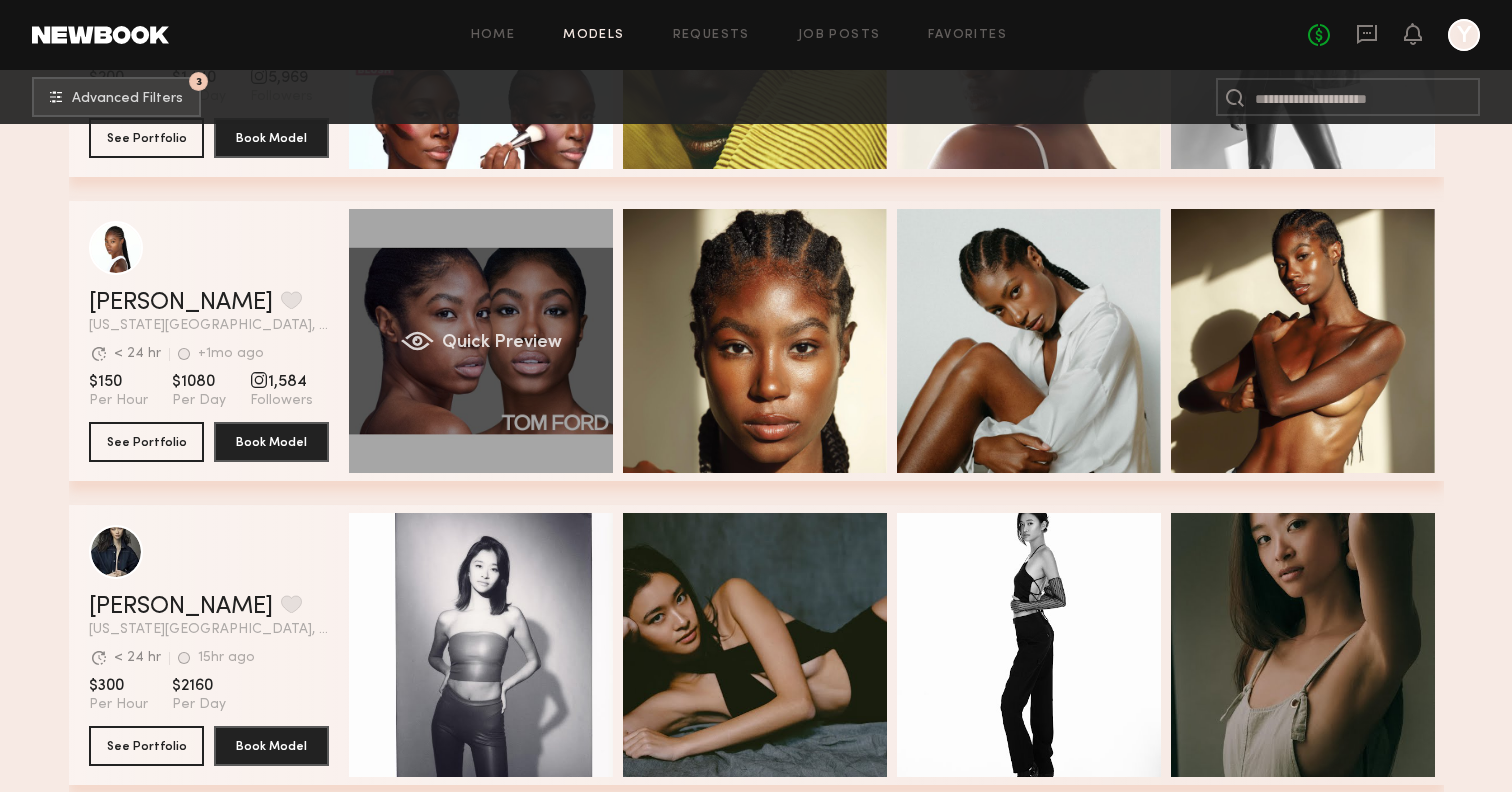 click on "Quick Preview" 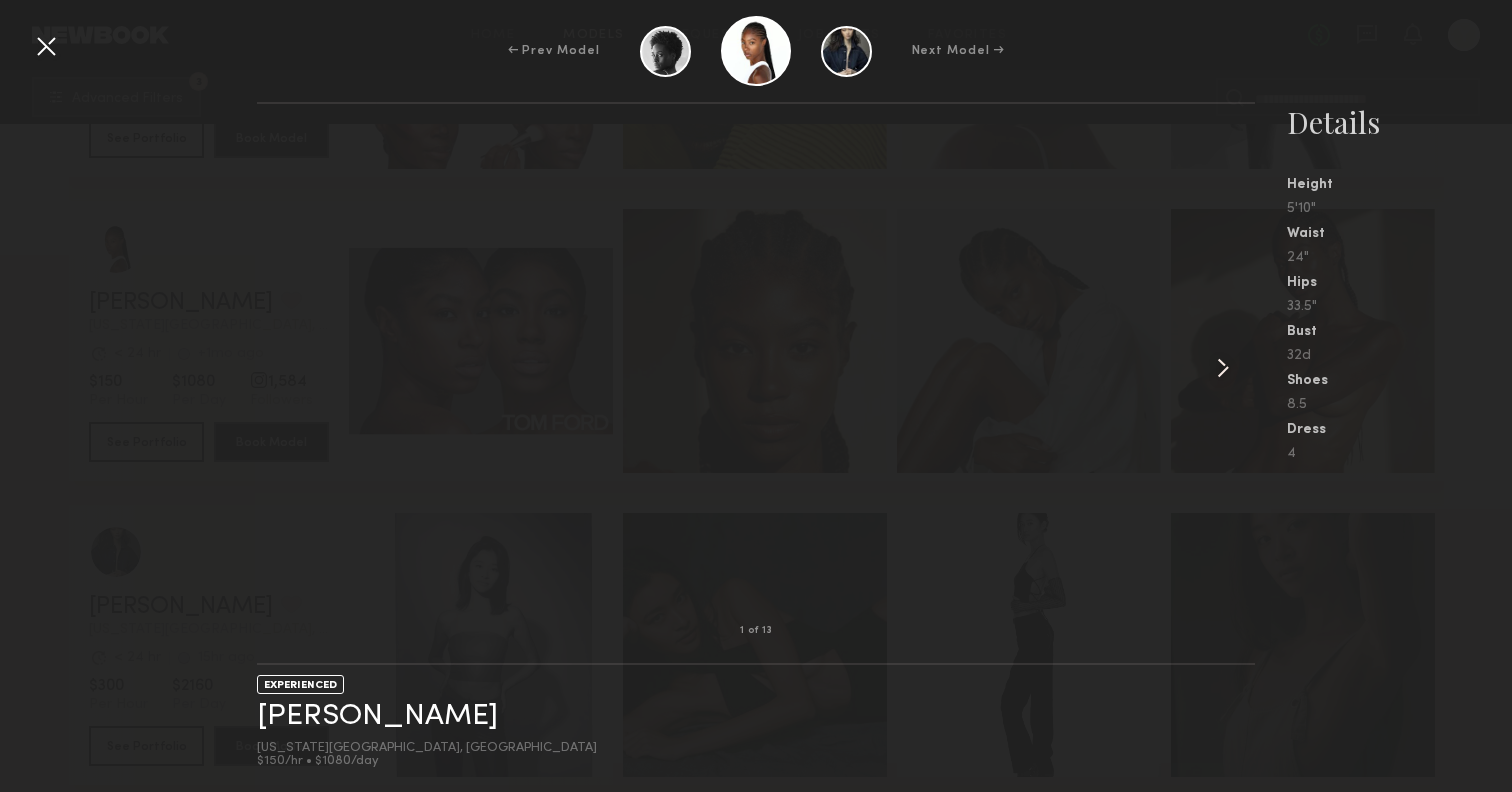 click at bounding box center [1223, 368] 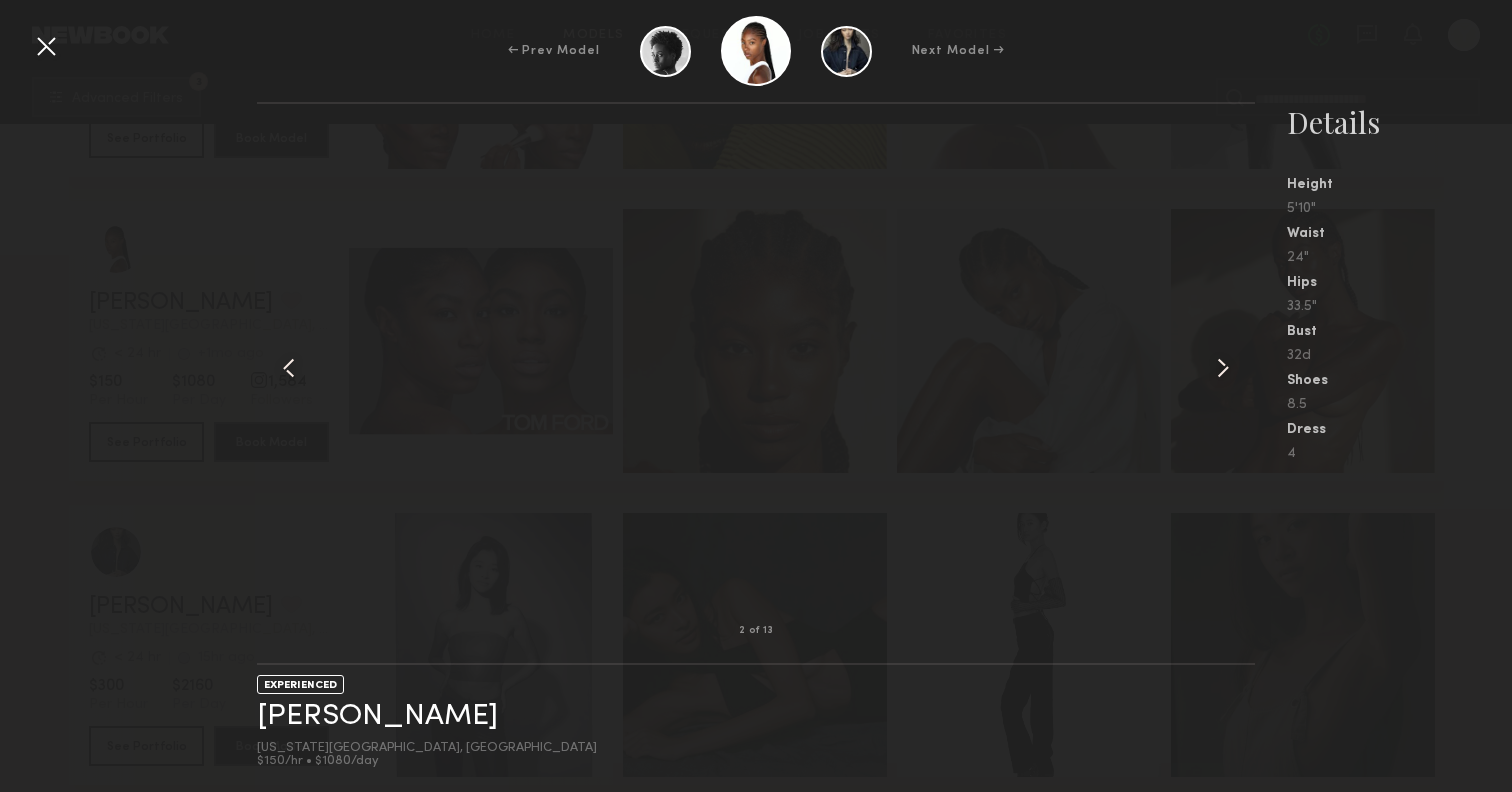 click at bounding box center [46, 46] 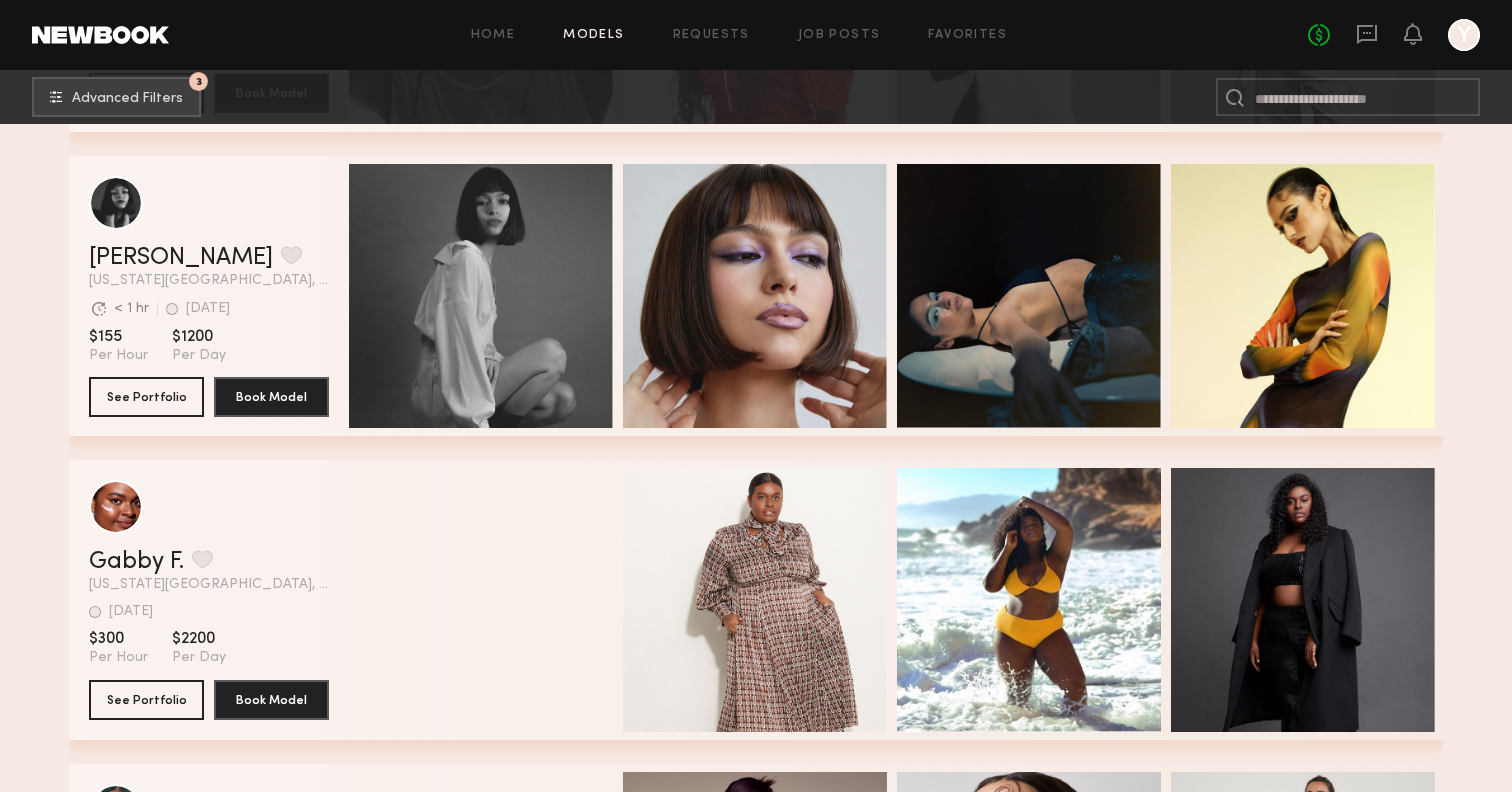 scroll, scrollTop: 44242, scrollLeft: 0, axis: vertical 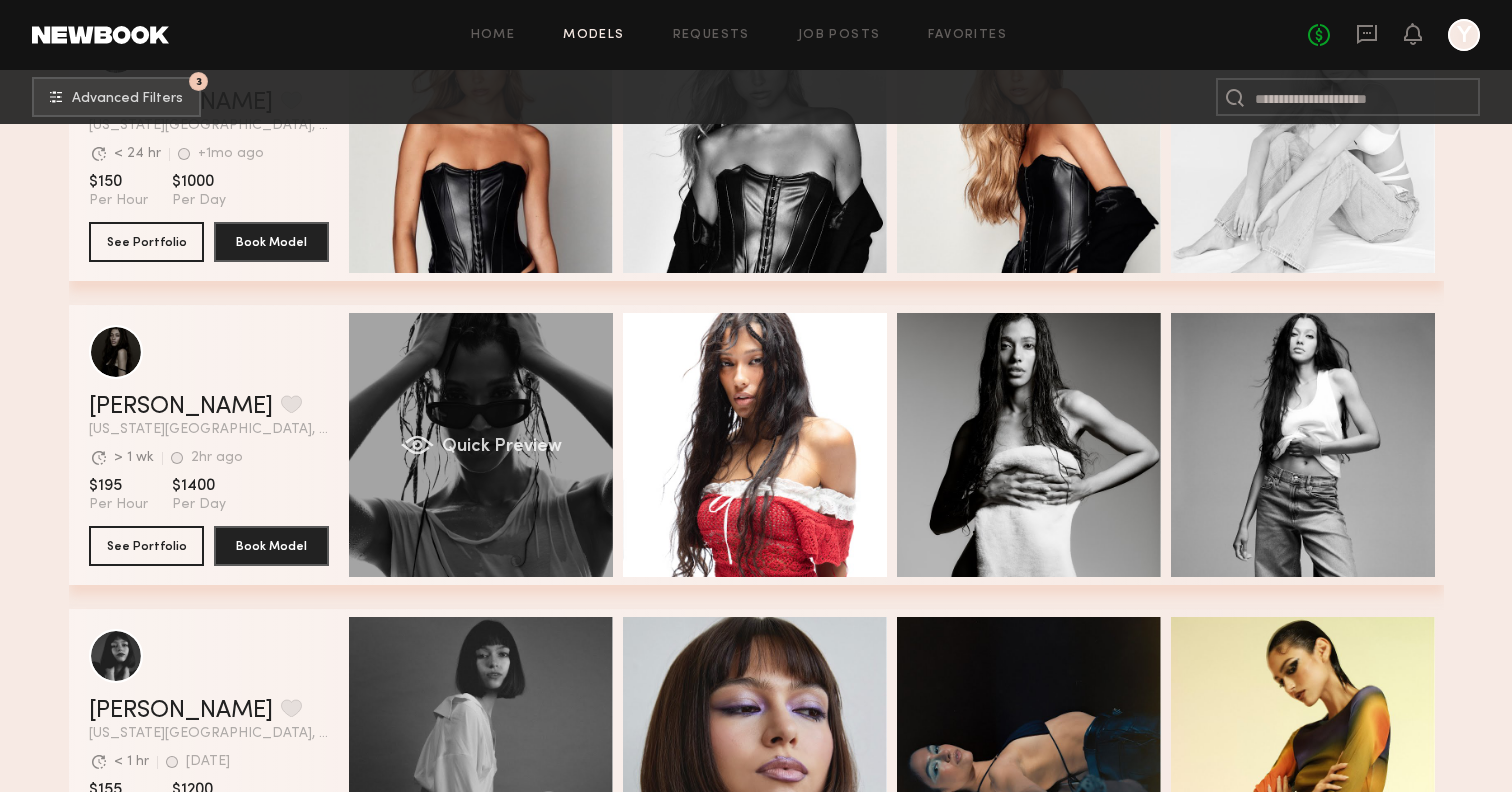 click on "Quick Preview" 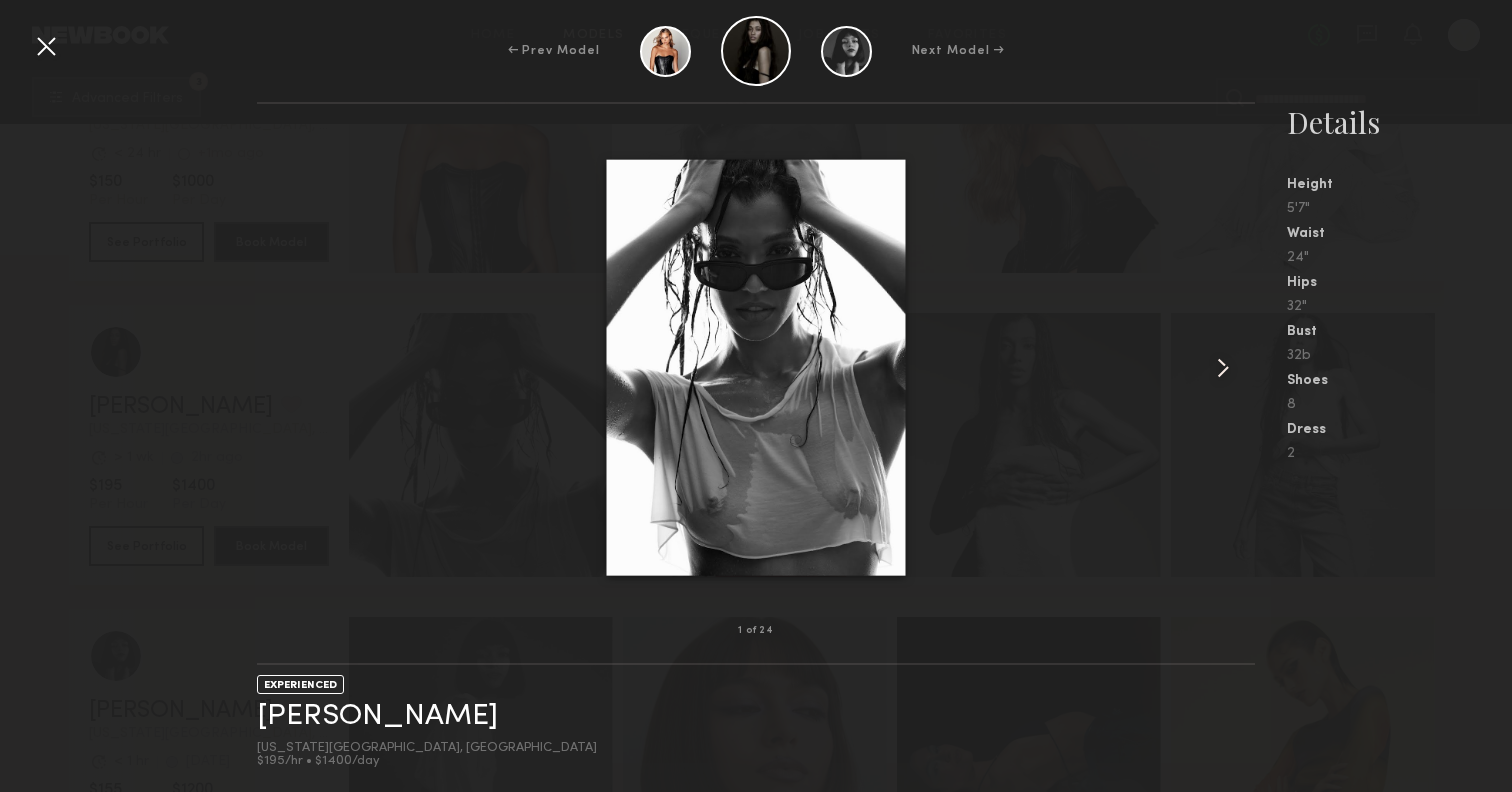 click at bounding box center (1223, 368) 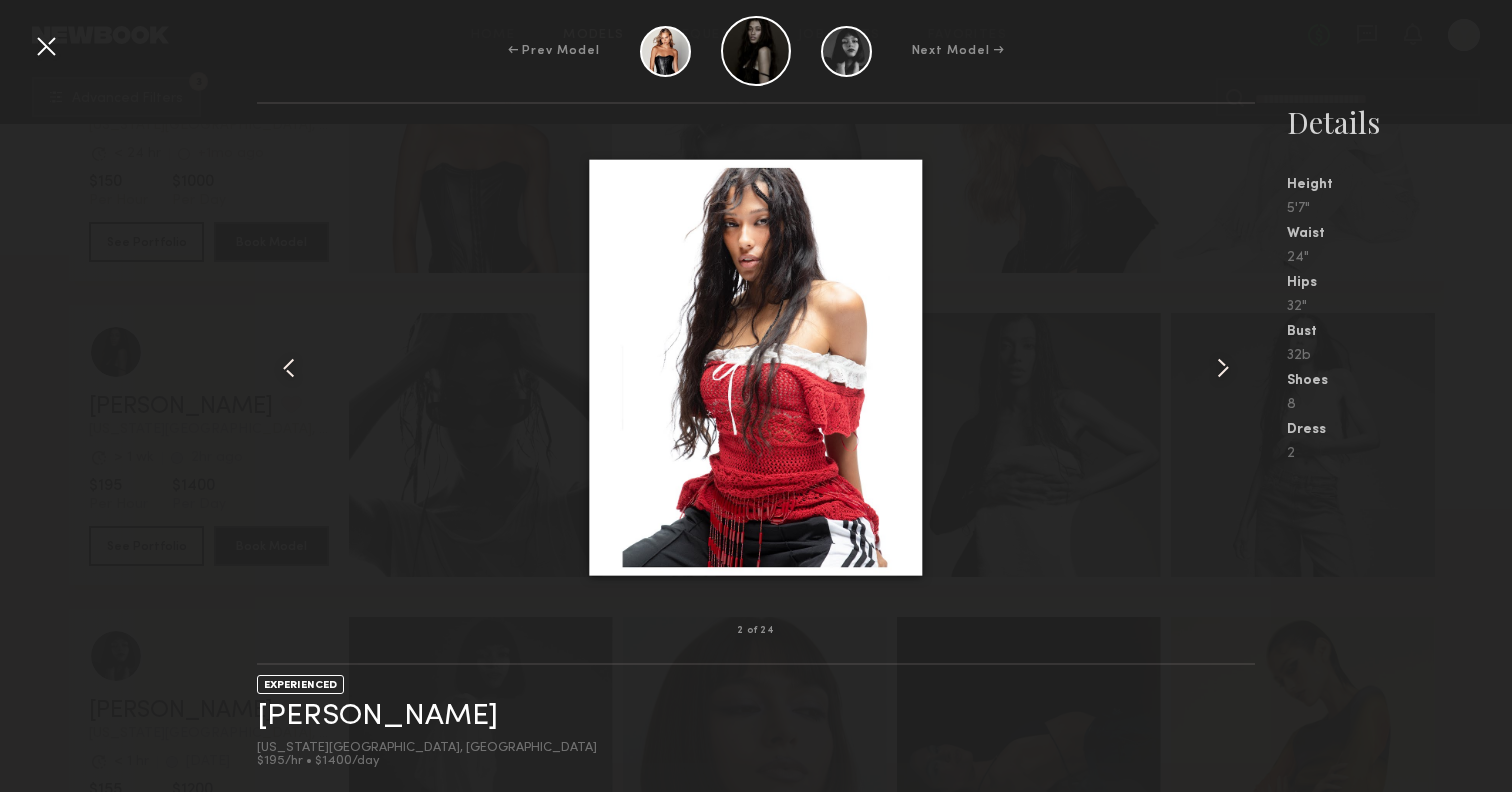click at bounding box center (1223, 368) 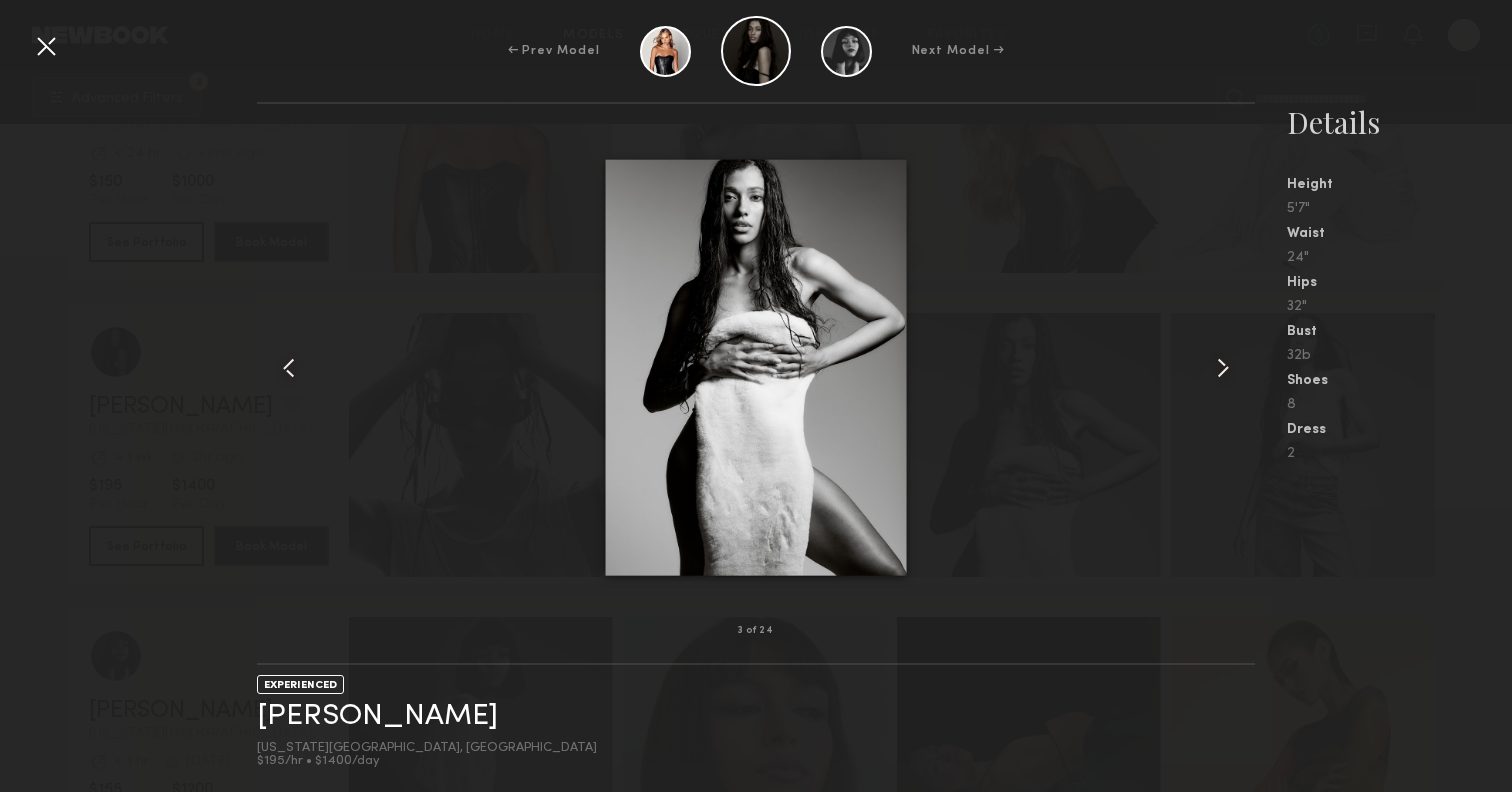 click at bounding box center (1223, 368) 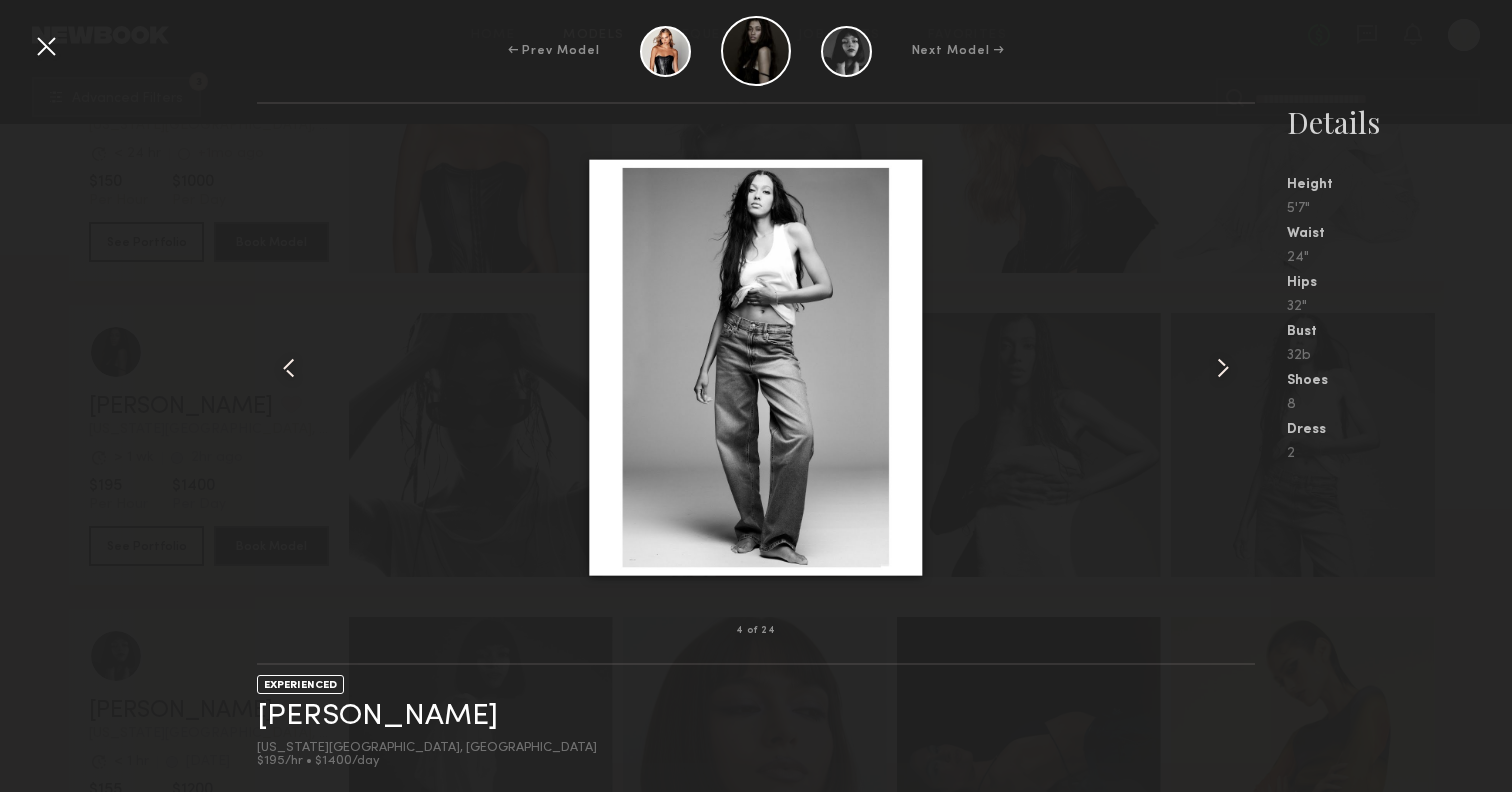 click at bounding box center (1223, 368) 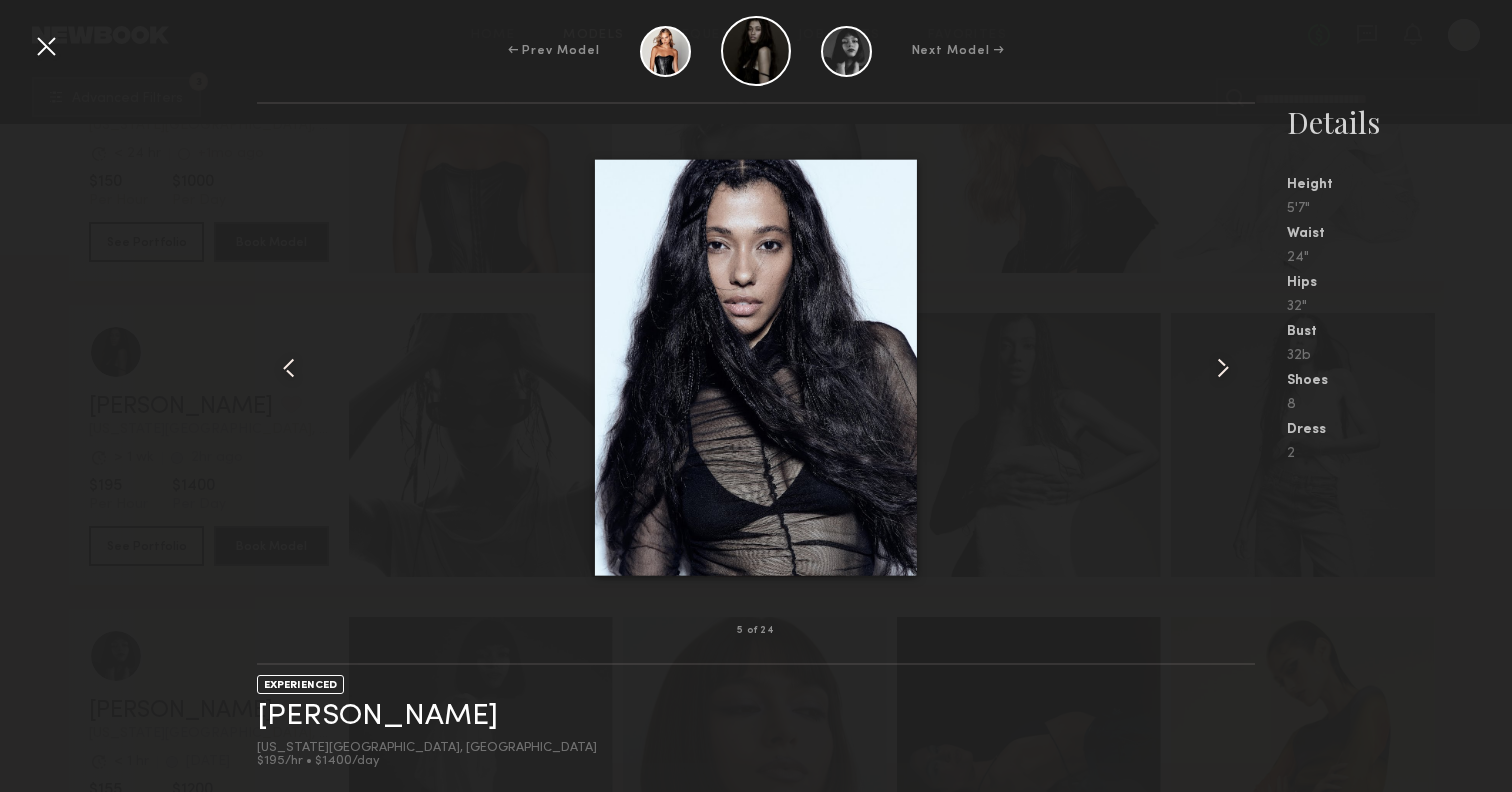 click at bounding box center (1223, 368) 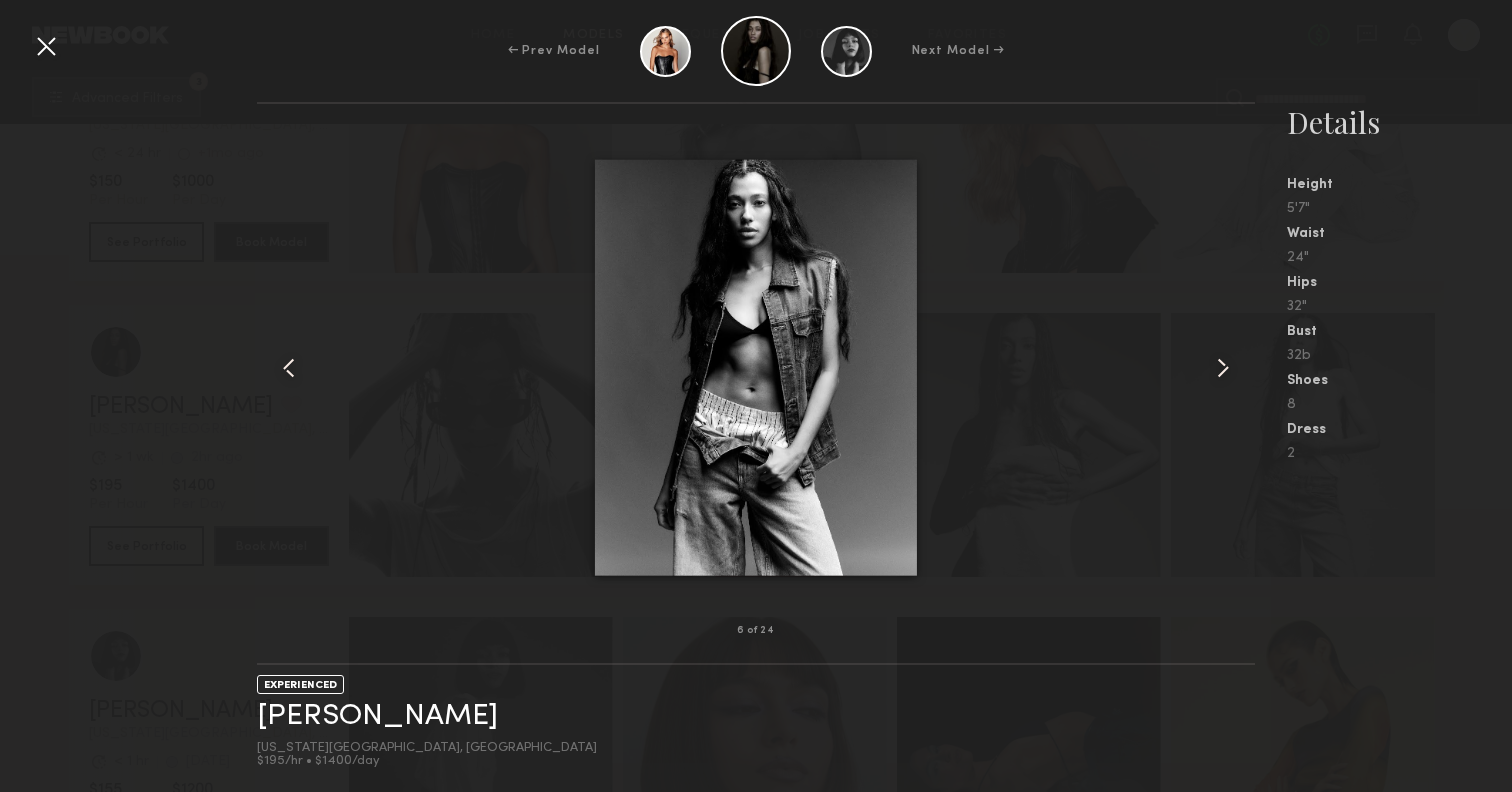 click at bounding box center [1223, 368] 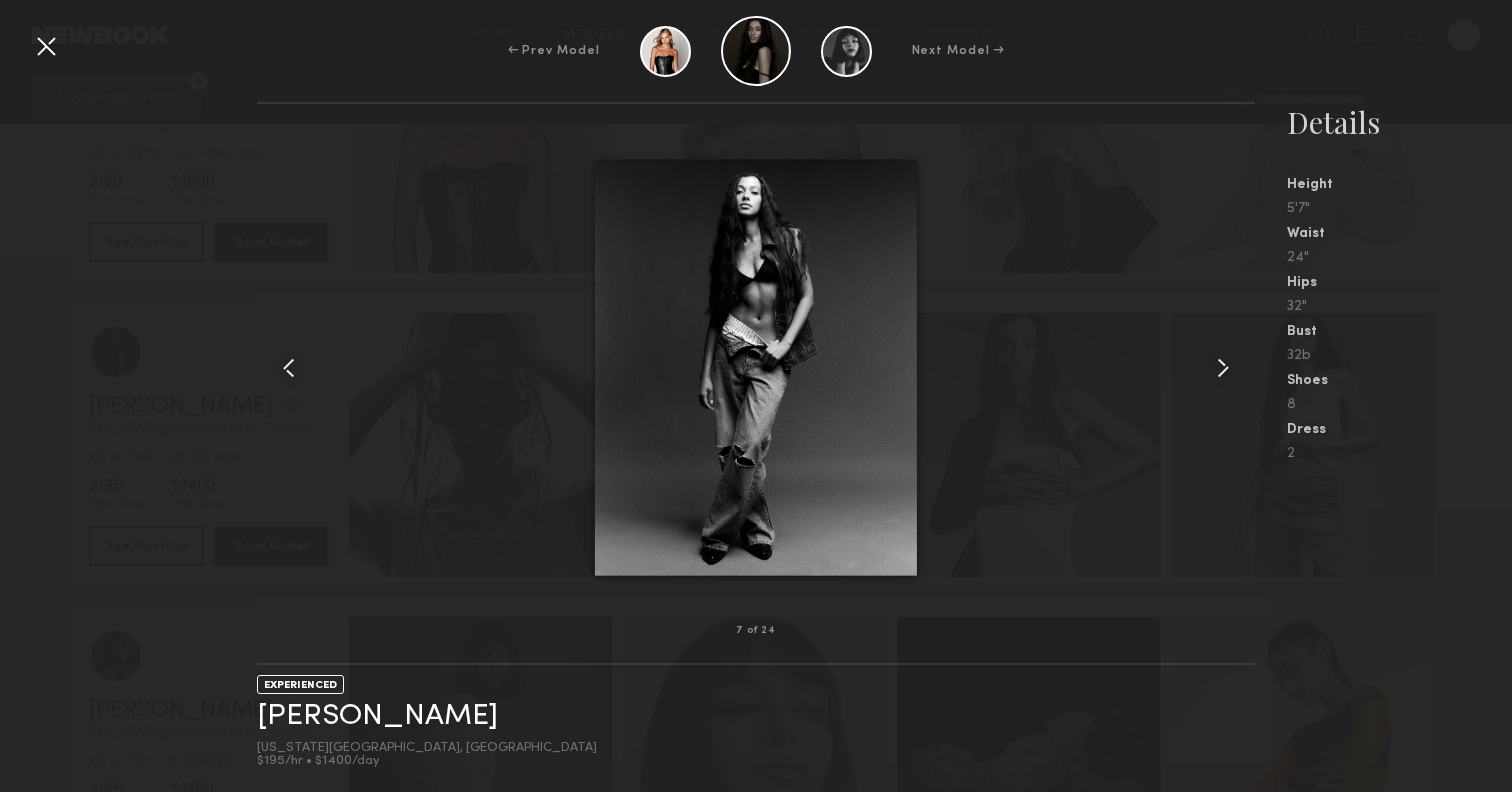 click at bounding box center (46, 46) 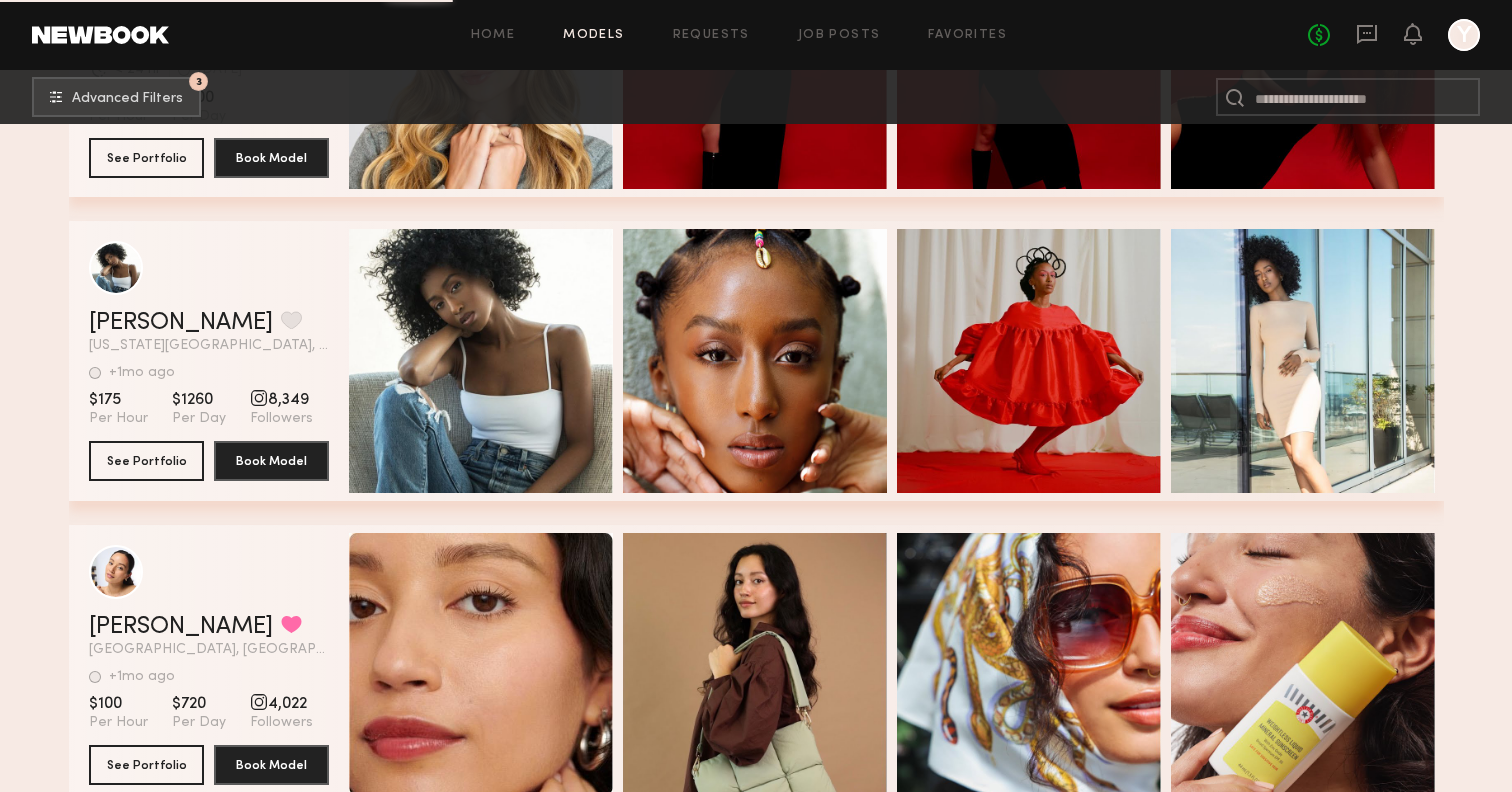 scroll, scrollTop: 47150, scrollLeft: 0, axis: vertical 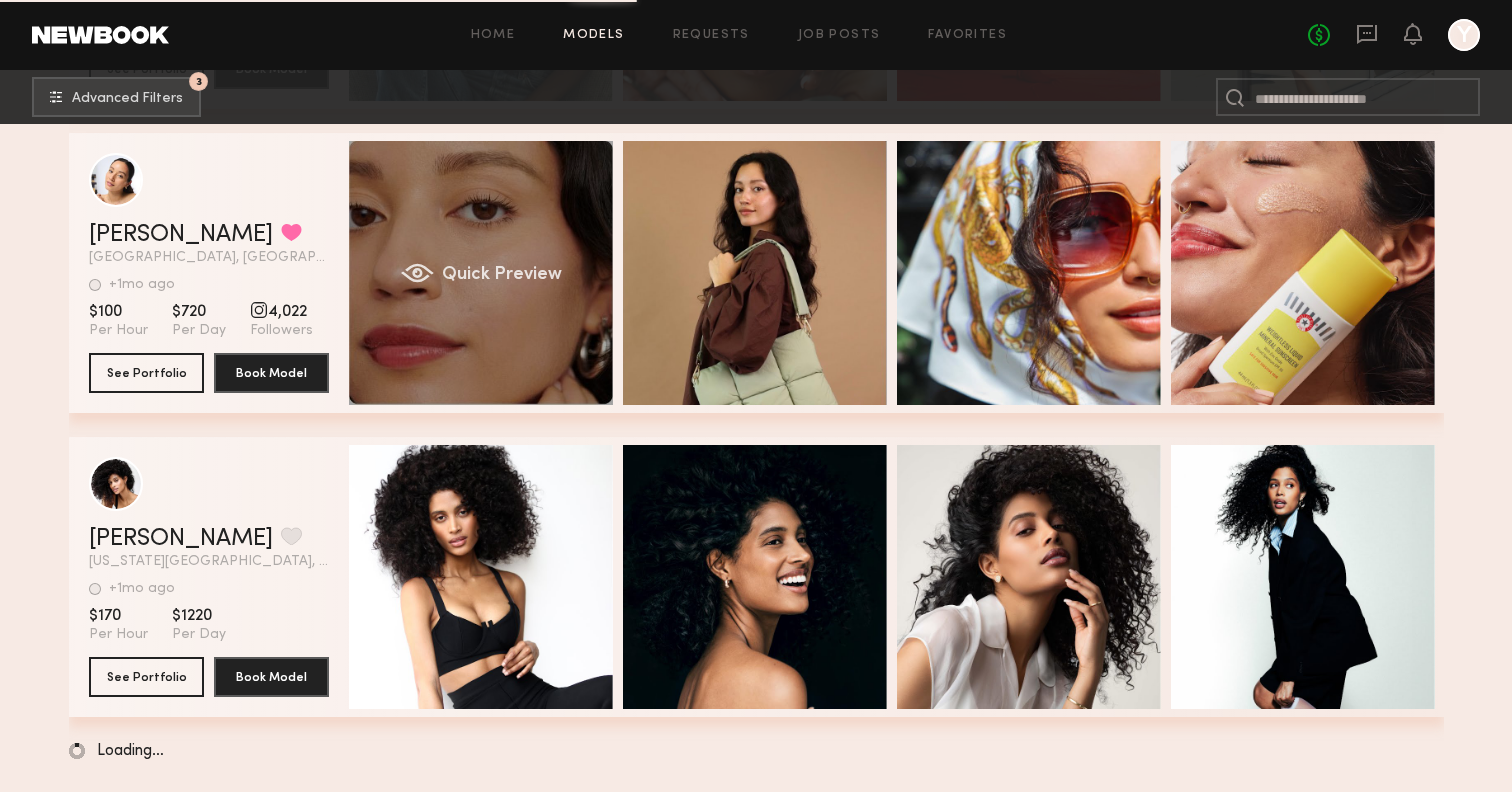 click on "Quick Preview" 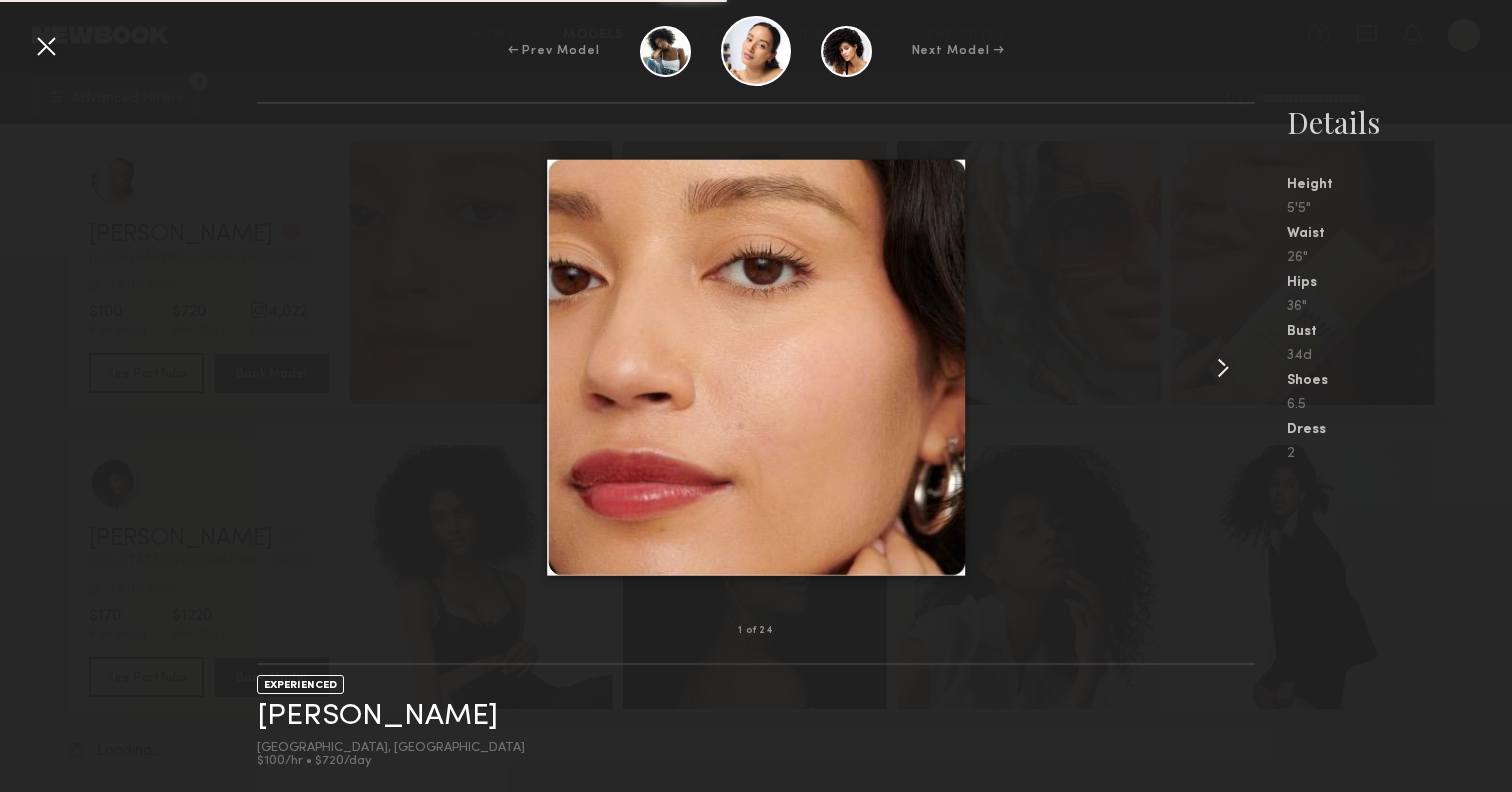click at bounding box center [1223, 368] 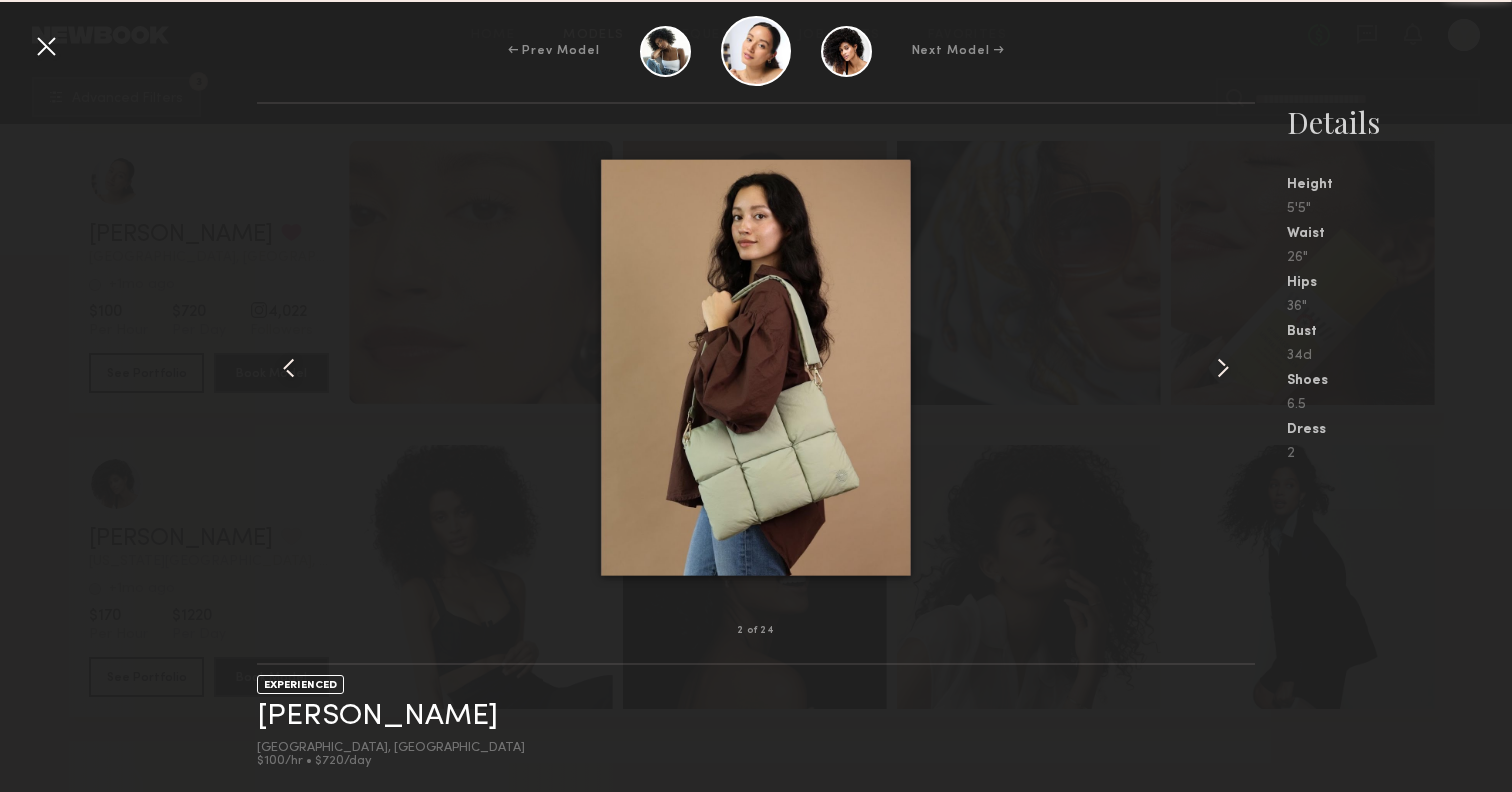 click at bounding box center [1223, 368] 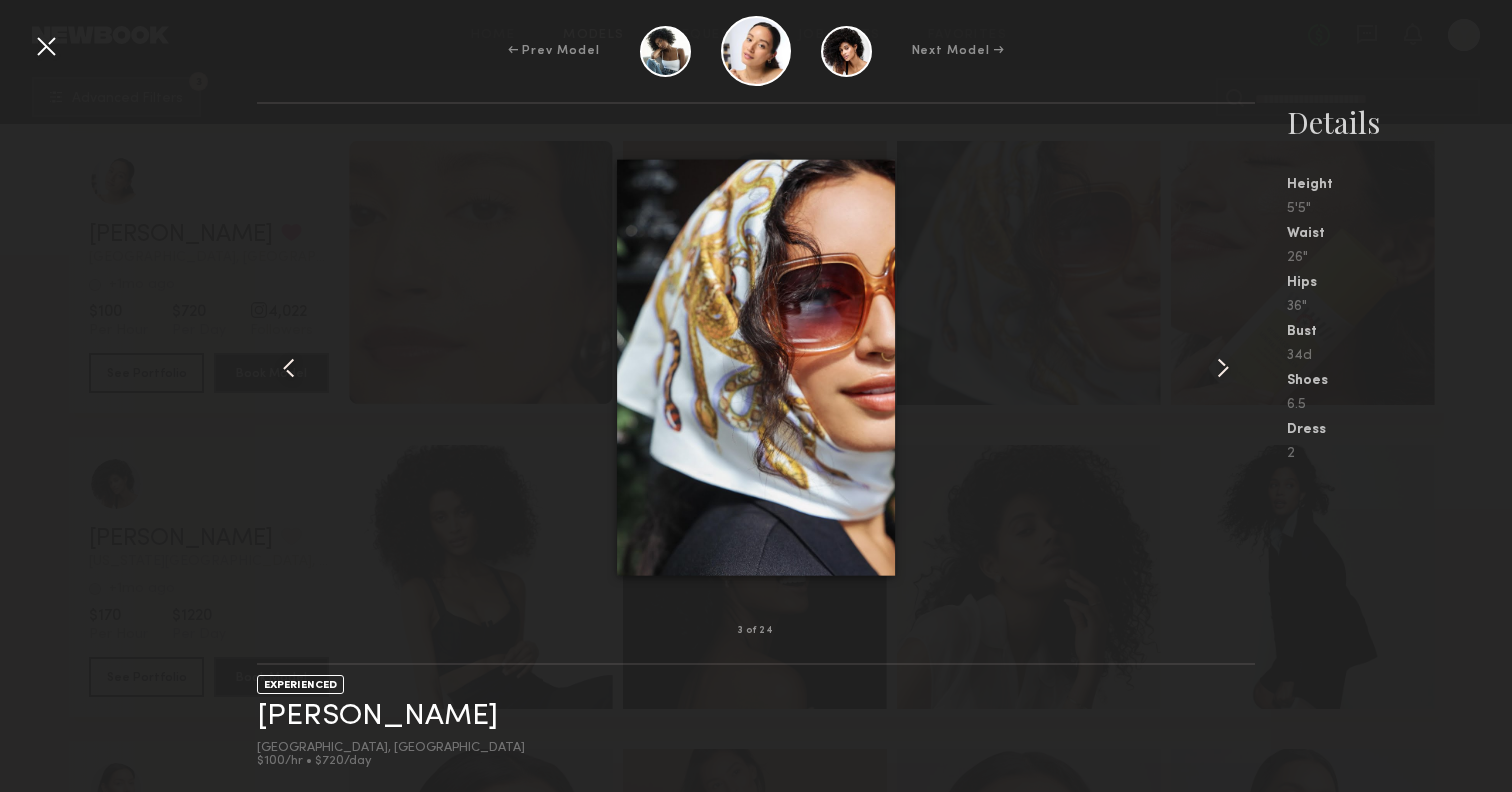 click at bounding box center (1223, 368) 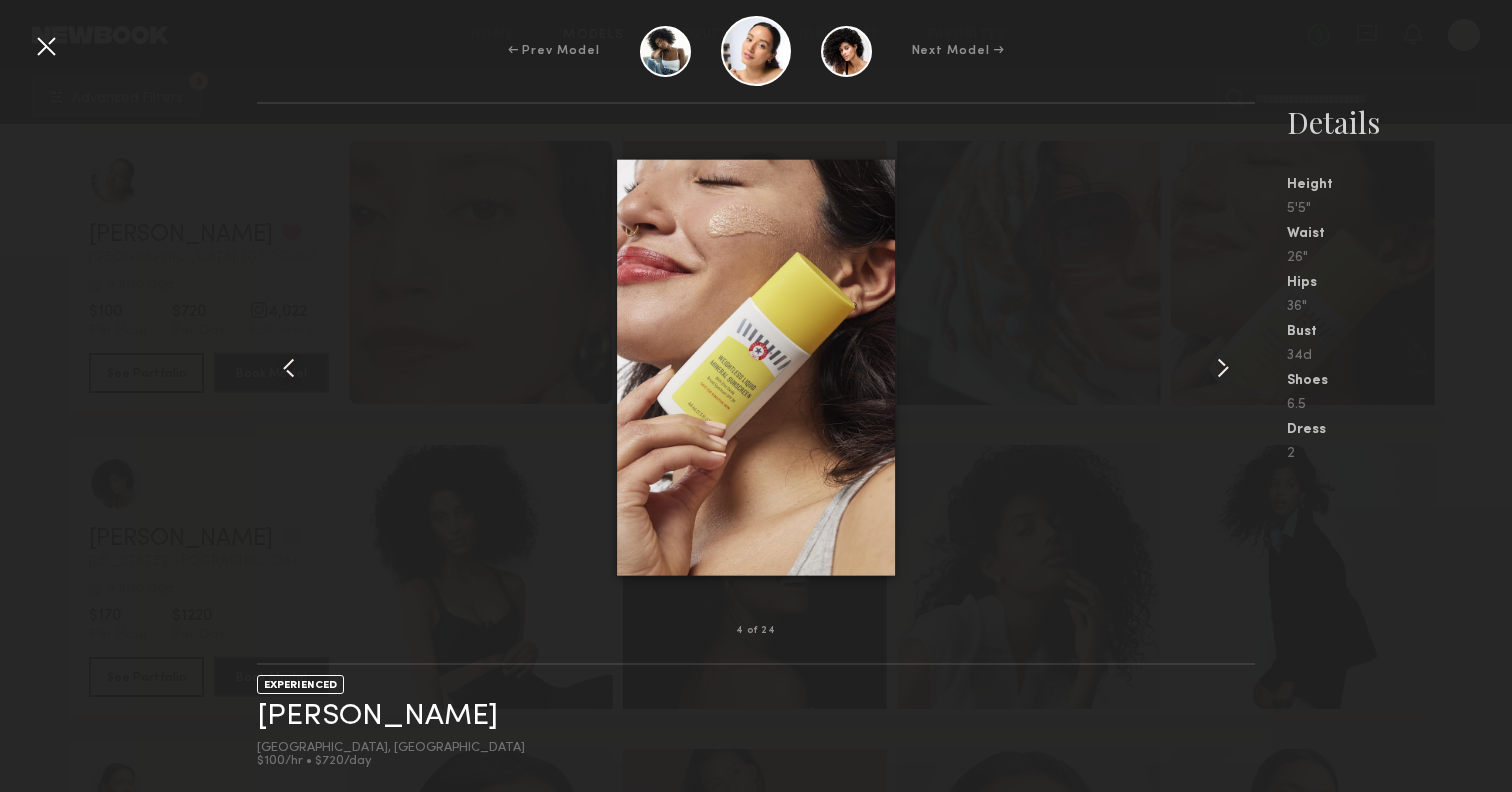click at bounding box center (1223, 368) 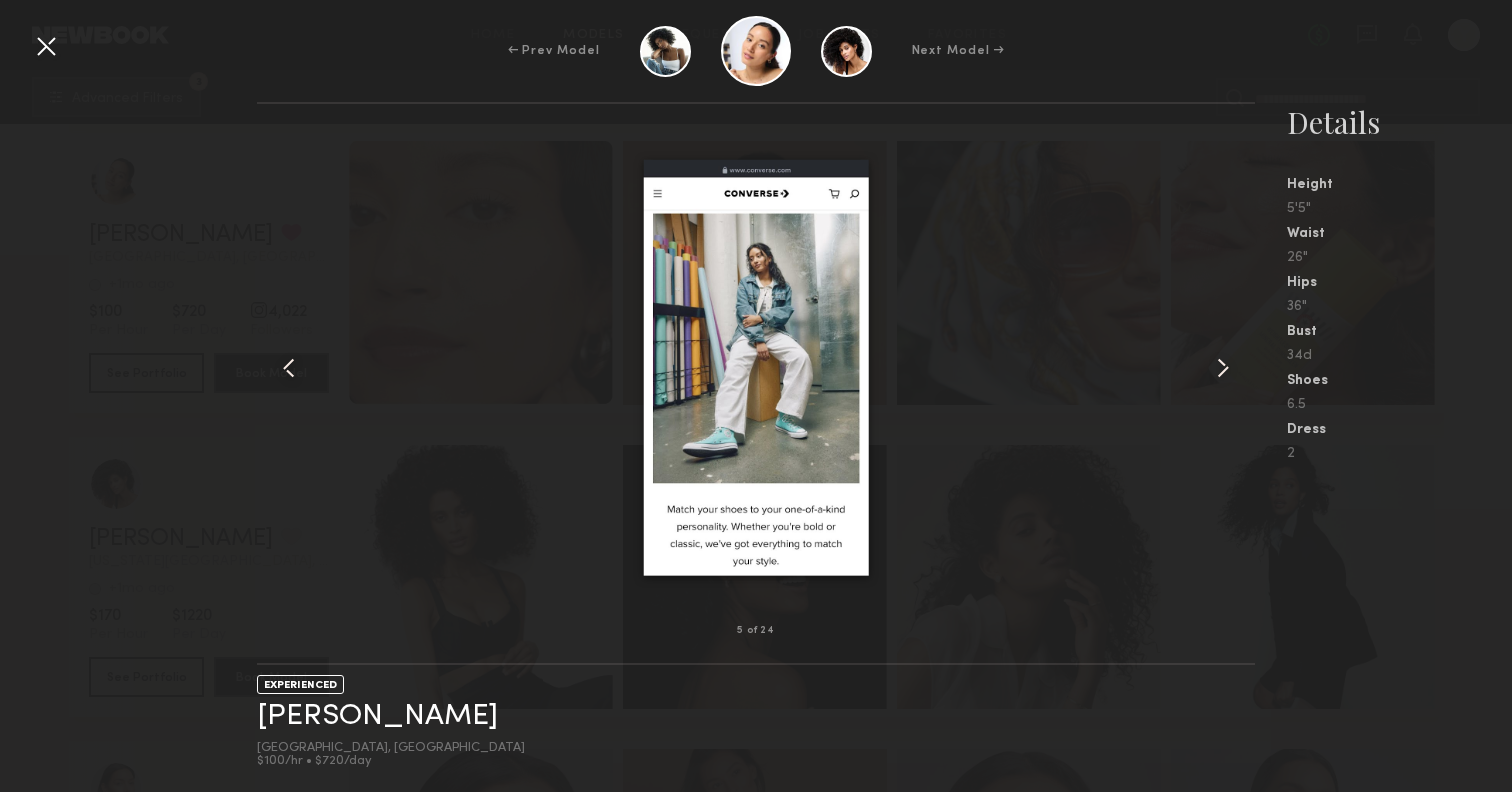click at bounding box center [1223, 368] 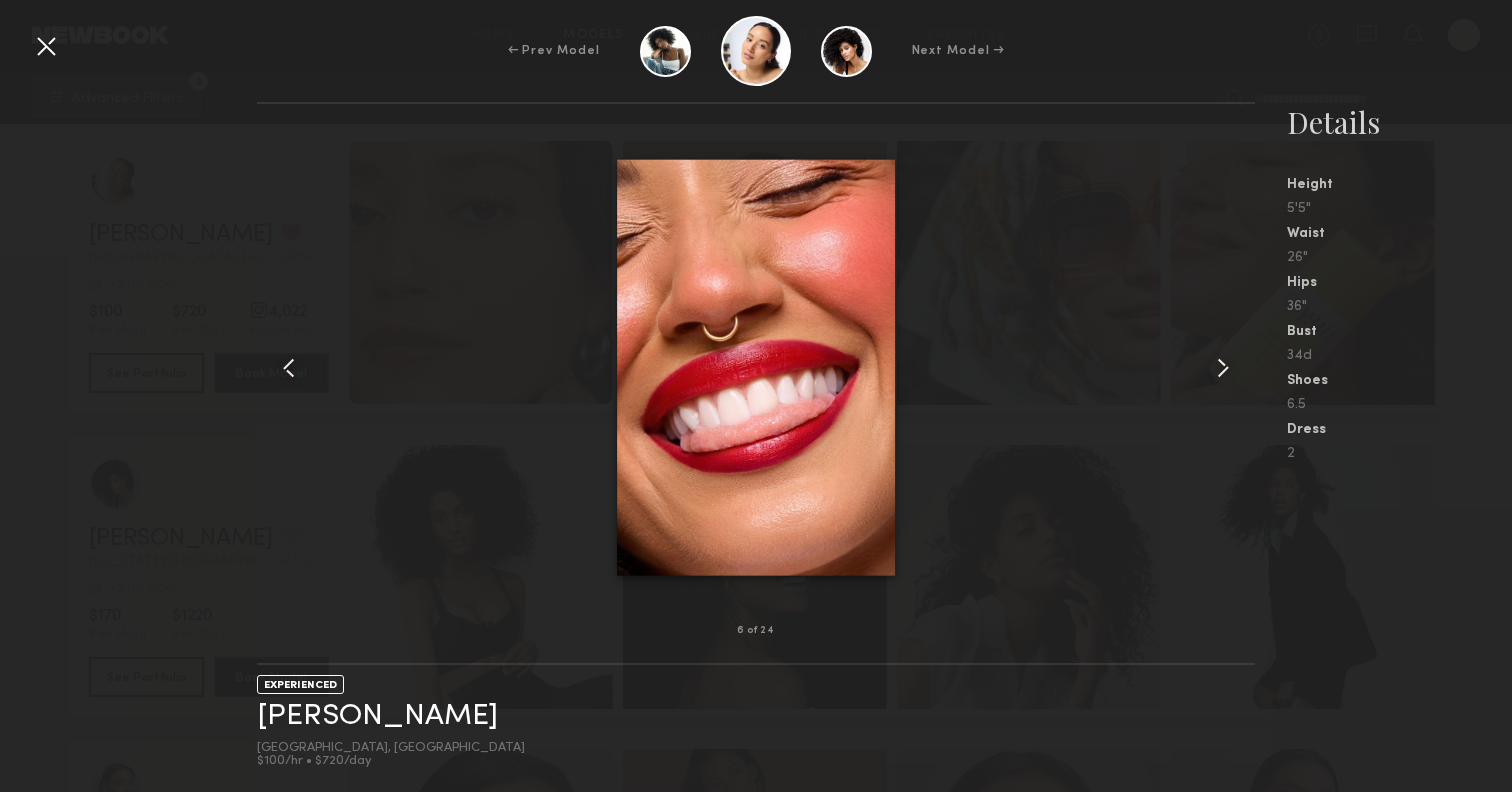 click at bounding box center [46, 46] 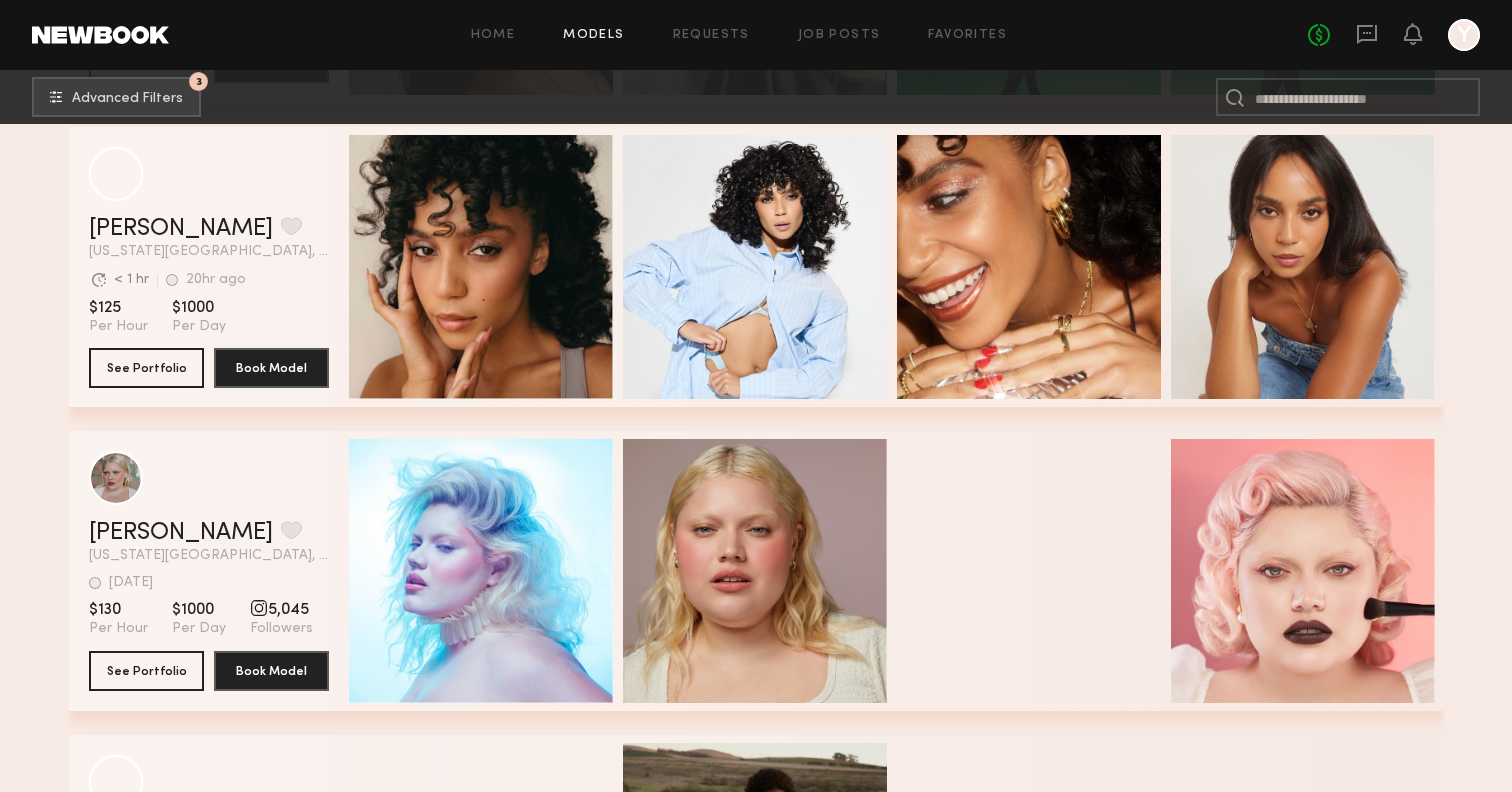 scroll, scrollTop: 52252, scrollLeft: 0, axis: vertical 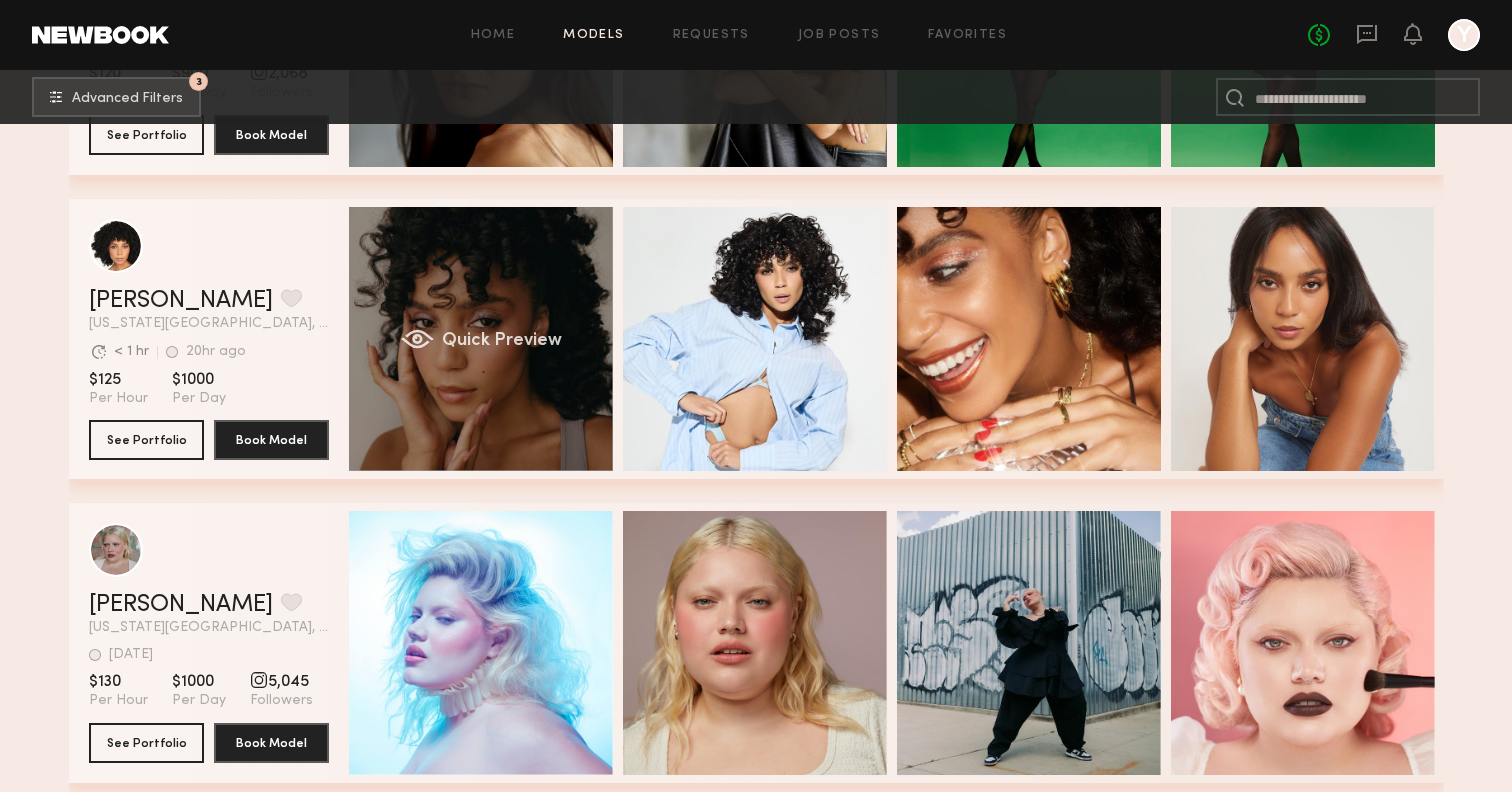click on "Quick Preview" 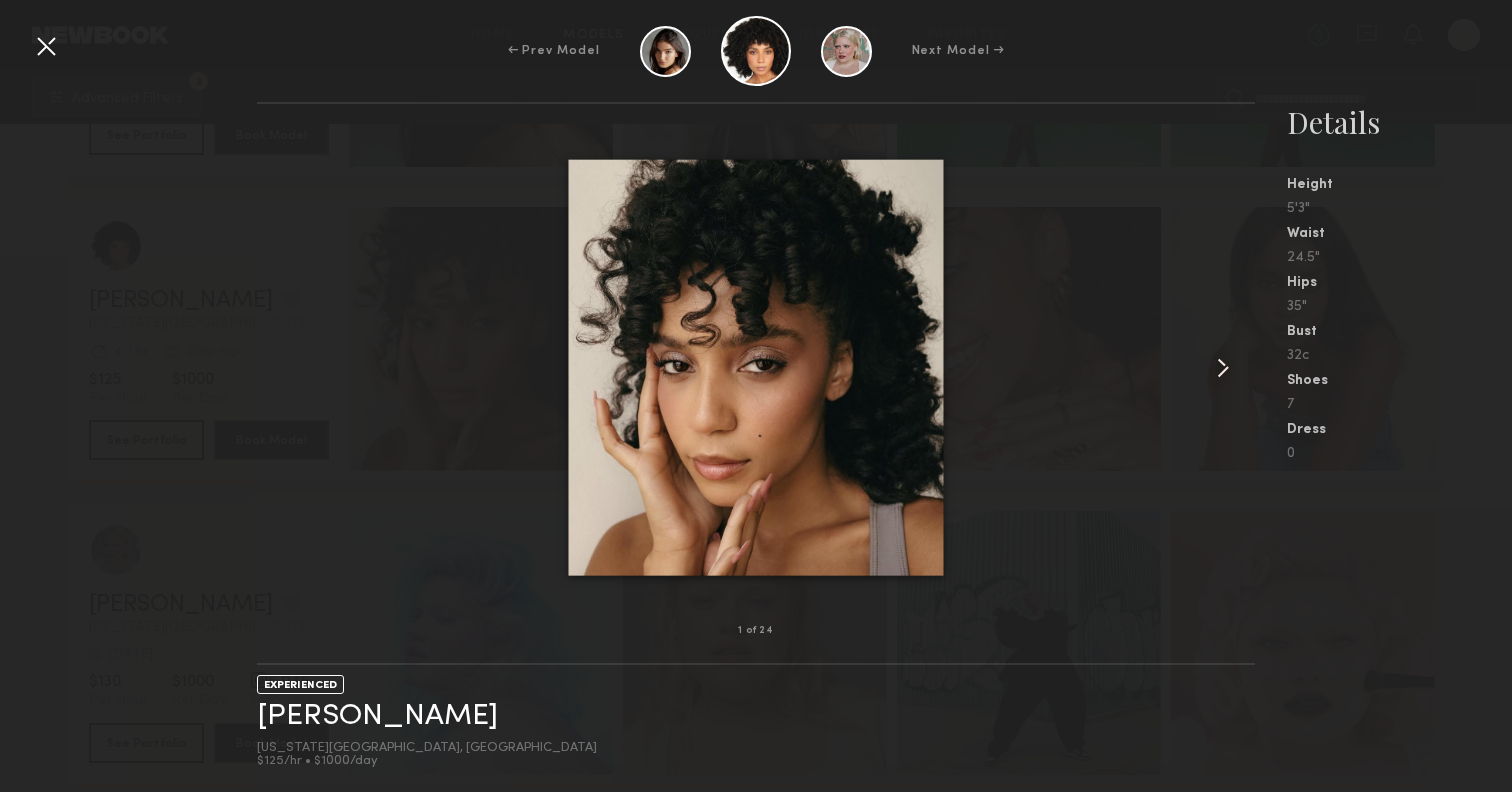 click at bounding box center (1223, 368) 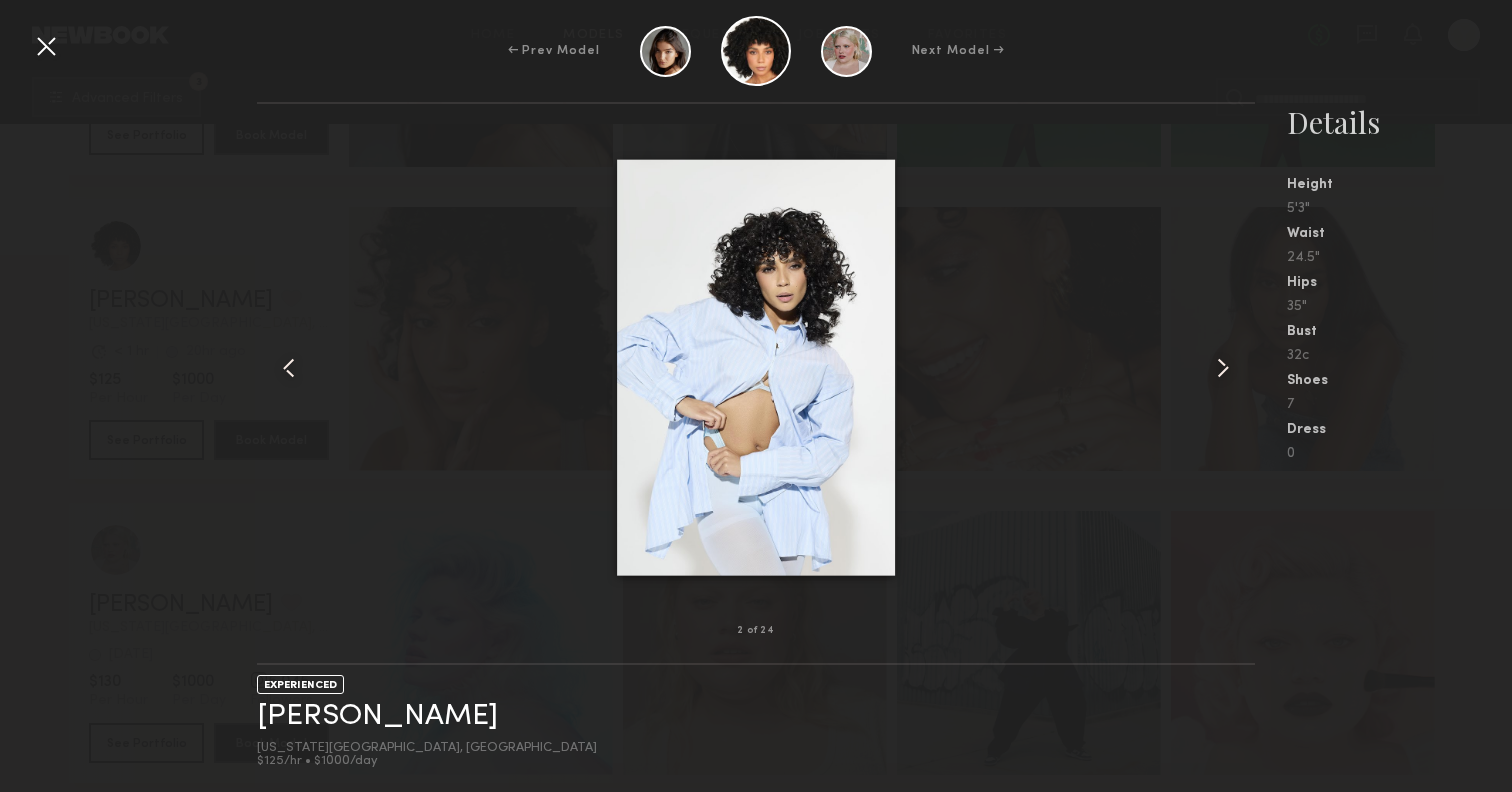 click at bounding box center (1223, 368) 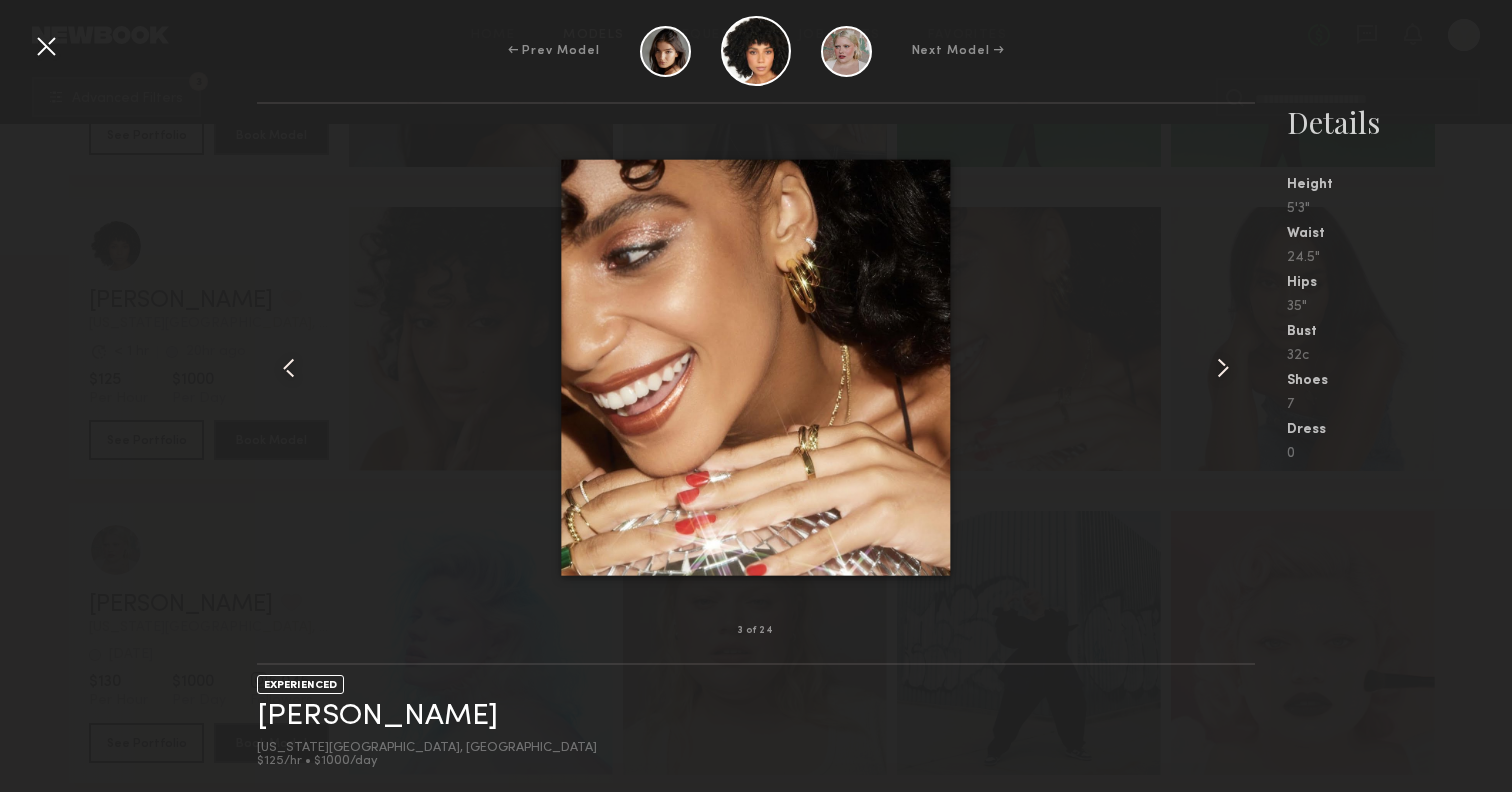 click at bounding box center [1223, 368] 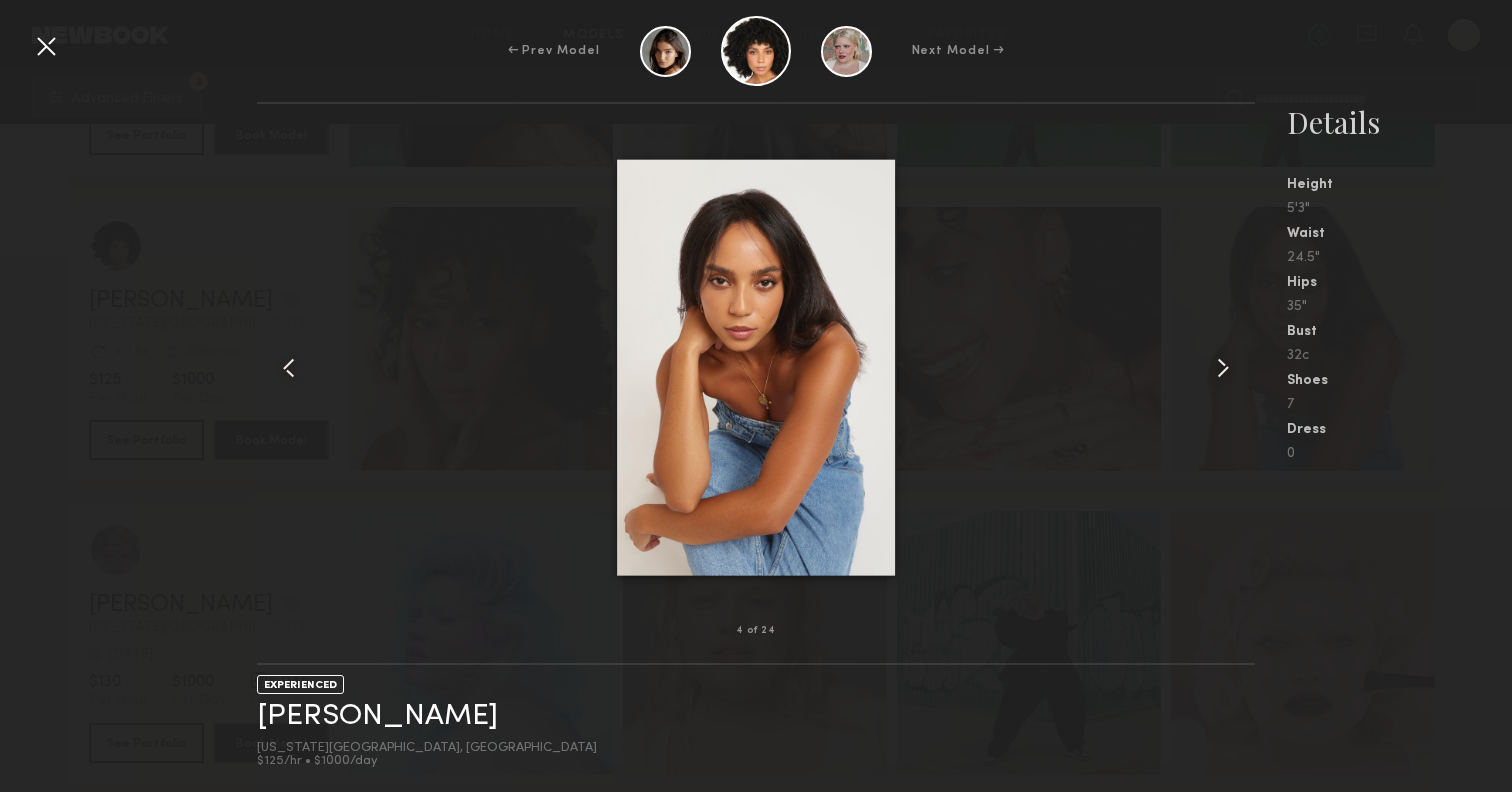 click at bounding box center [1223, 368] 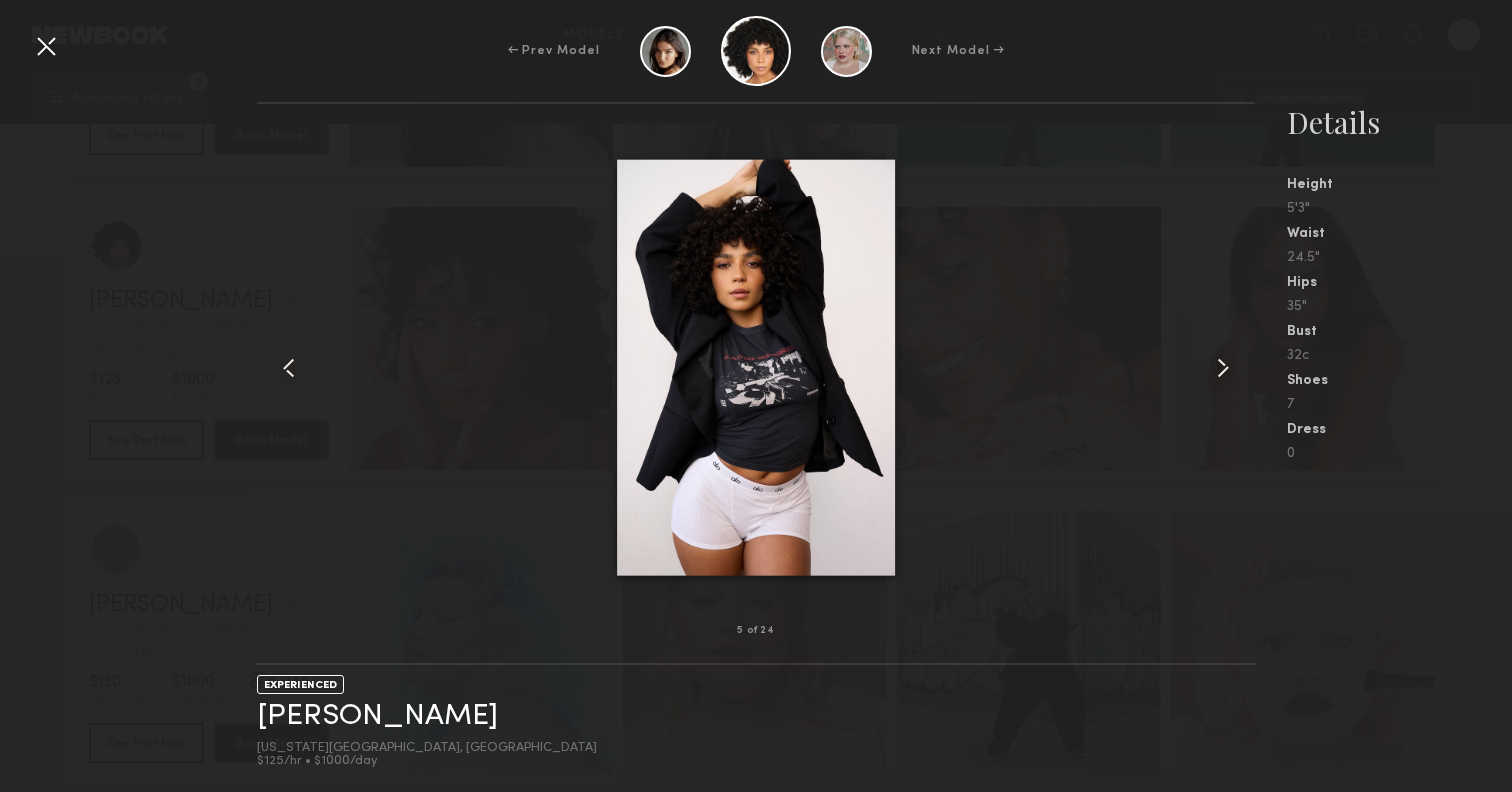 click at bounding box center (1223, 368) 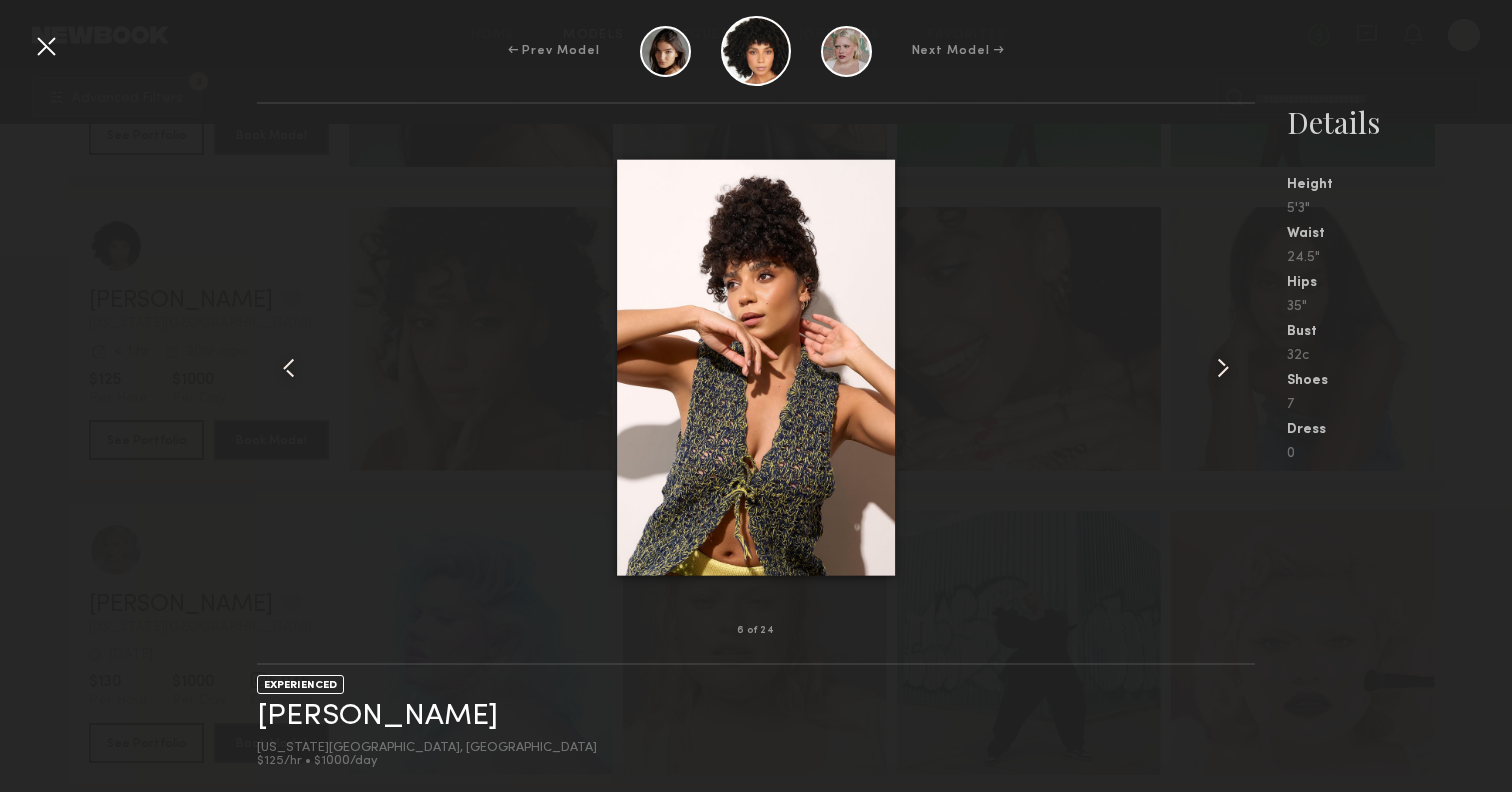 click at bounding box center [1223, 368] 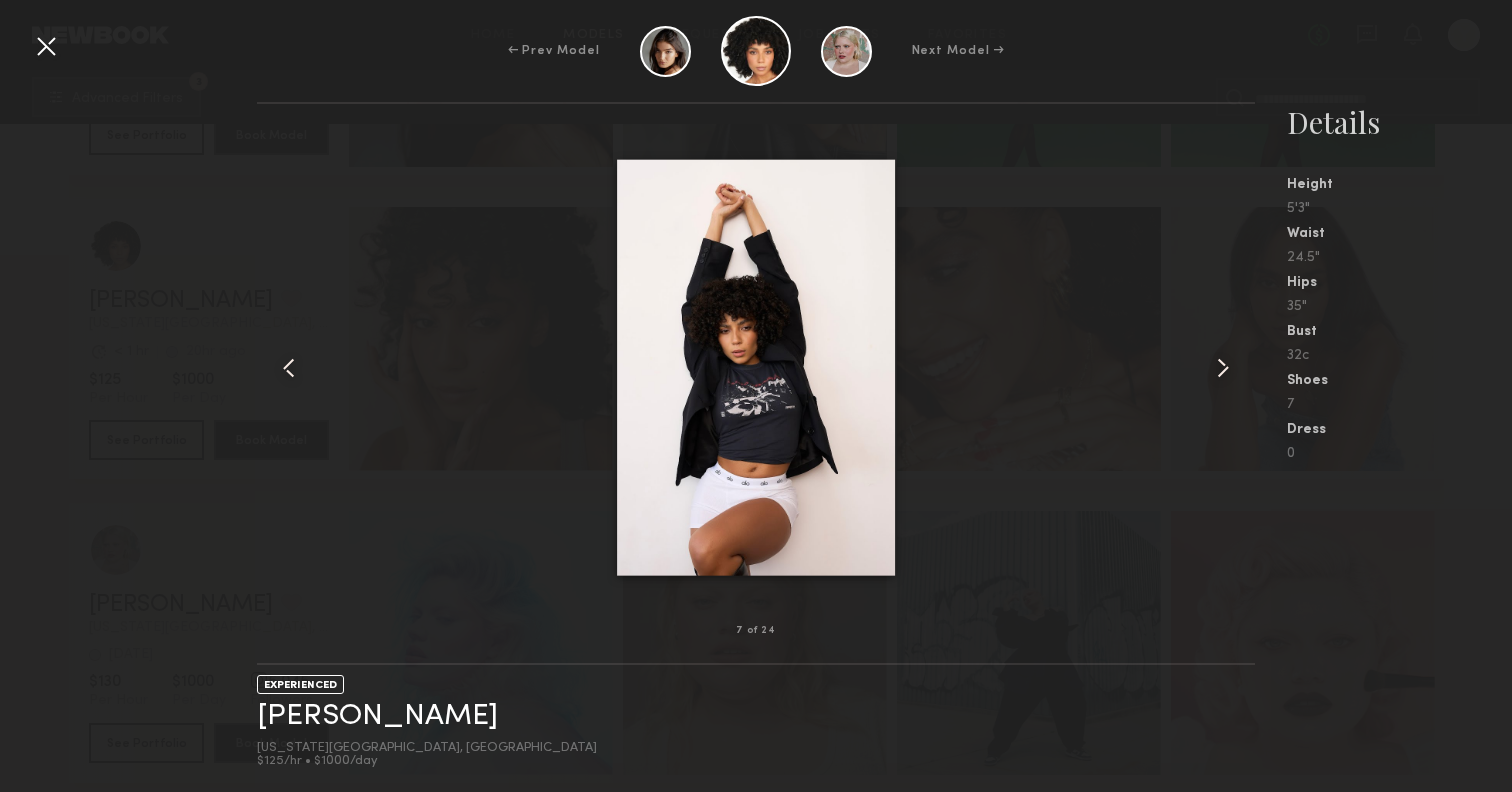 click at bounding box center (1223, 368) 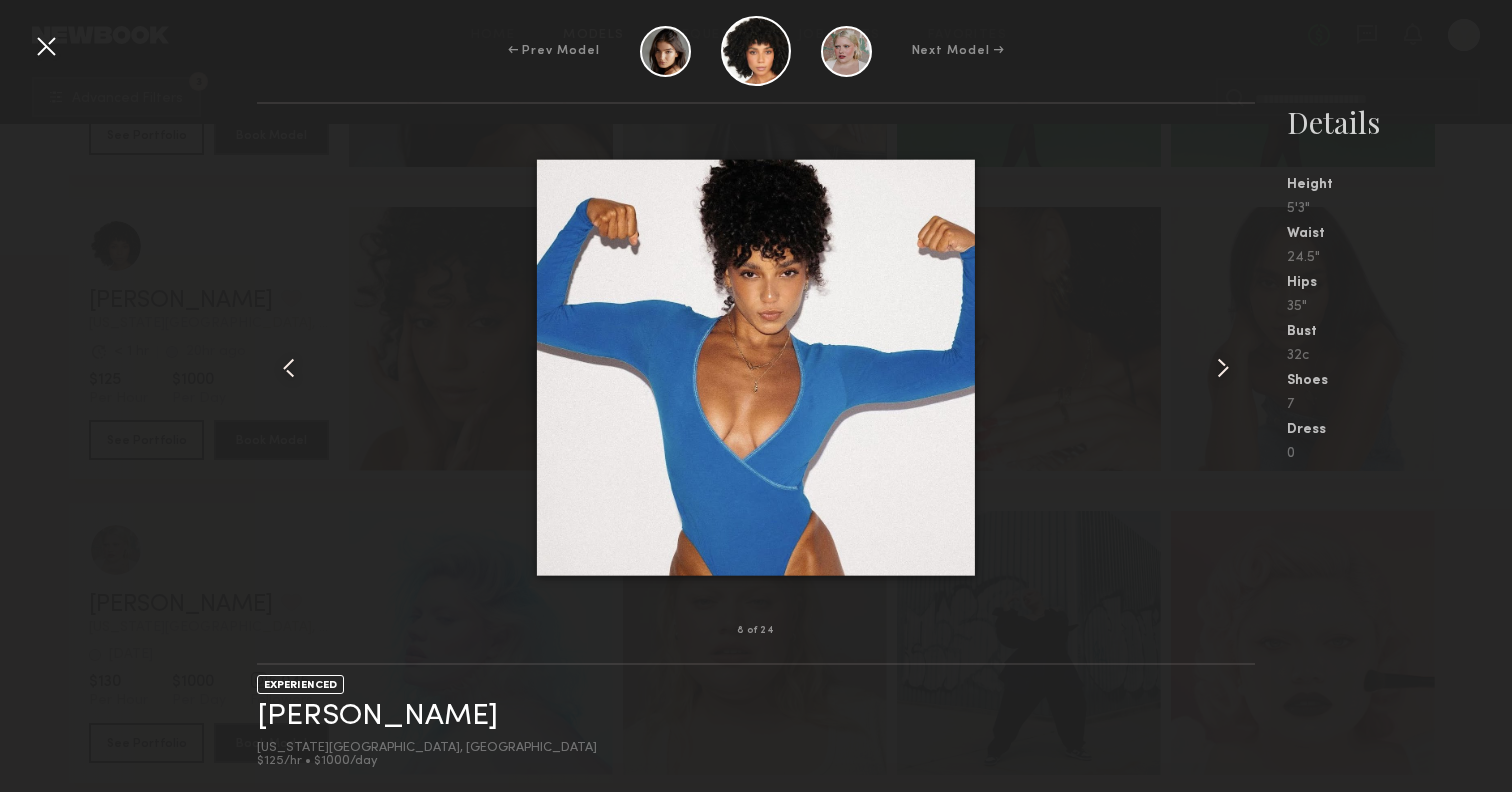 click at bounding box center [46, 46] 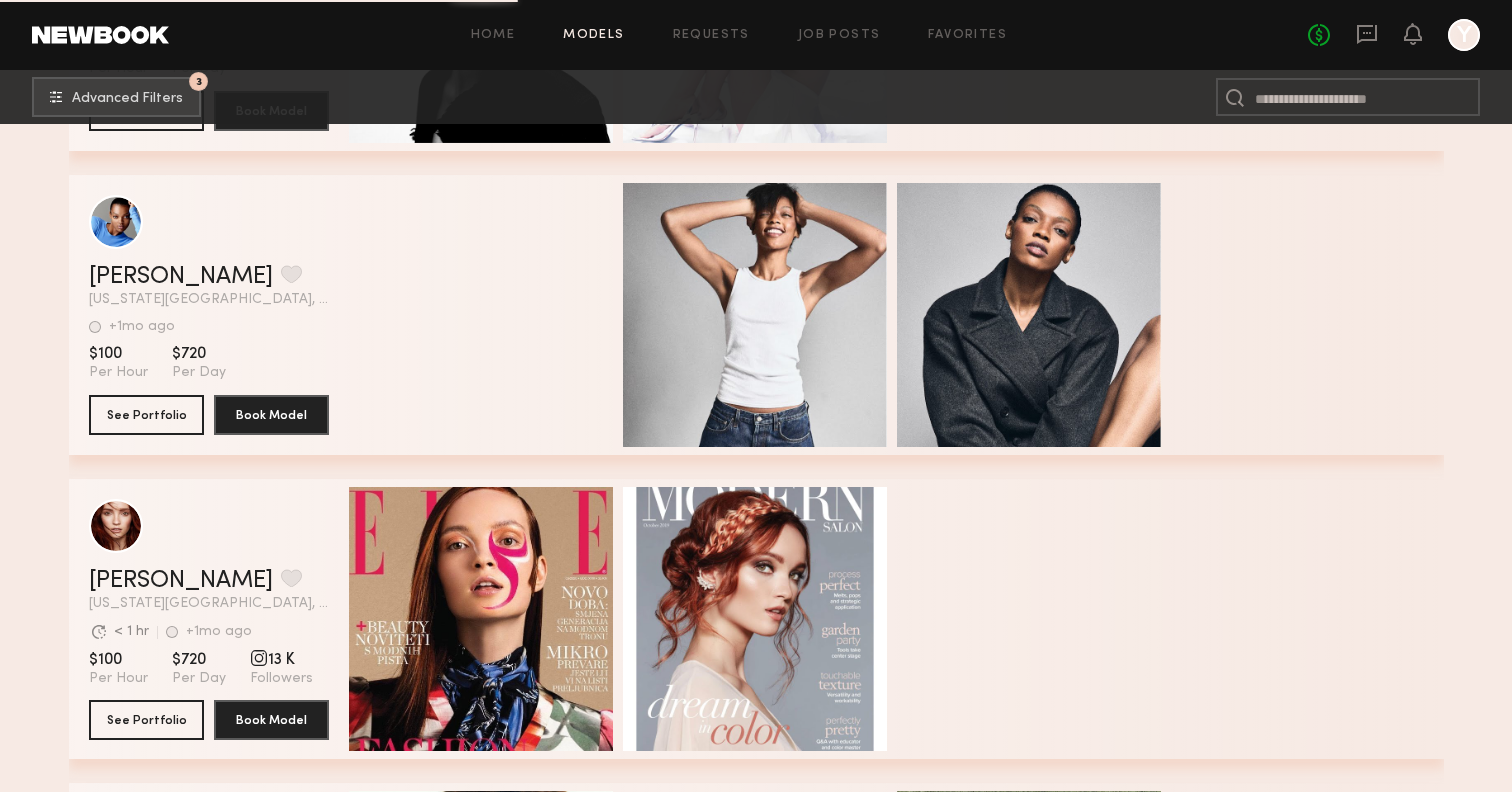 scroll, scrollTop: 57763, scrollLeft: 0, axis: vertical 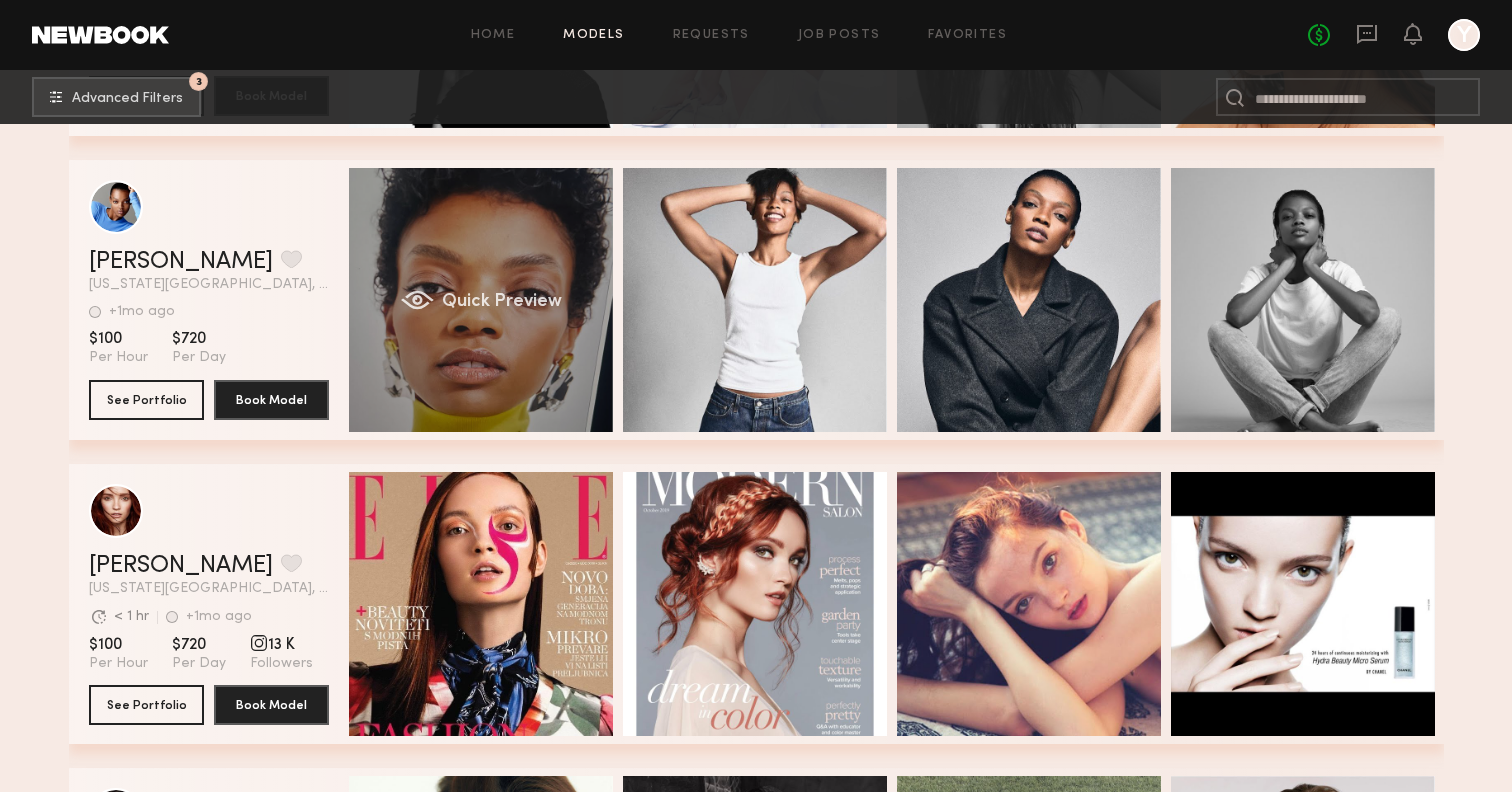 click on "Quick Preview" 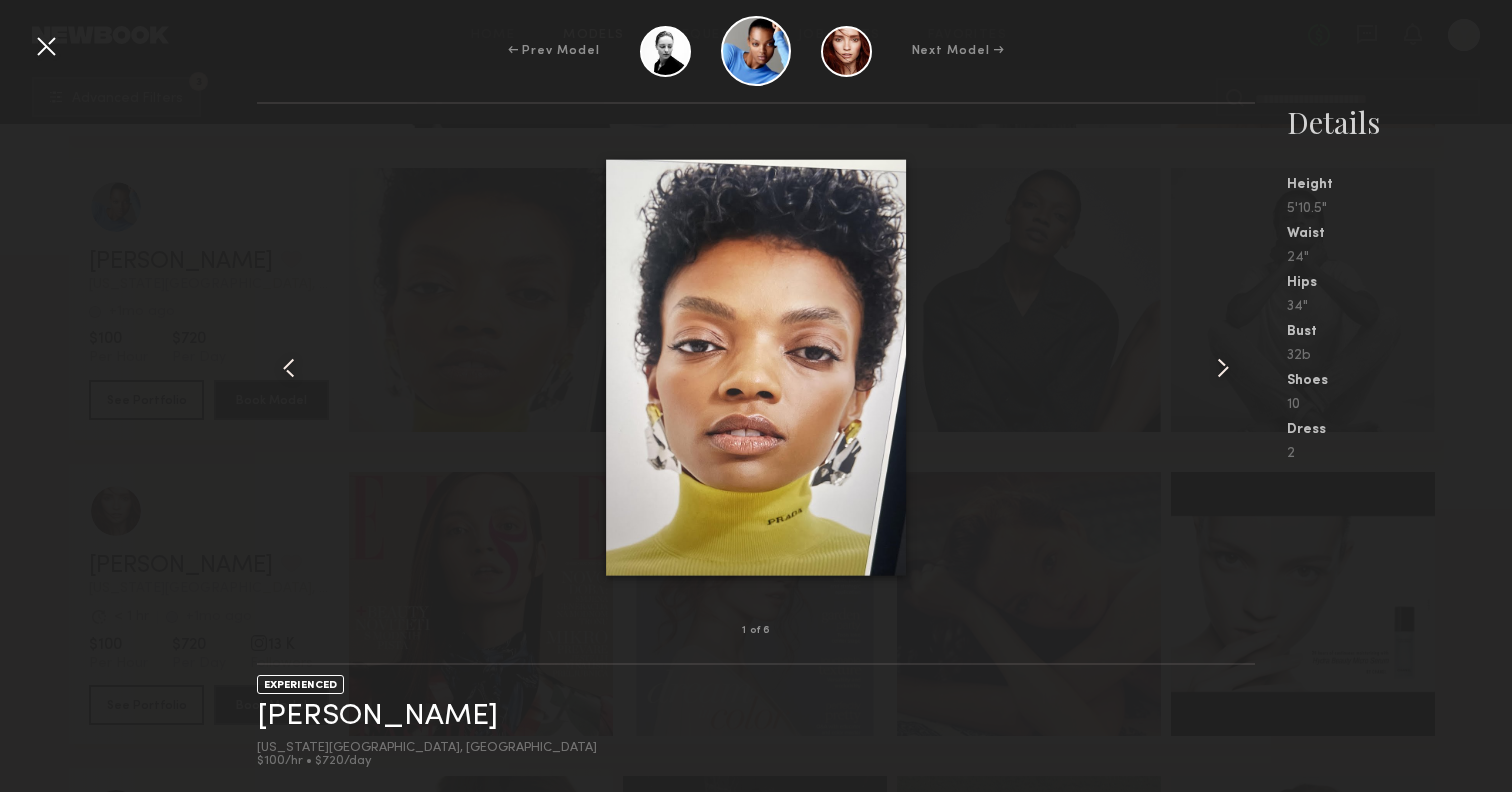 click at bounding box center (1223, 368) 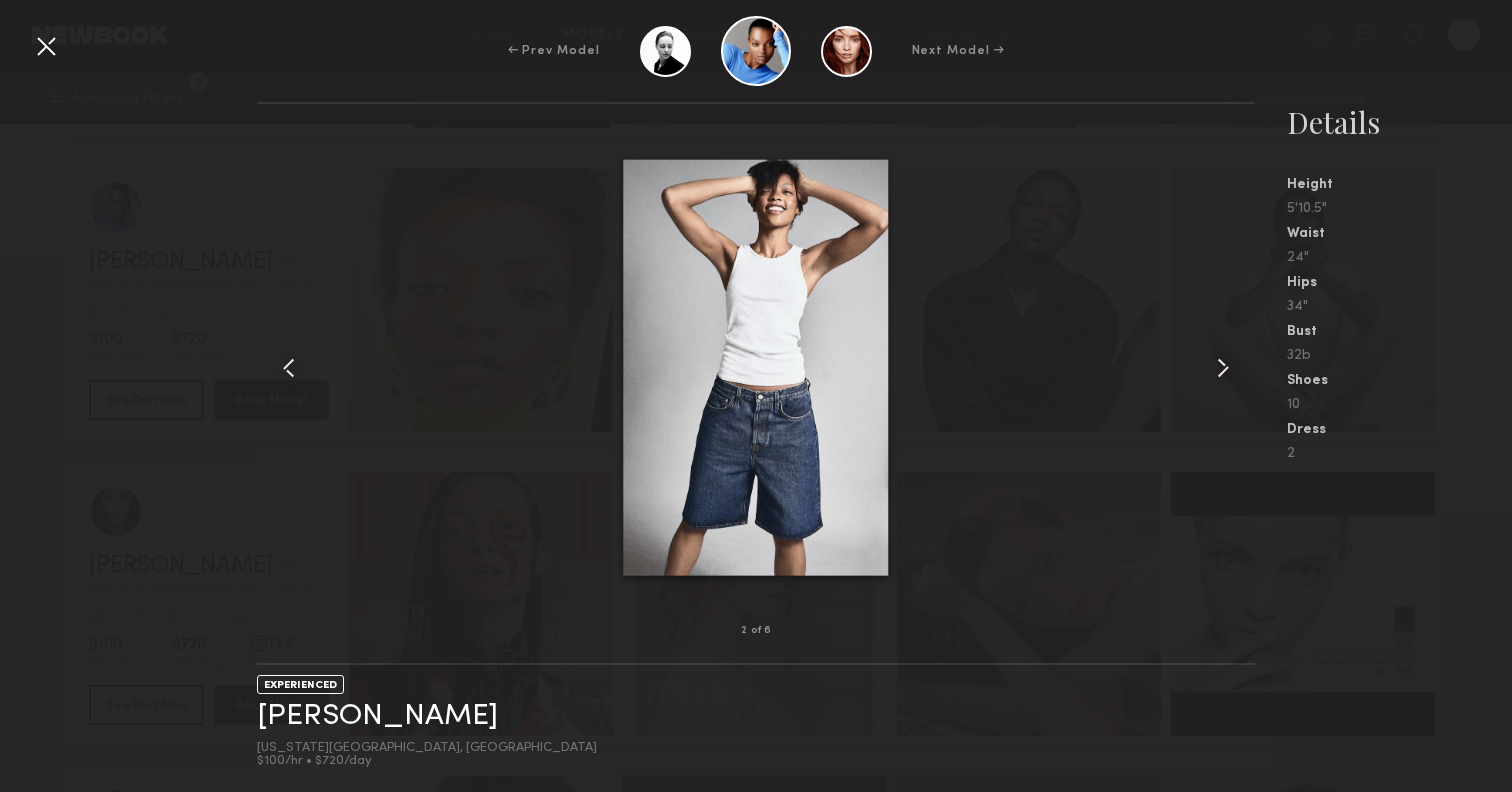 click at bounding box center [1223, 368] 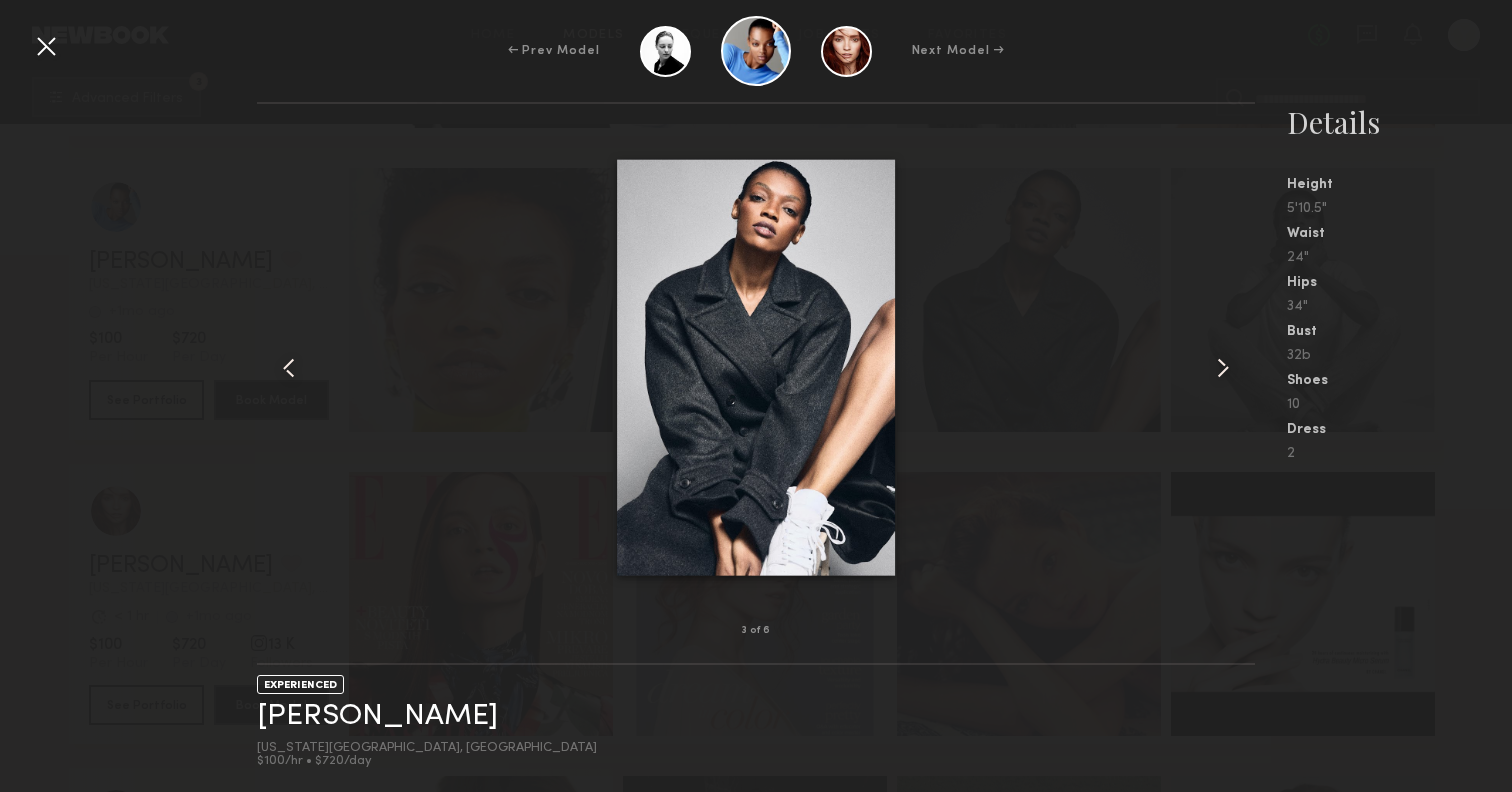 click at bounding box center [1223, 368] 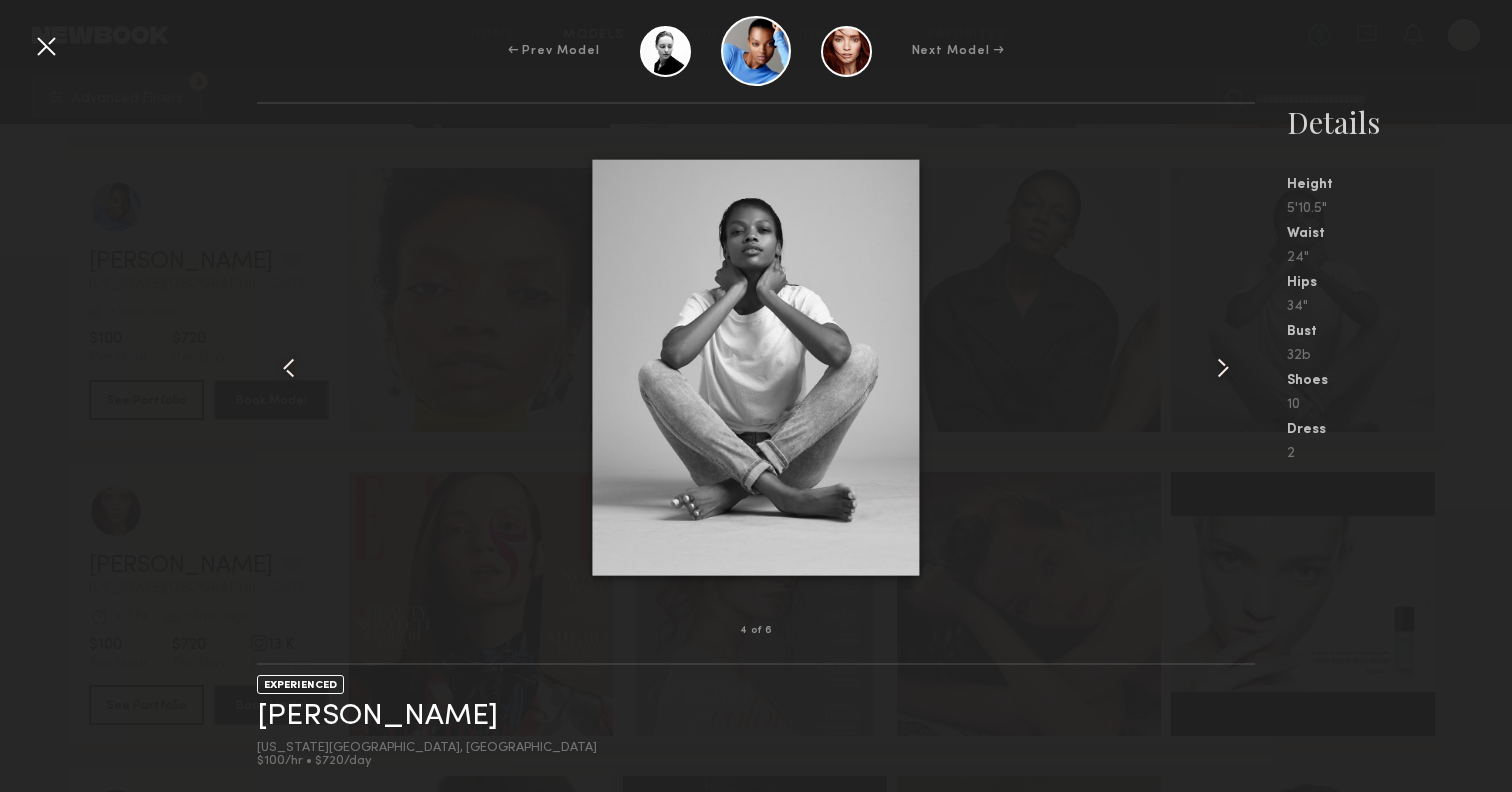 click at bounding box center [1223, 368] 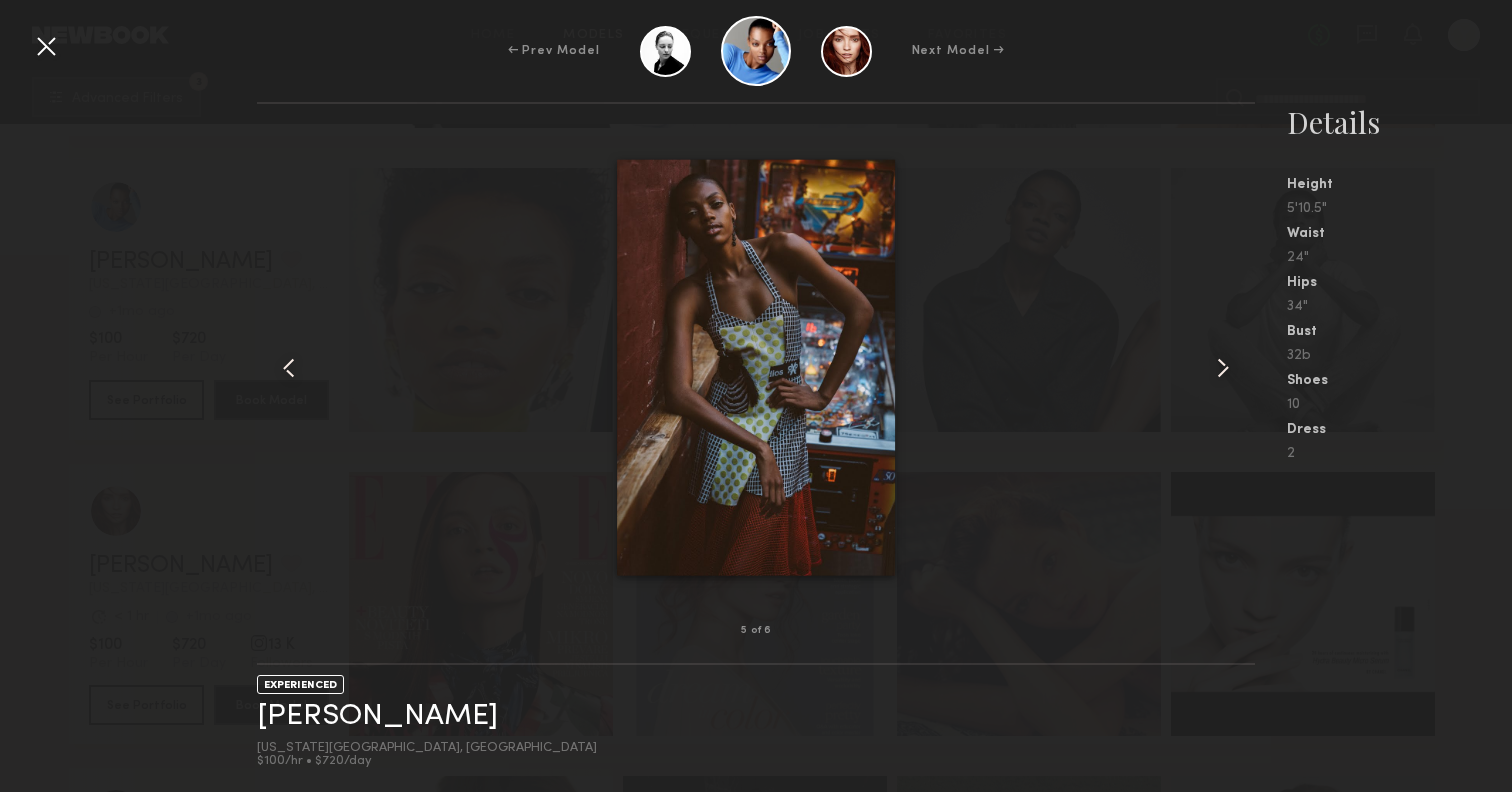 click at bounding box center (1223, 368) 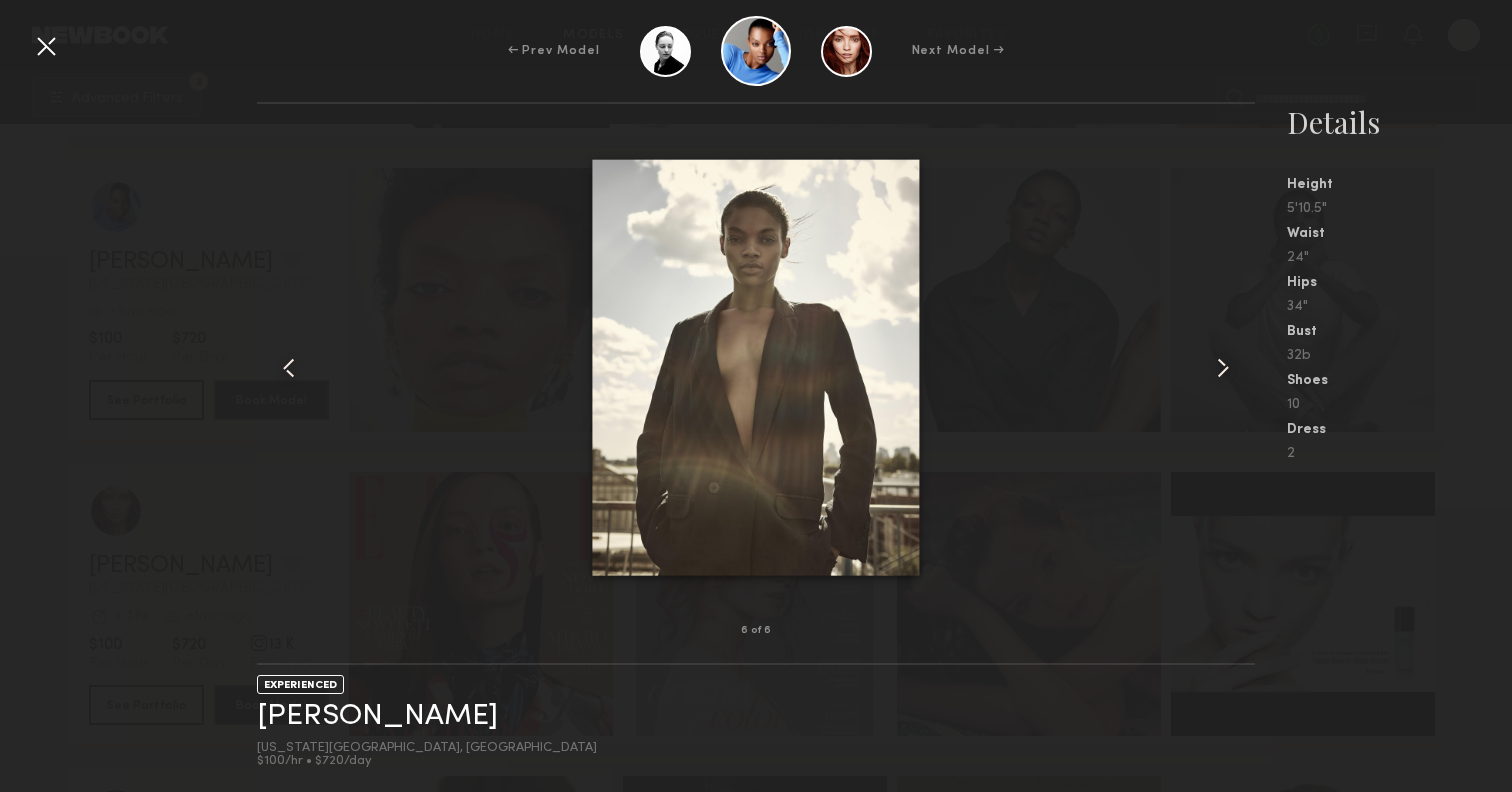click at bounding box center [1223, 368] 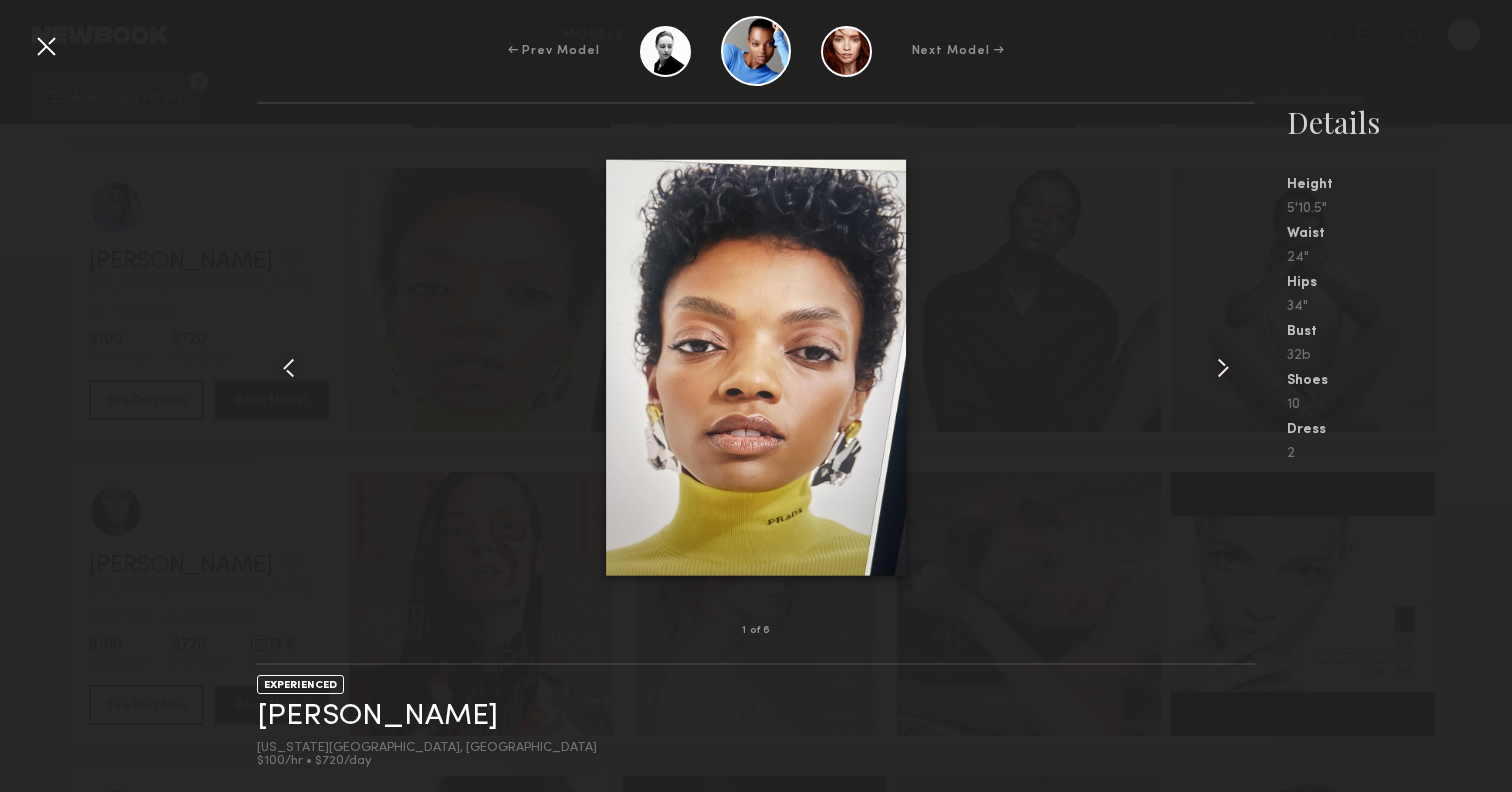 click at bounding box center [1223, 368] 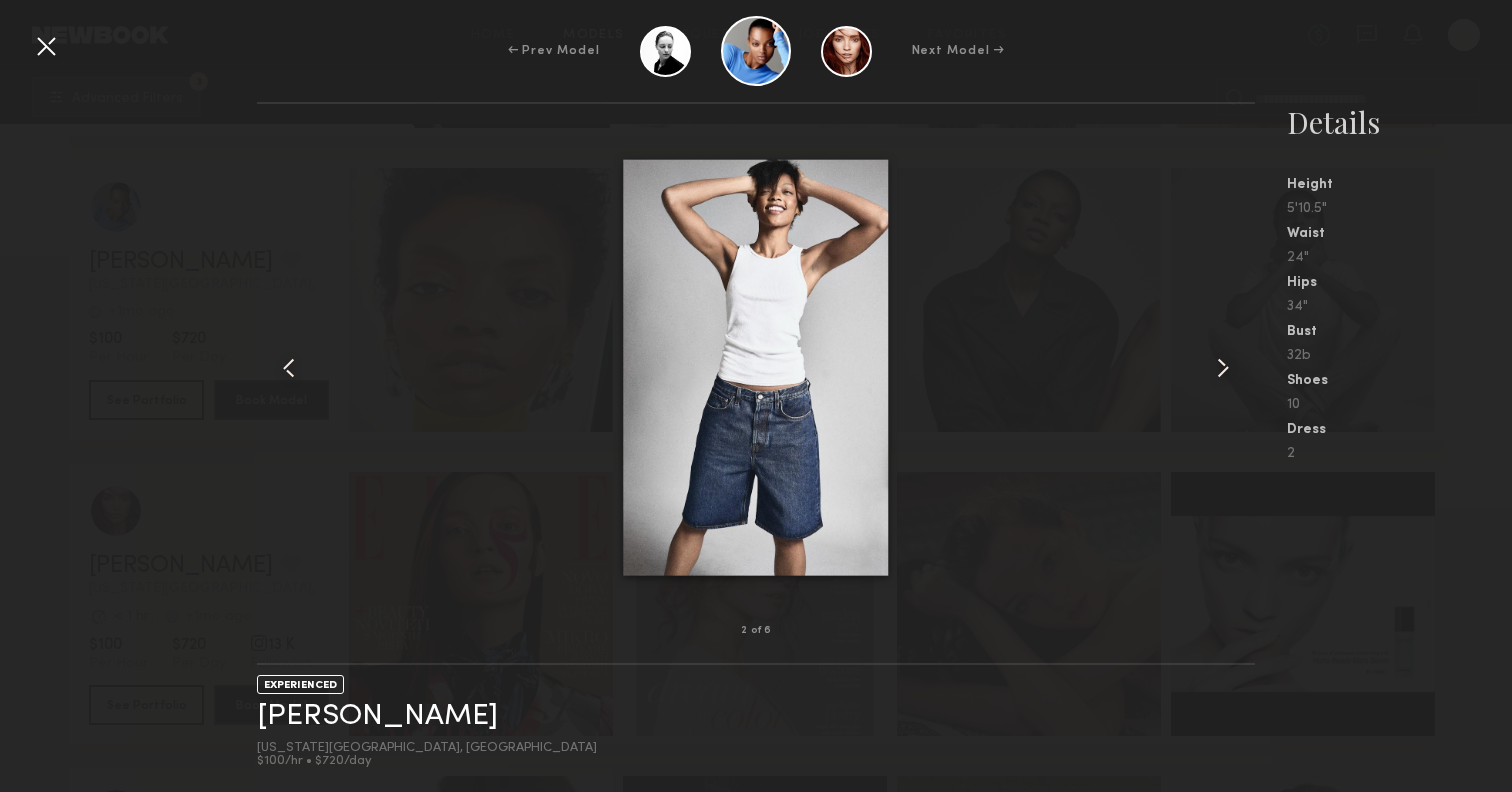 click at bounding box center [46, 46] 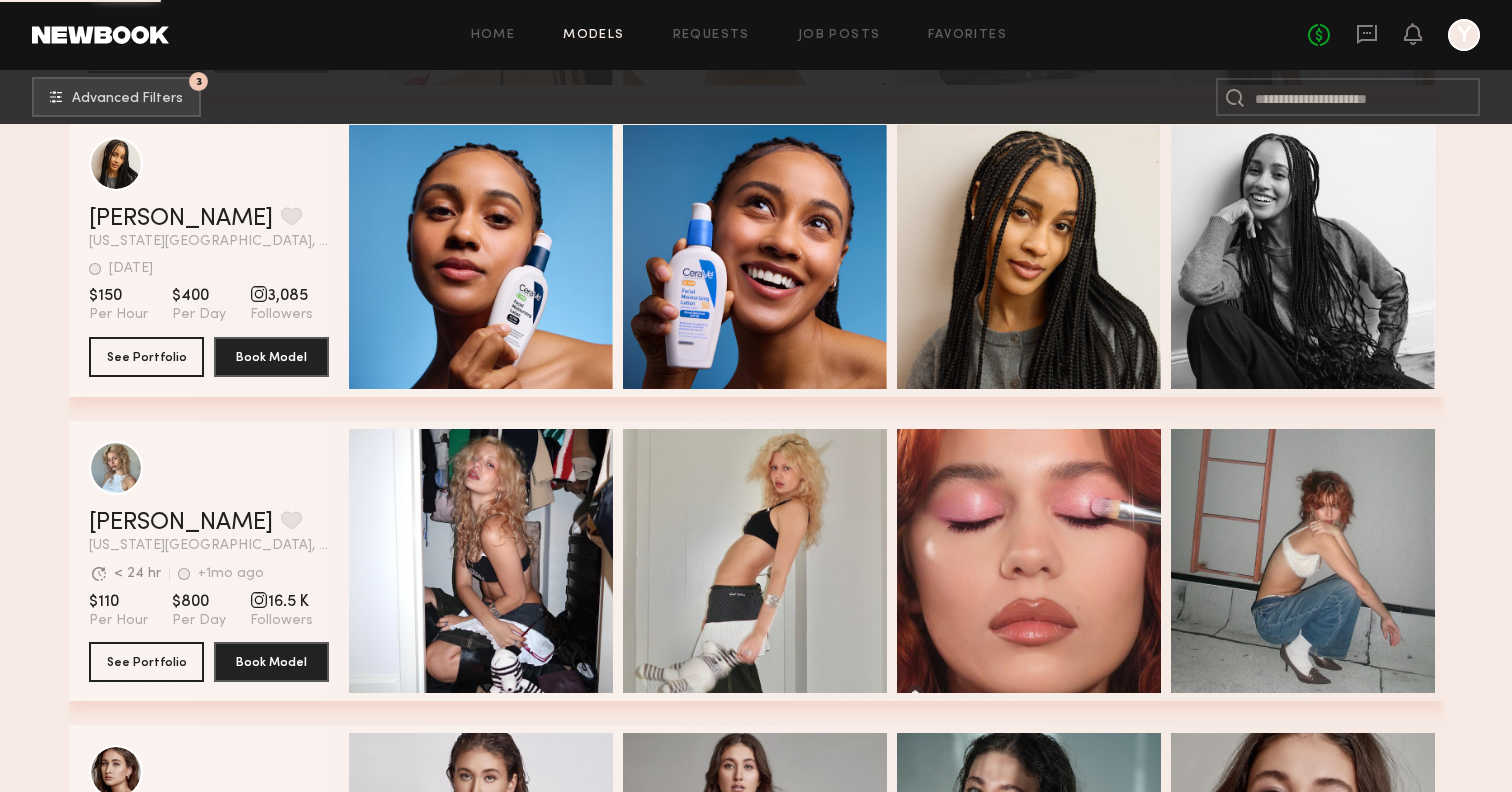scroll, scrollTop: 64467, scrollLeft: 0, axis: vertical 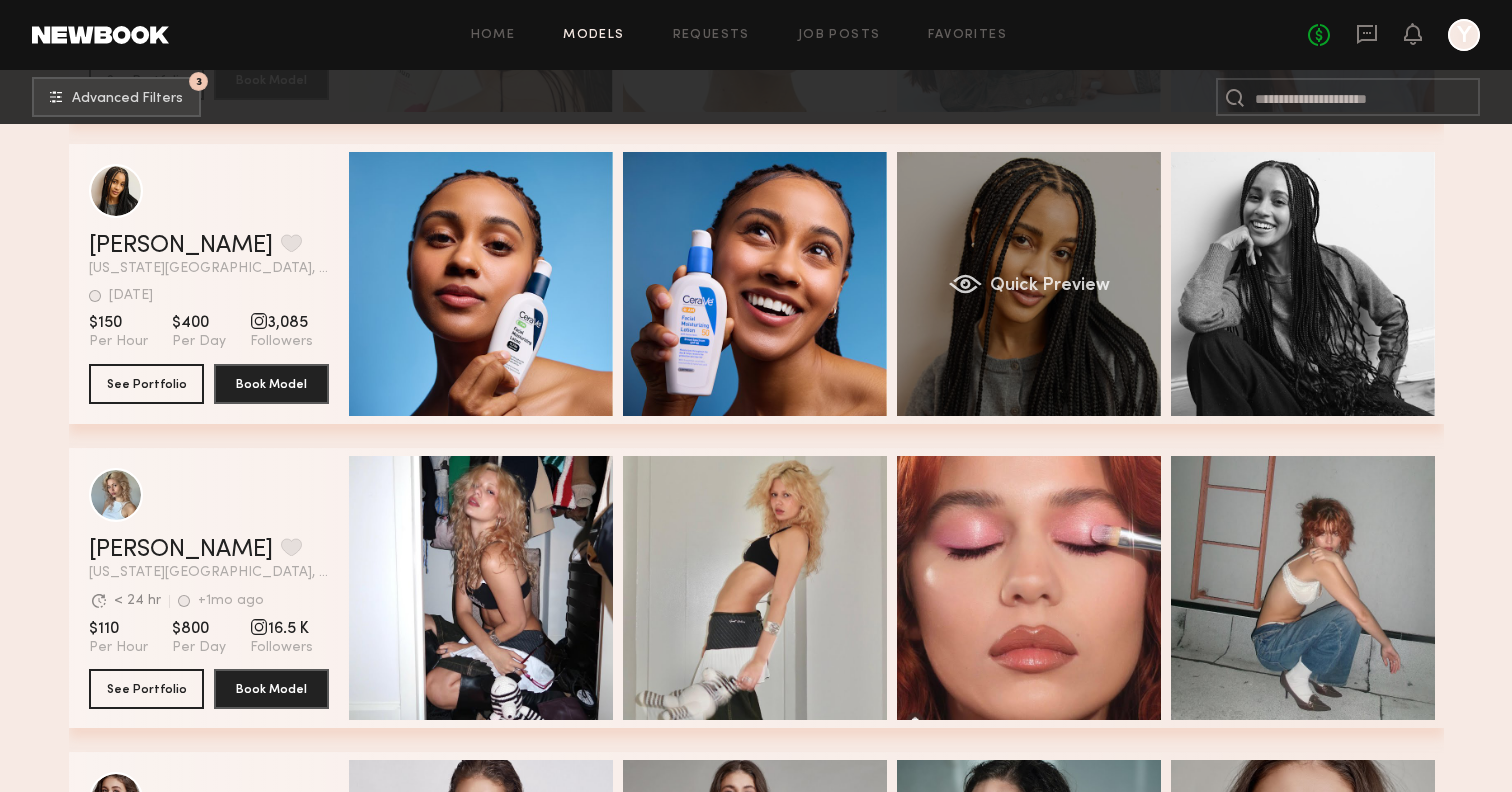 click on "Quick Preview" 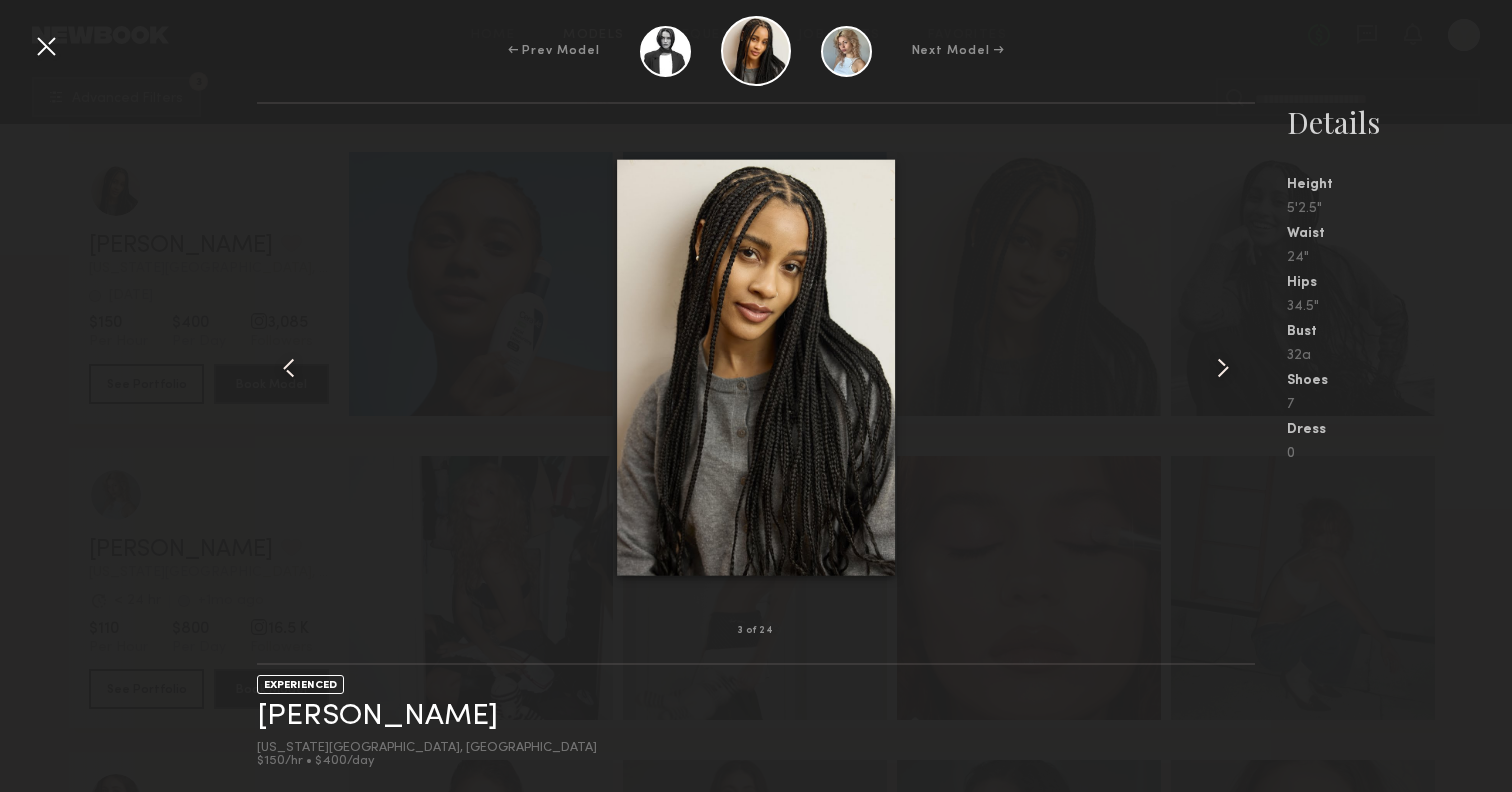 click at bounding box center [1223, 368] 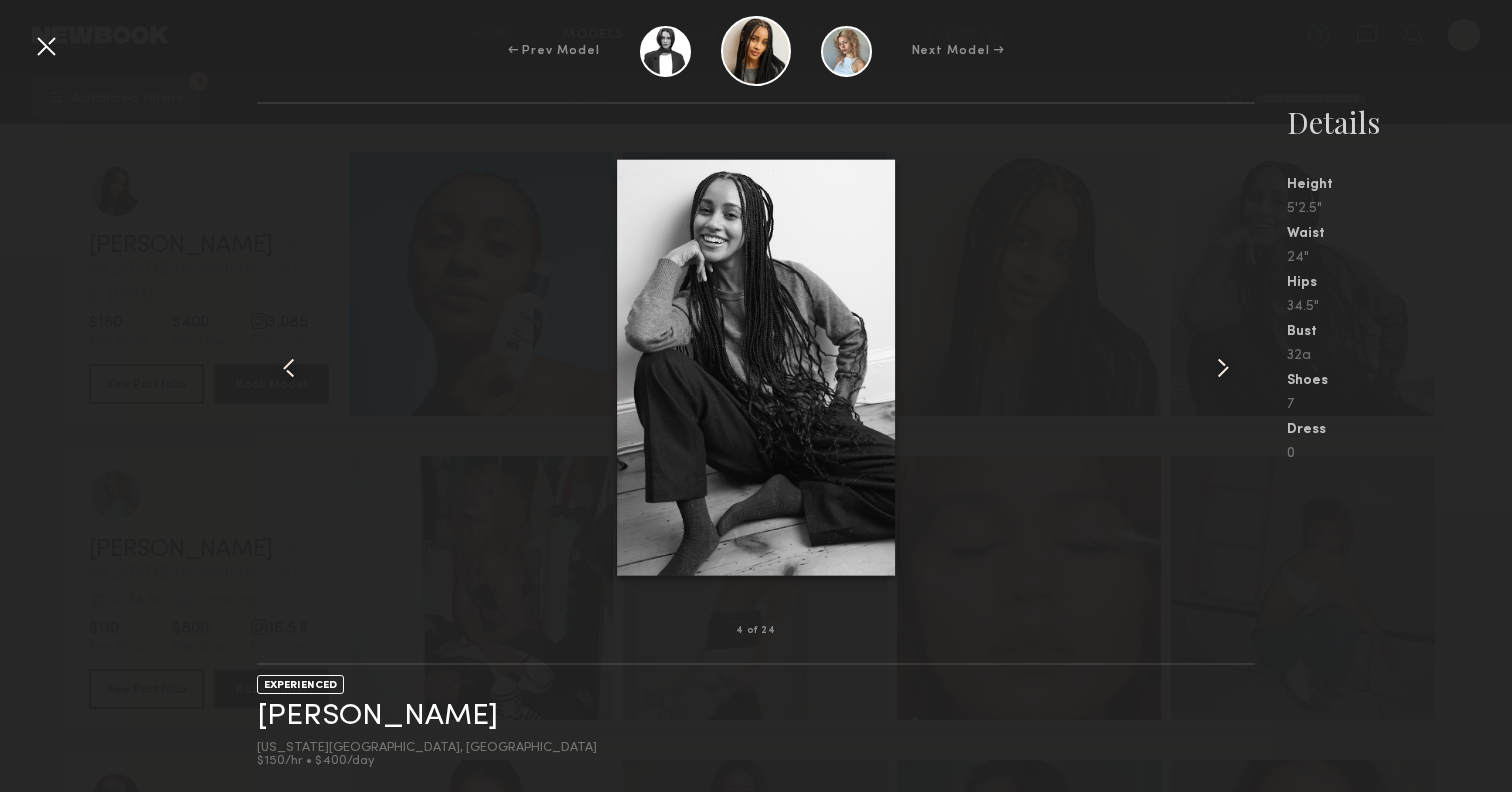 click at bounding box center (1223, 368) 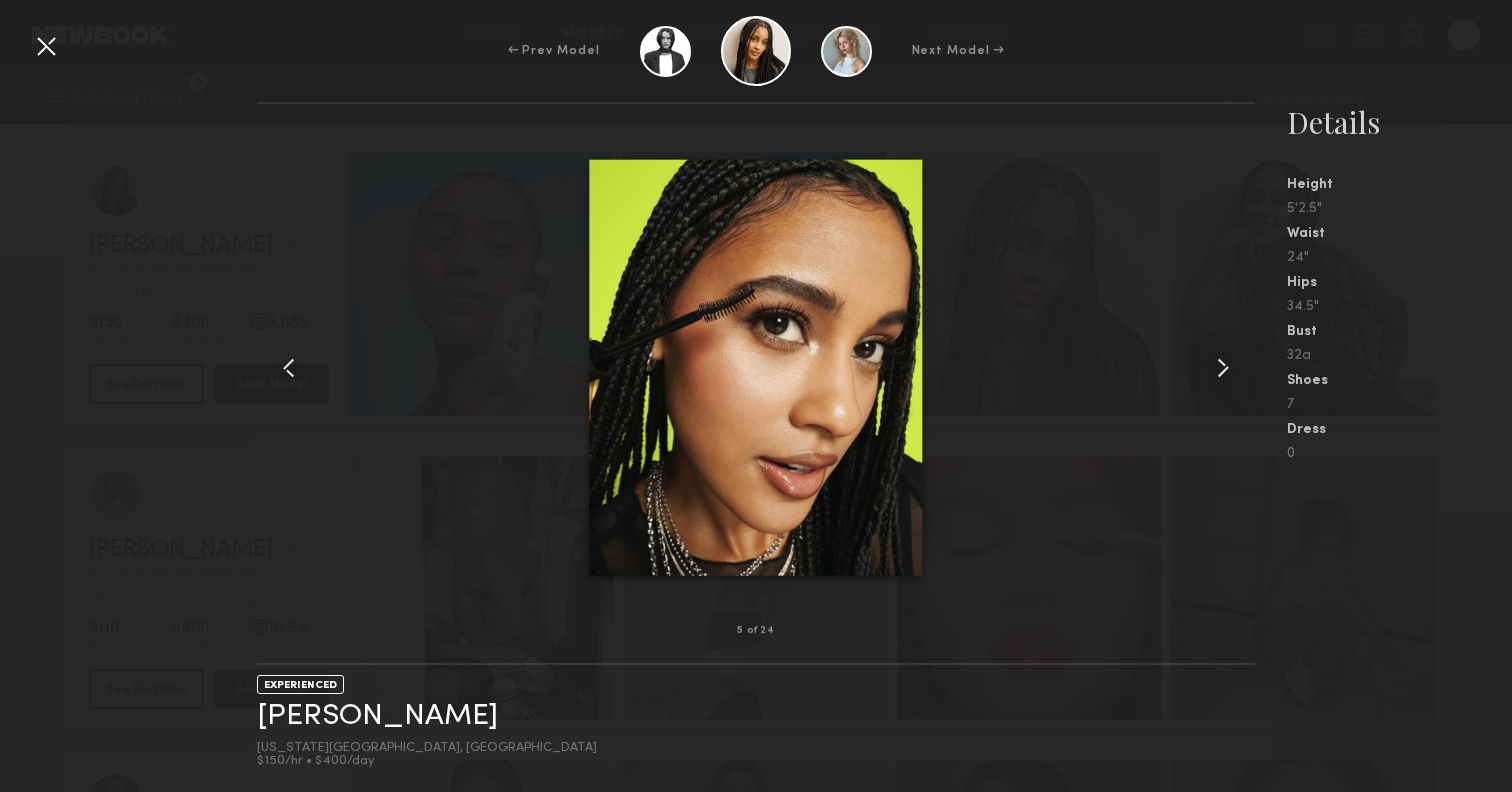 click at bounding box center [1223, 368] 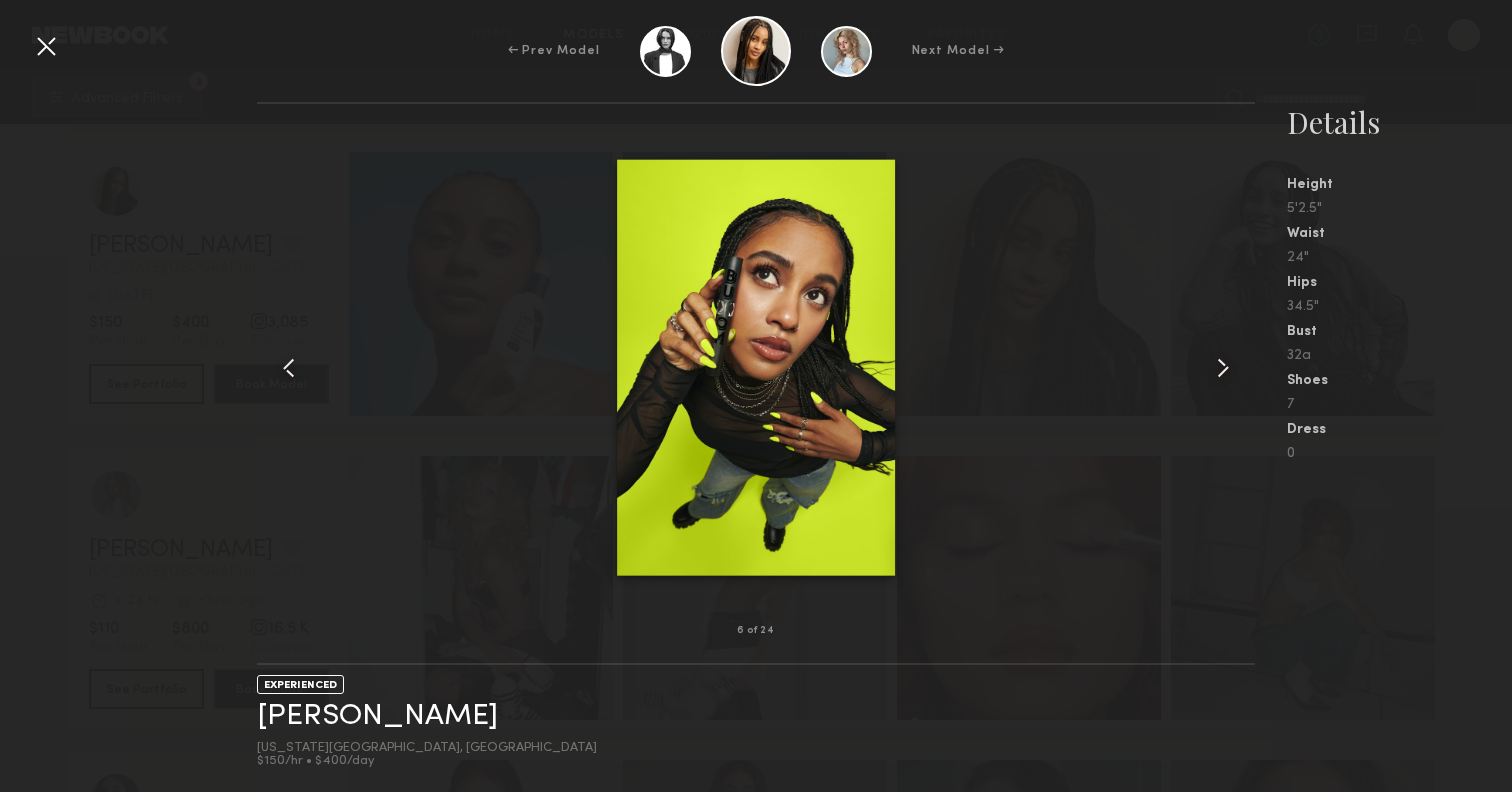 click at bounding box center [46, 46] 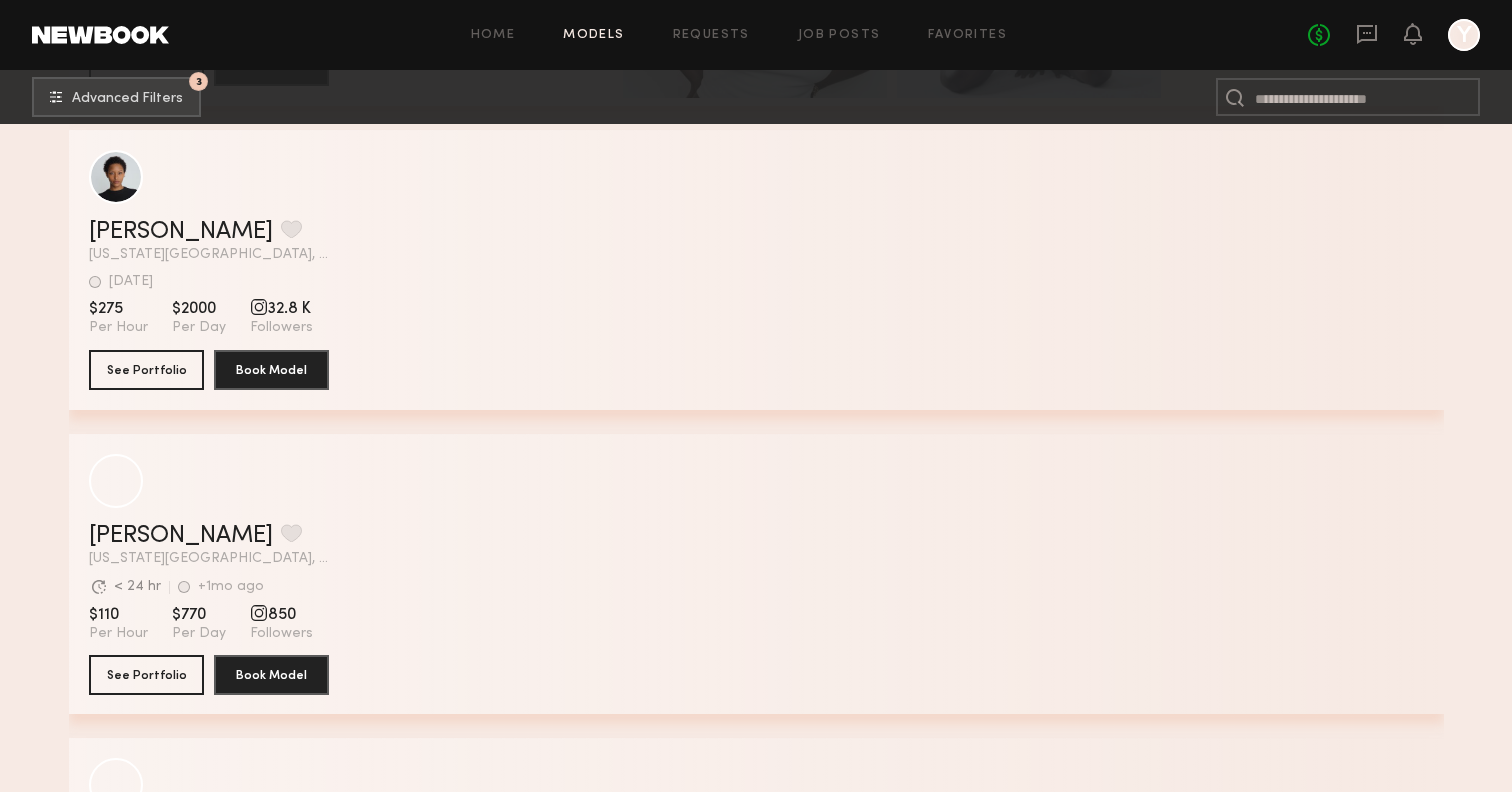 scroll, scrollTop: 77204, scrollLeft: 0, axis: vertical 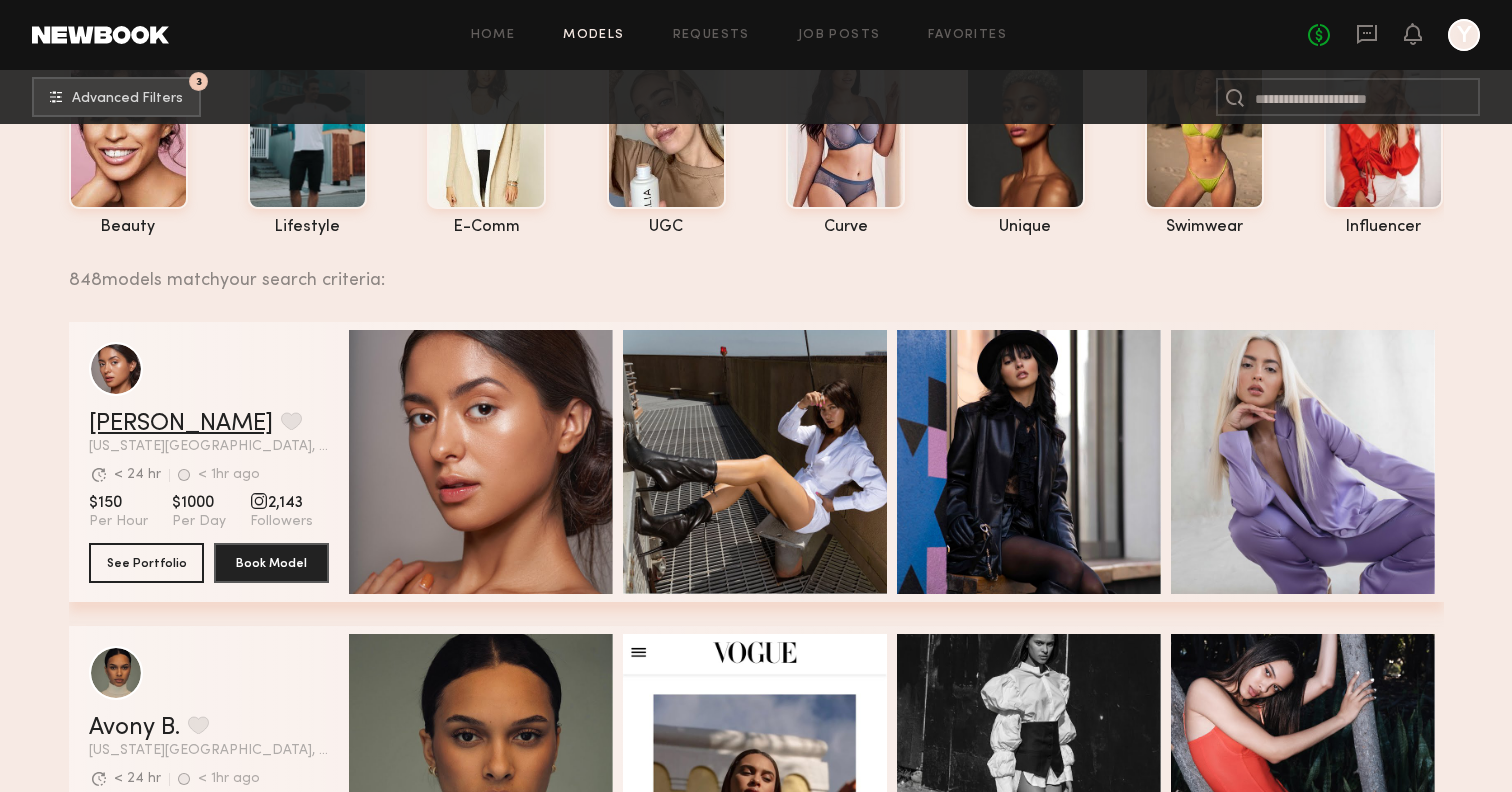 click on "[PERSON_NAME]" 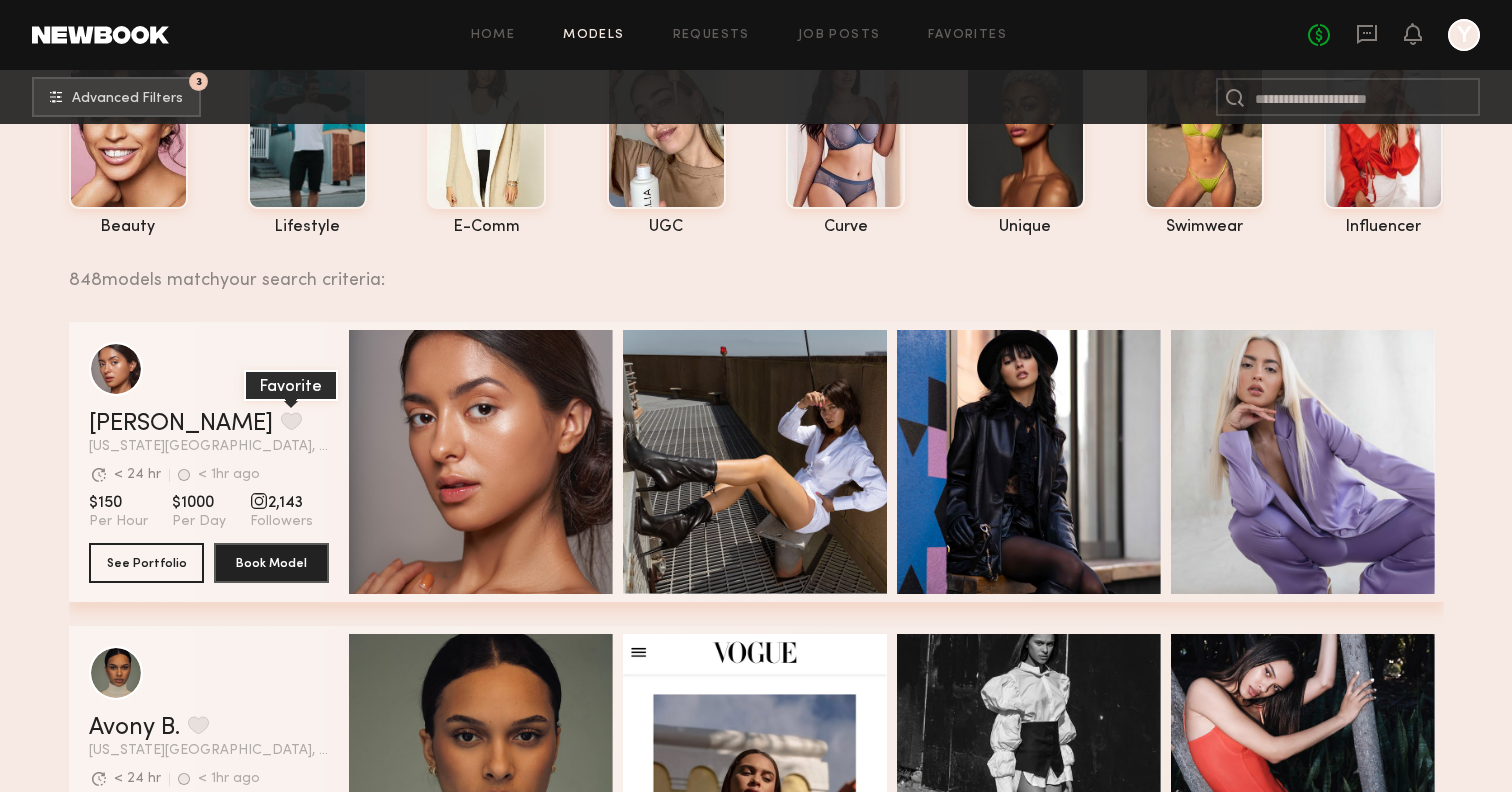 click 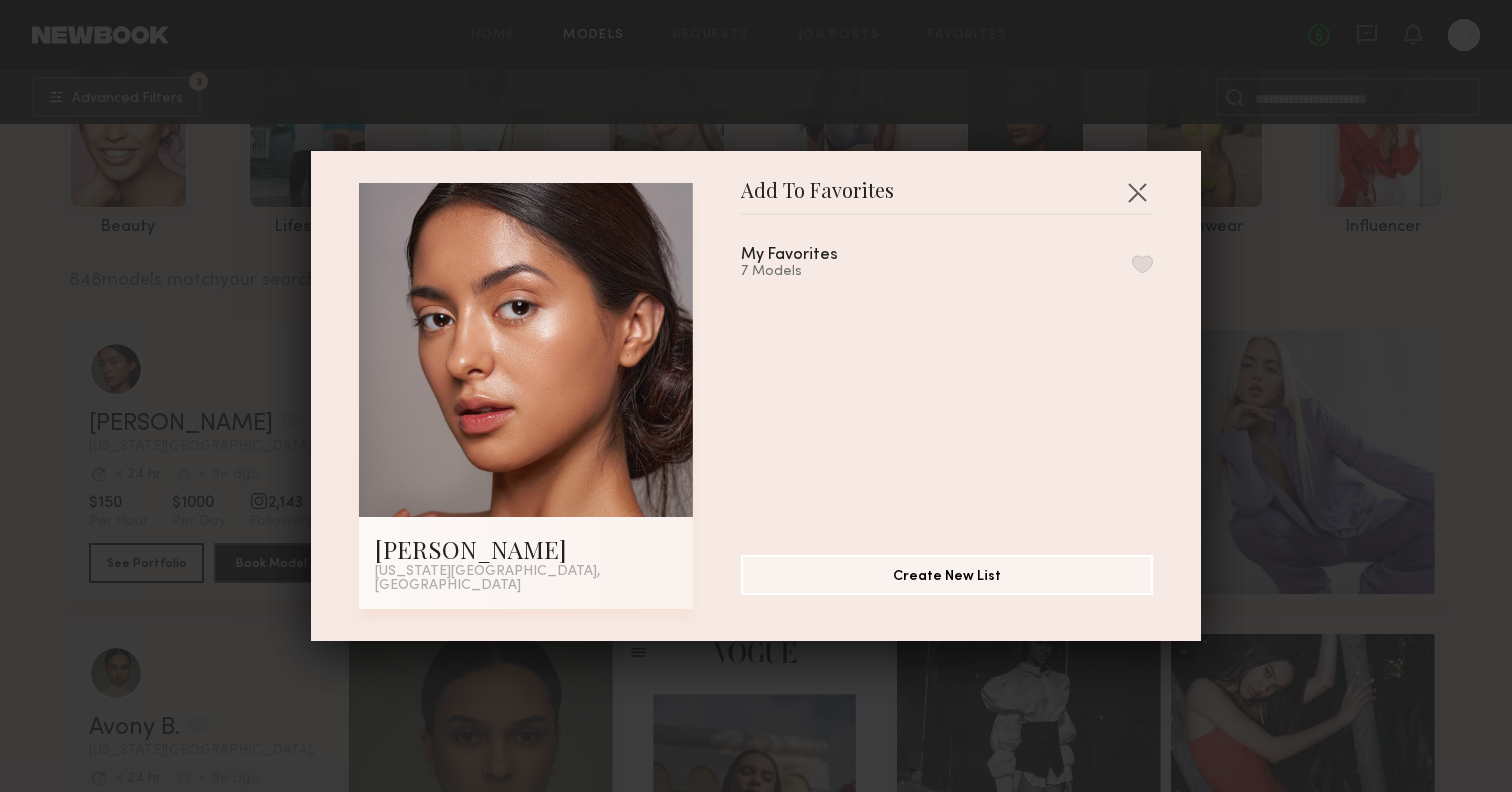 click at bounding box center [1142, 264] 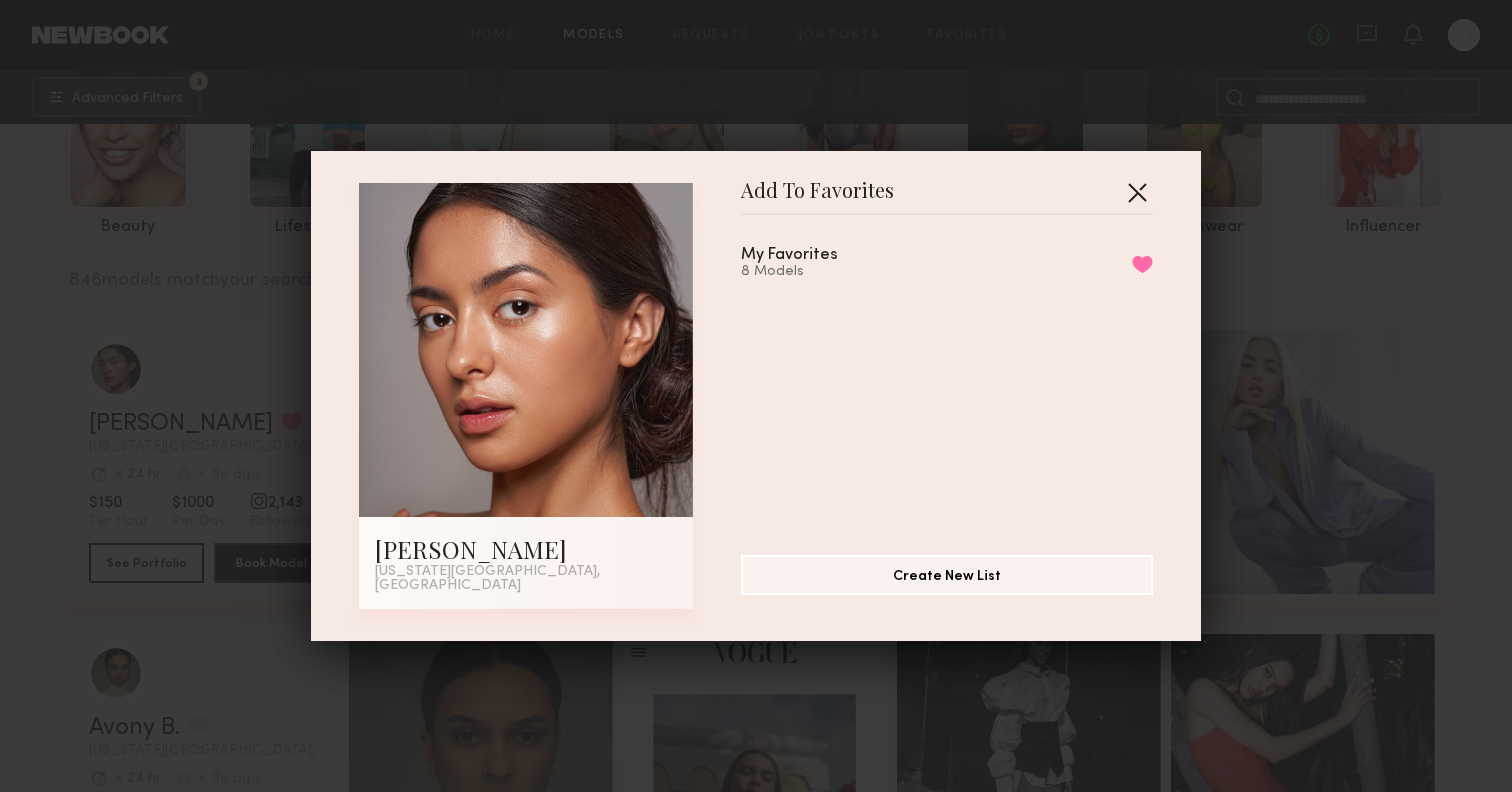 click at bounding box center (1137, 192) 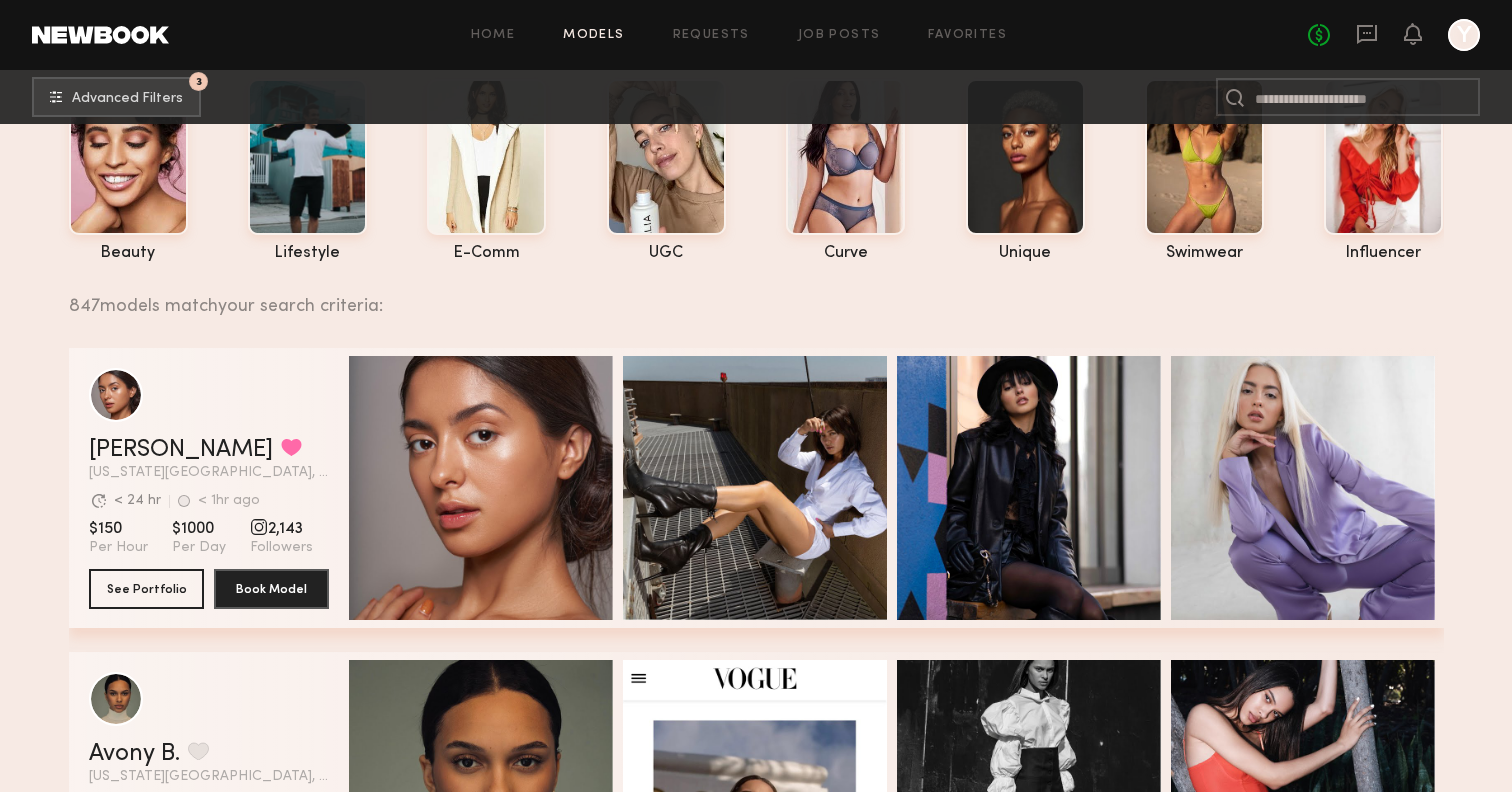 scroll, scrollTop: 0, scrollLeft: 0, axis: both 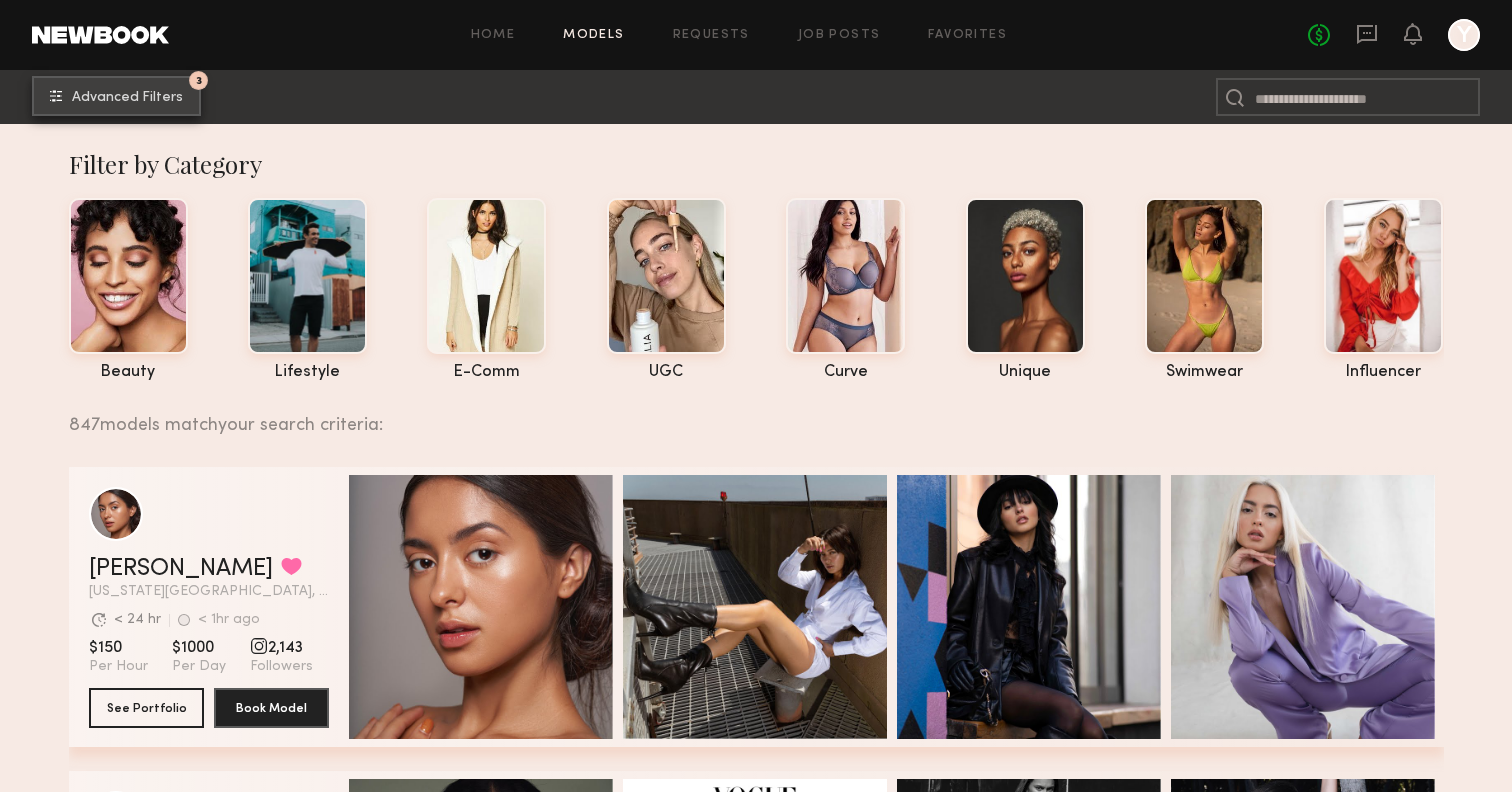 click on "Advanced Filters" 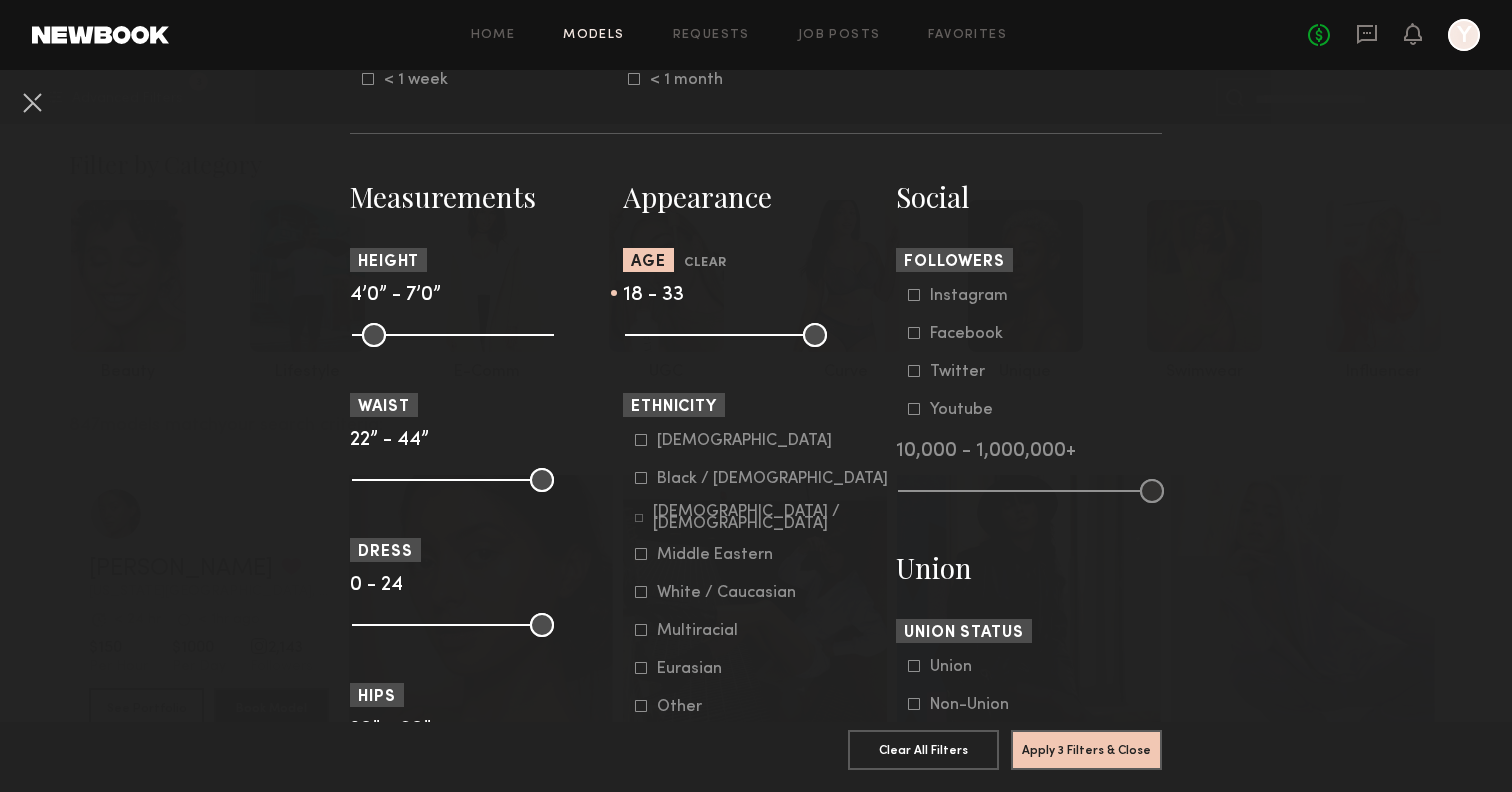 scroll, scrollTop: 854, scrollLeft: 0, axis: vertical 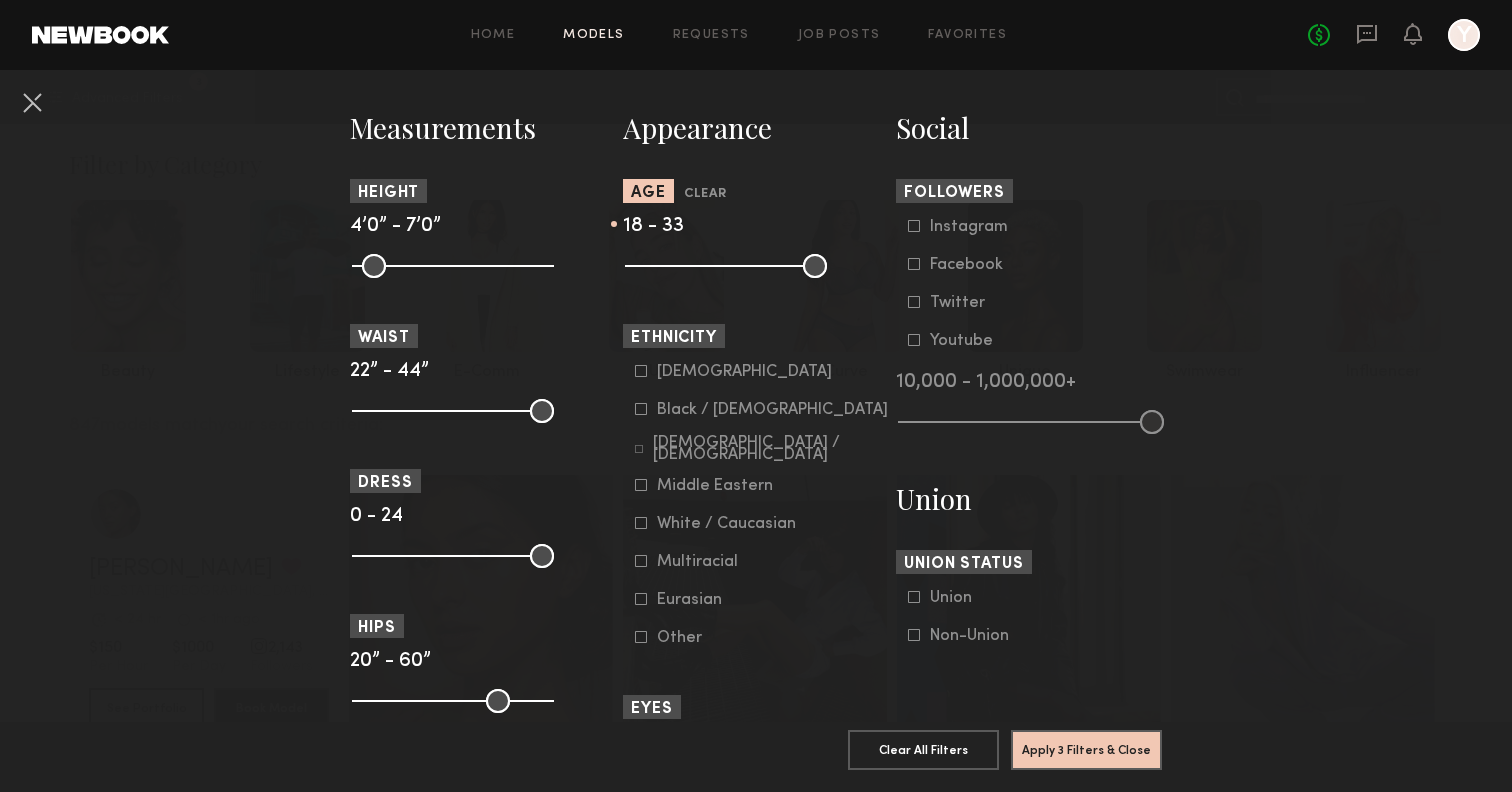 click 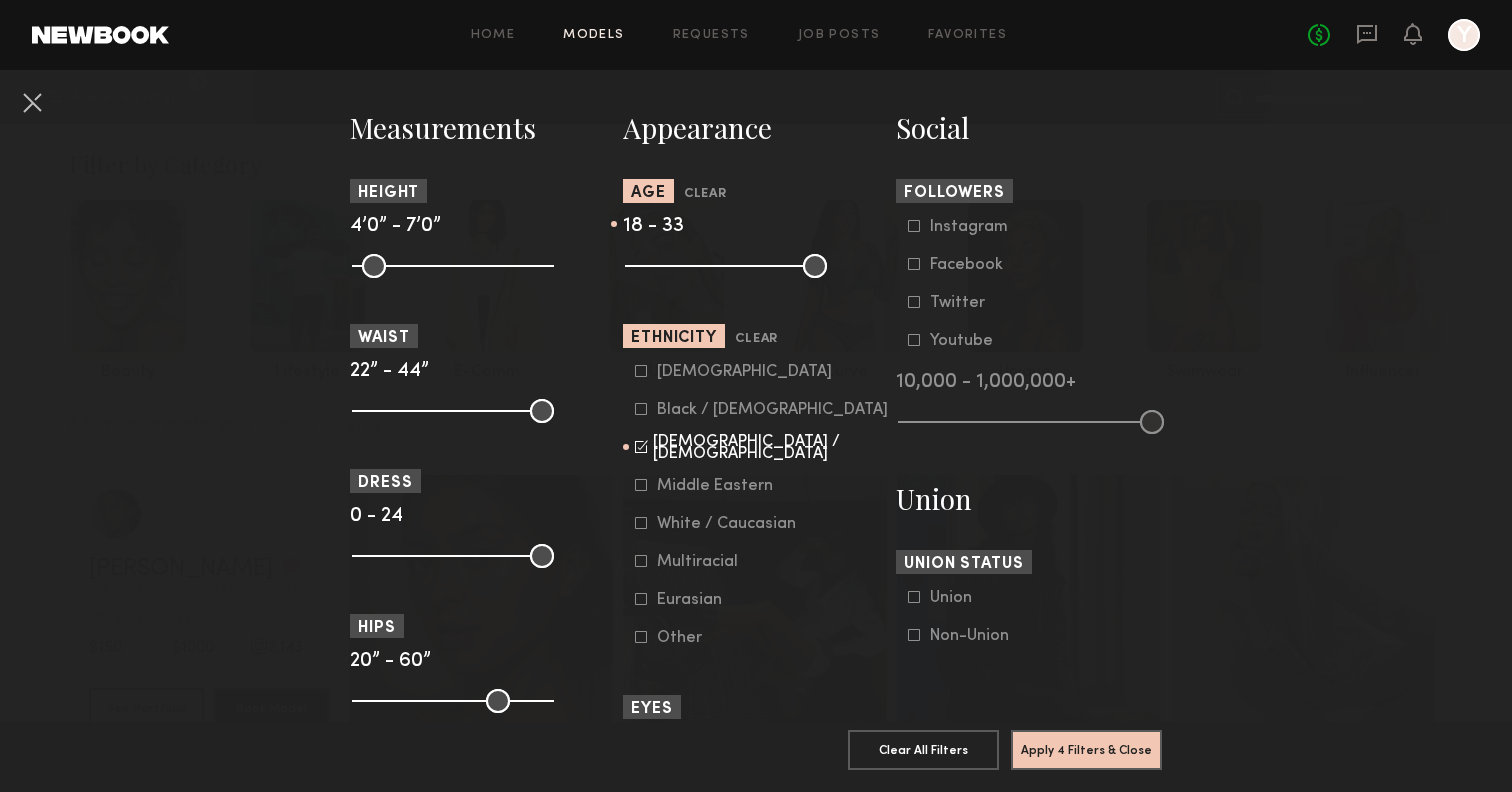 click on "Black / [DEMOGRAPHIC_DATA]" 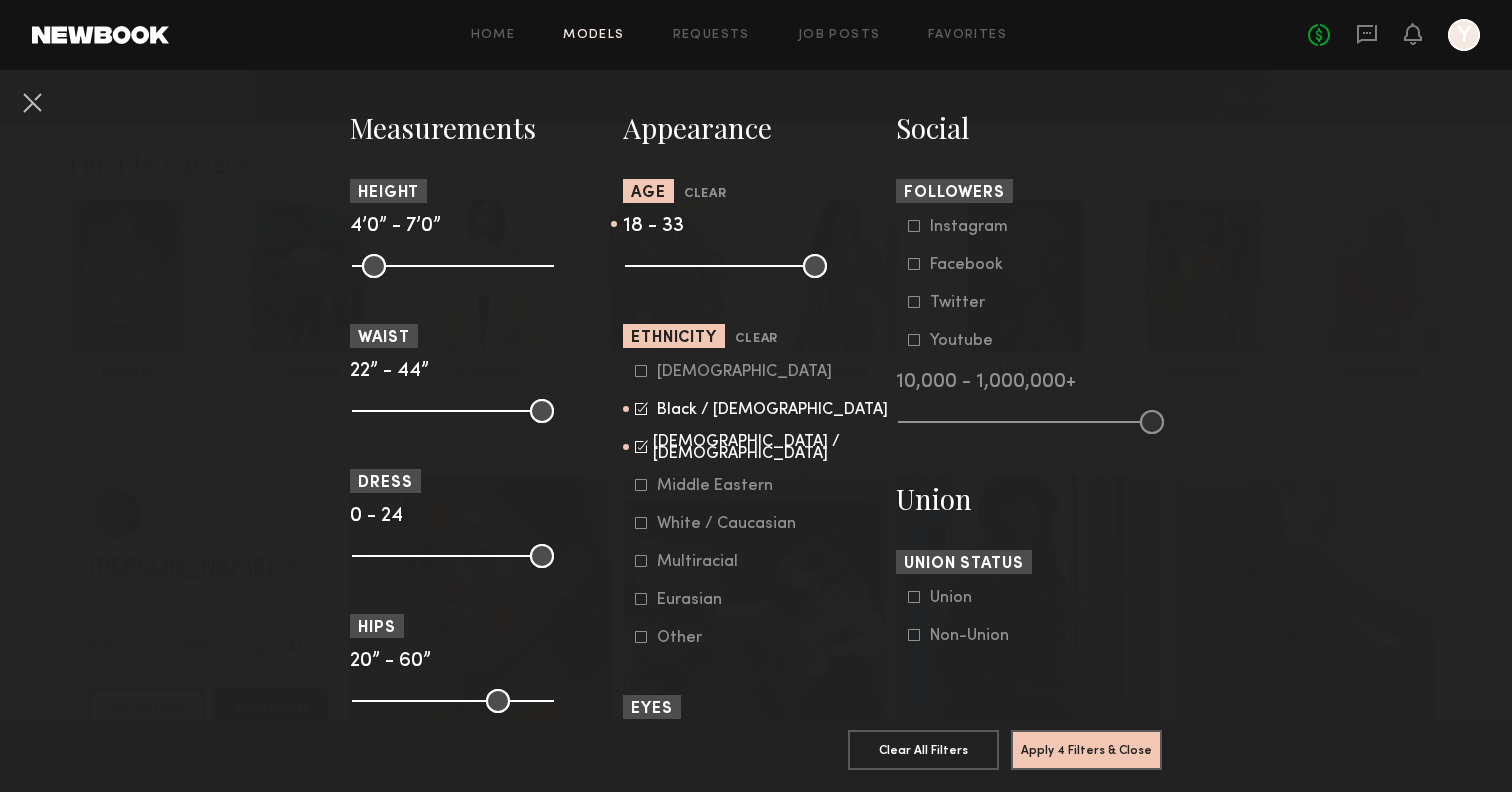 click on "[DEMOGRAPHIC_DATA] / [DEMOGRAPHIC_DATA]   Hispanic / Latino   [DEMOGRAPHIC_DATA] / [DEMOGRAPHIC_DATA]   Multiracial   Eurasian   Other" 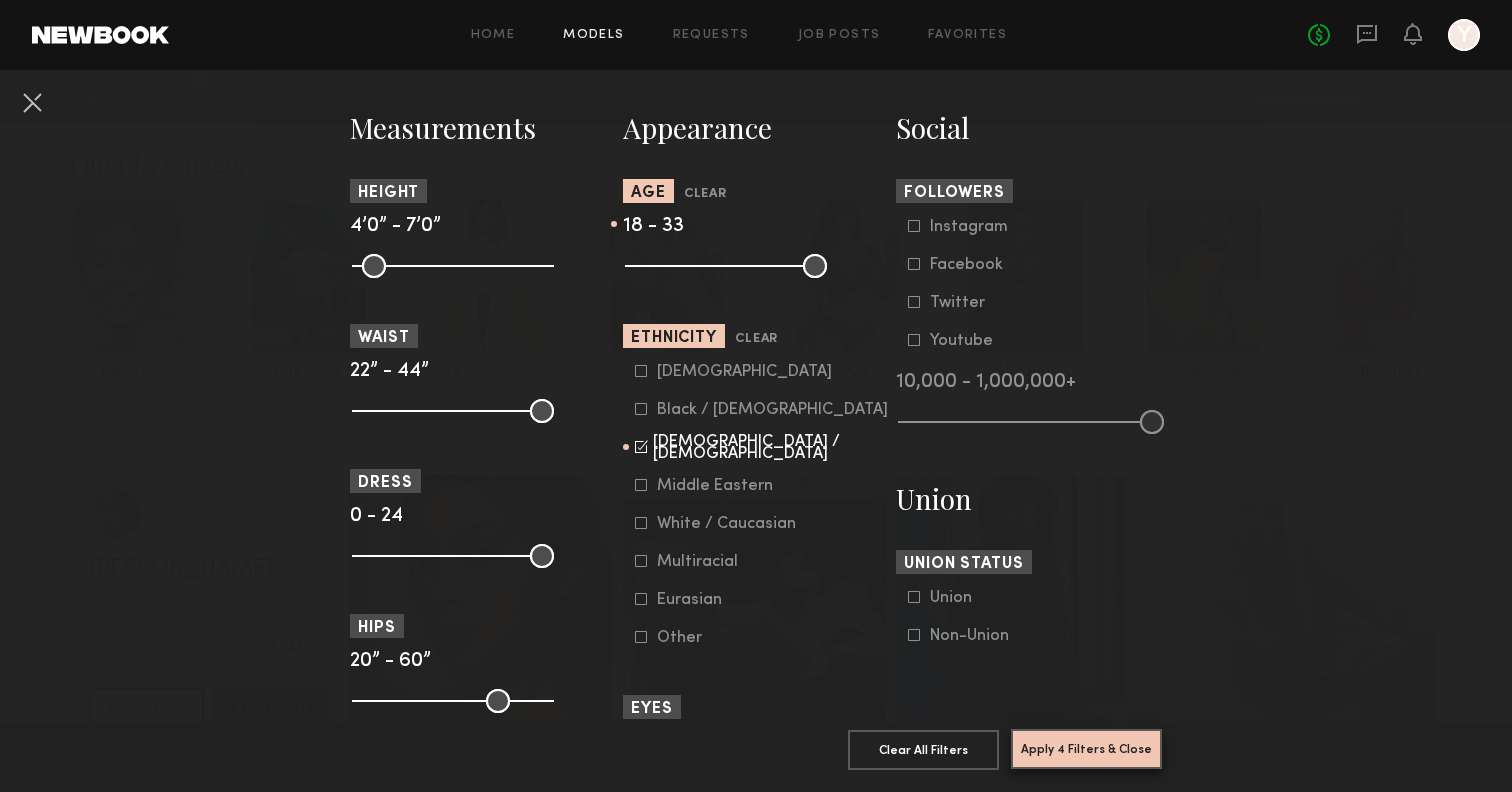 click on "Apply 4 Filters & Close" 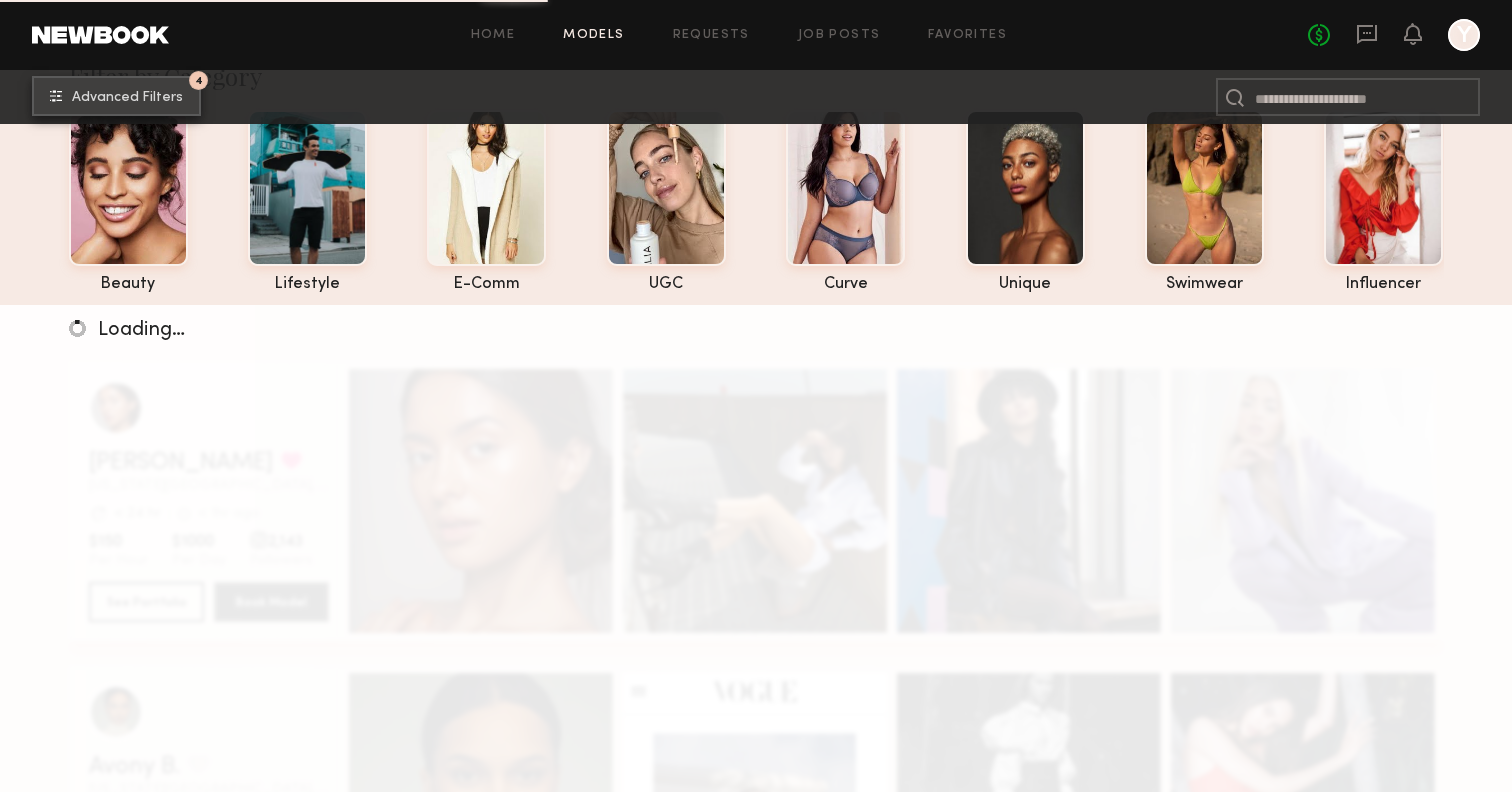 scroll, scrollTop: 121, scrollLeft: 0, axis: vertical 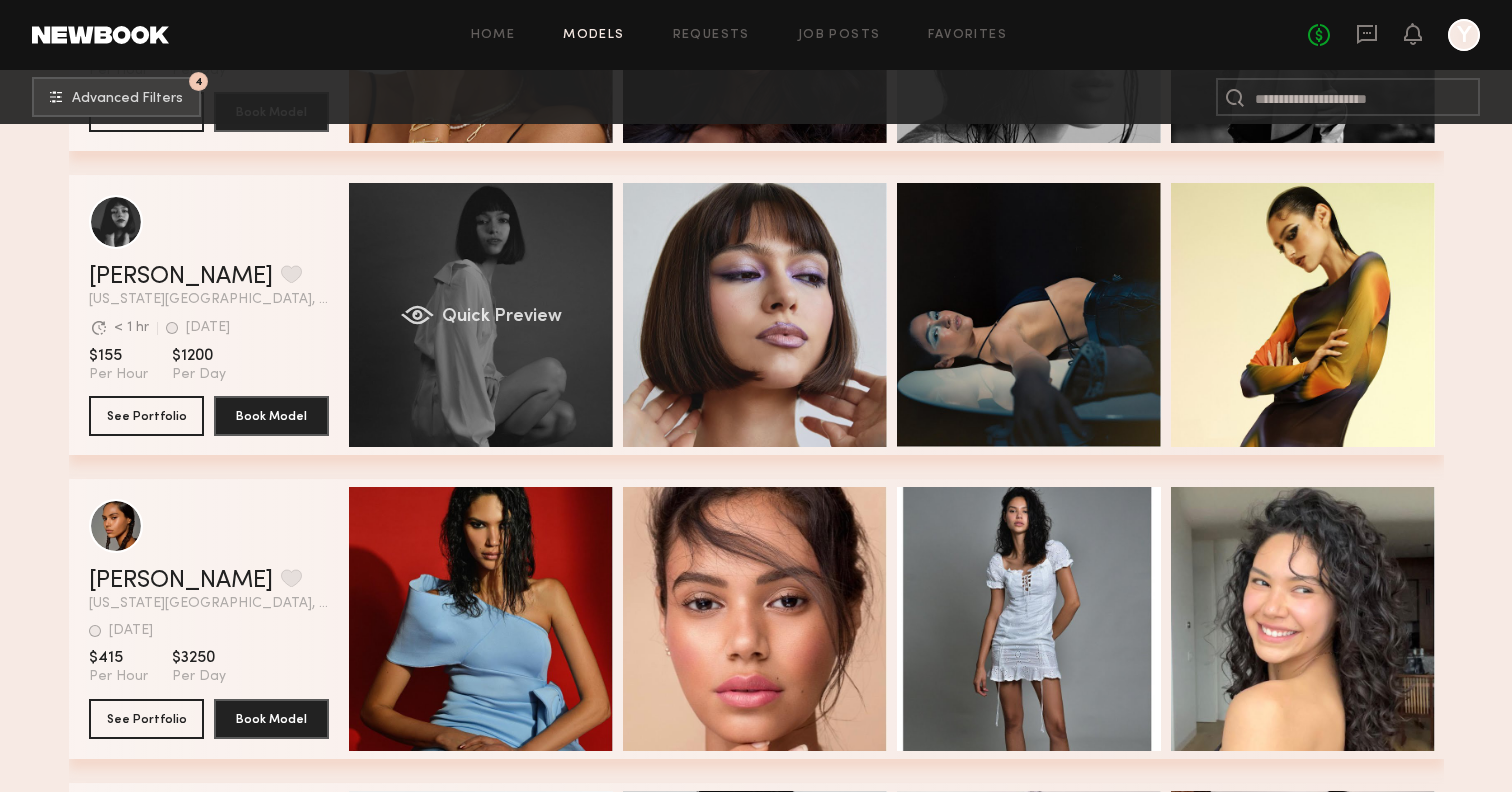 click on "Quick Preview" 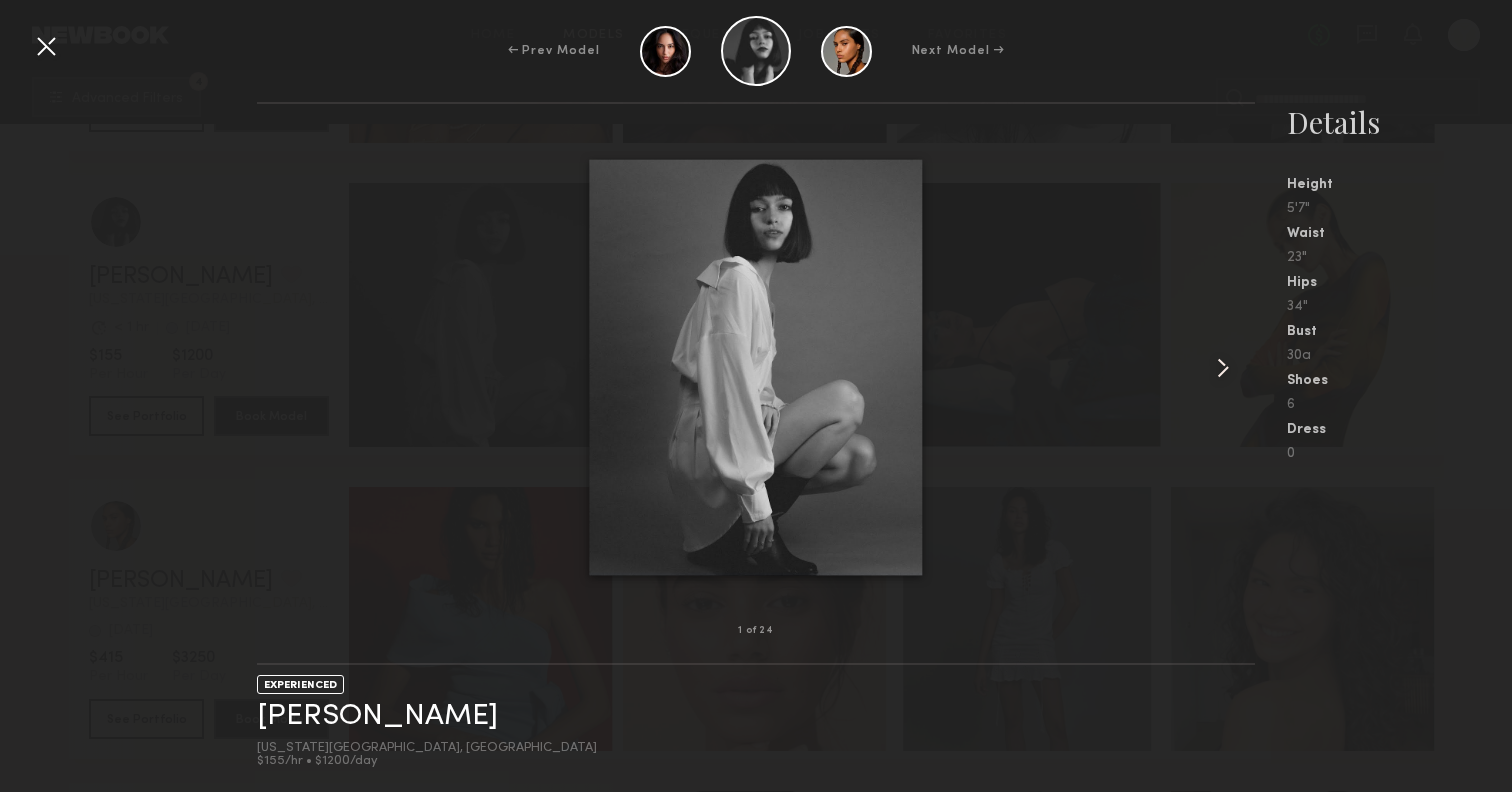 click at bounding box center [1223, 368] 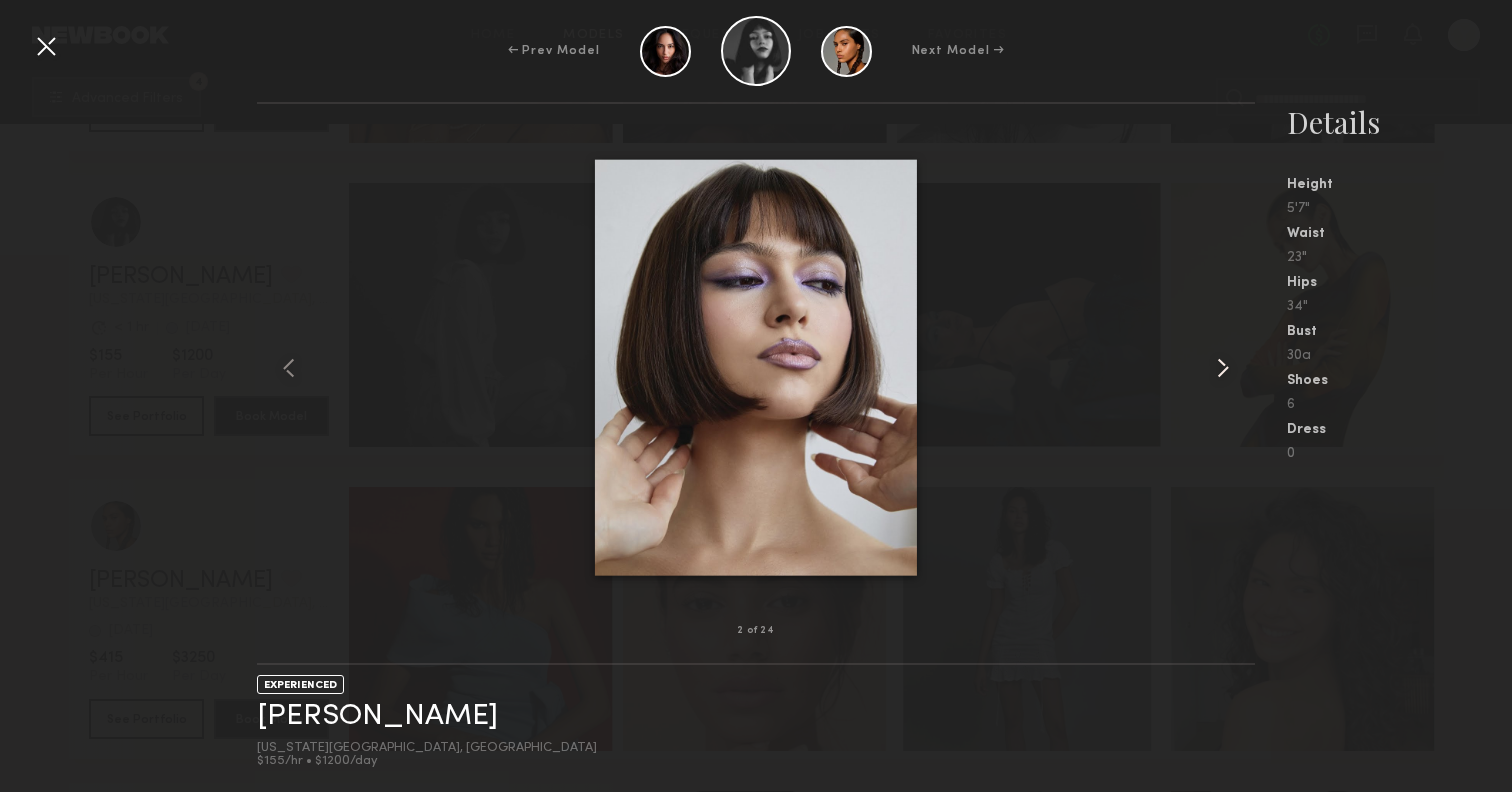 click at bounding box center (1223, 368) 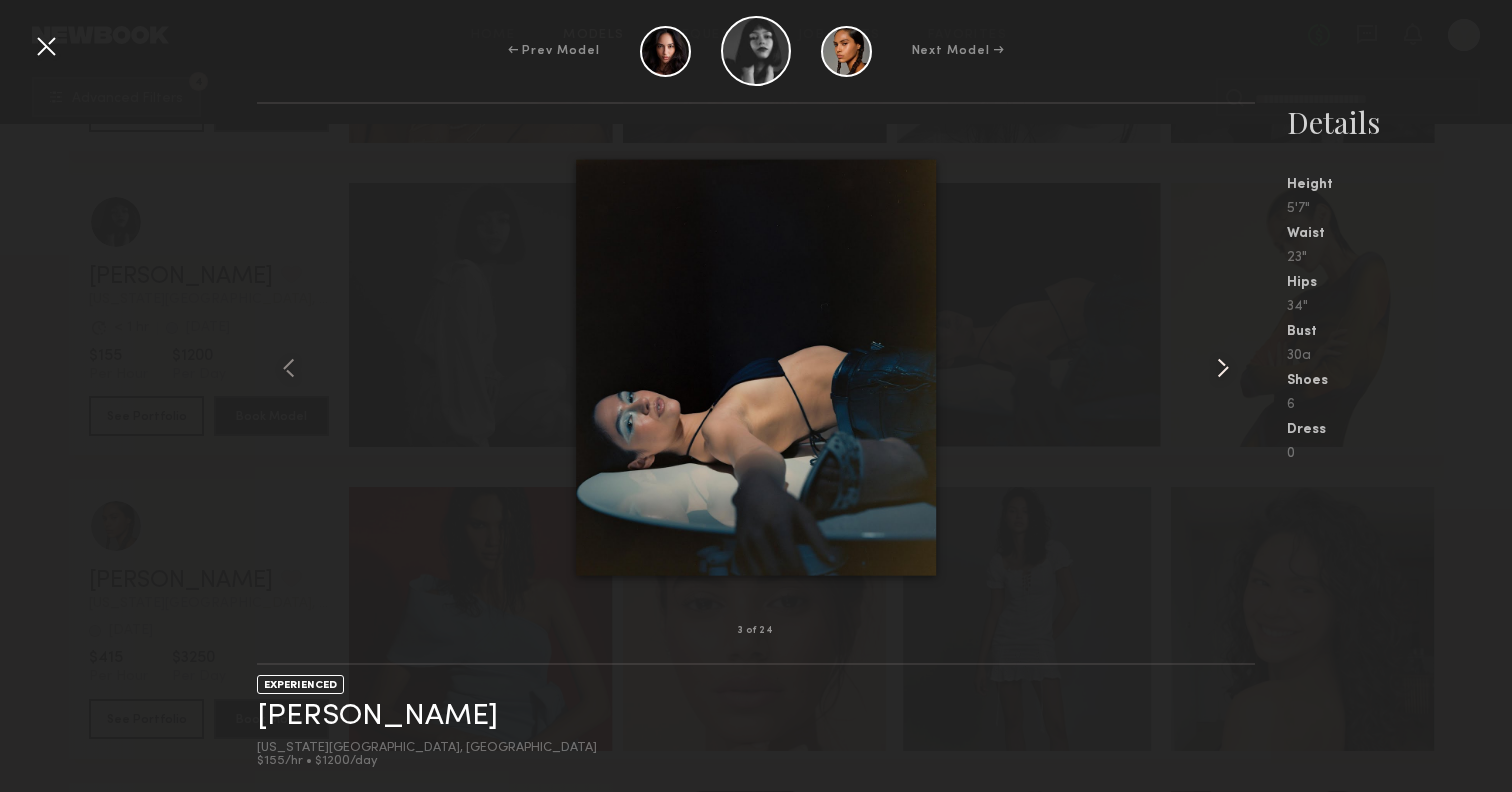 click at bounding box center [1223, 368] 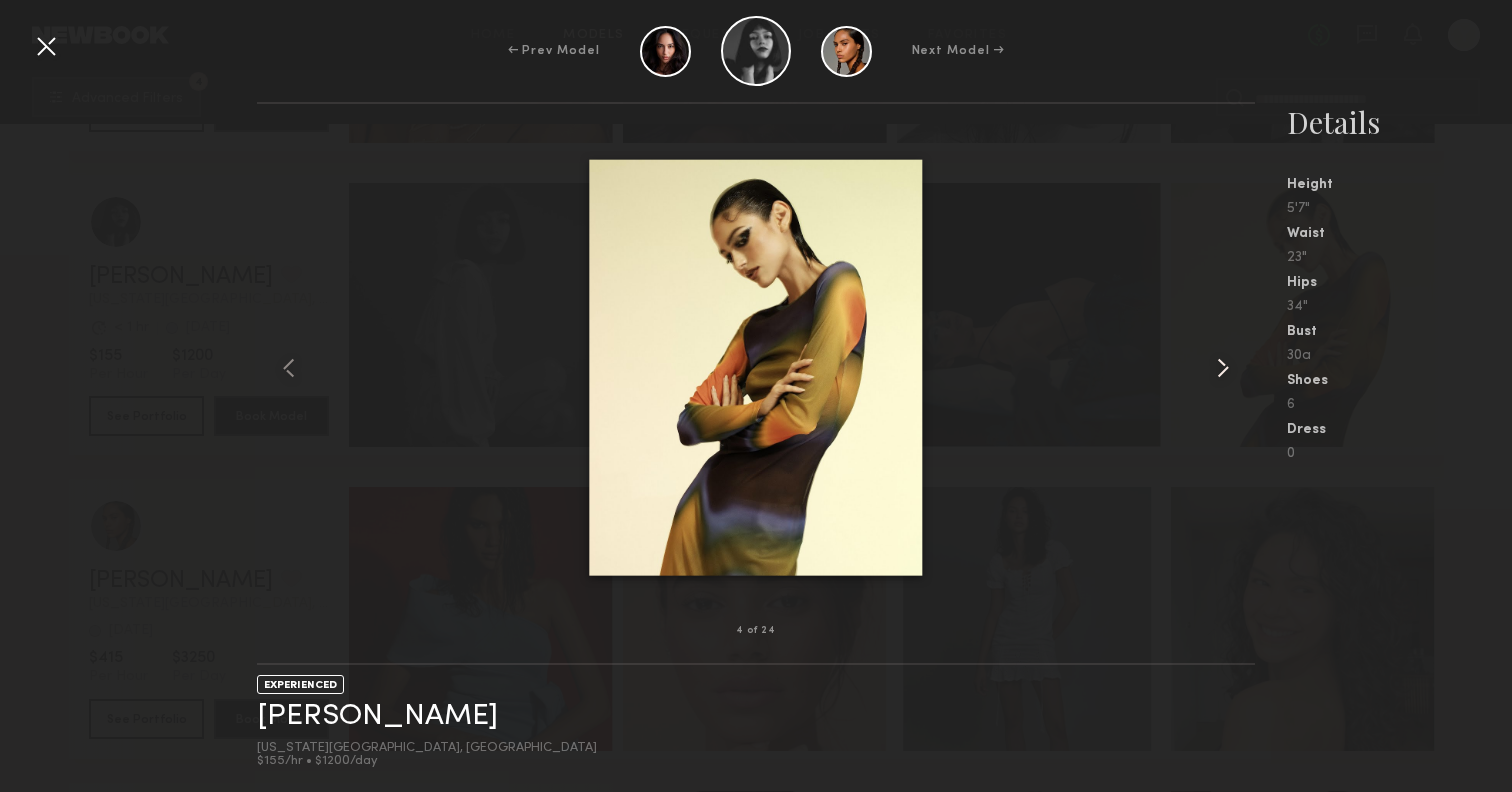 click at bounding box center [1223, 368] 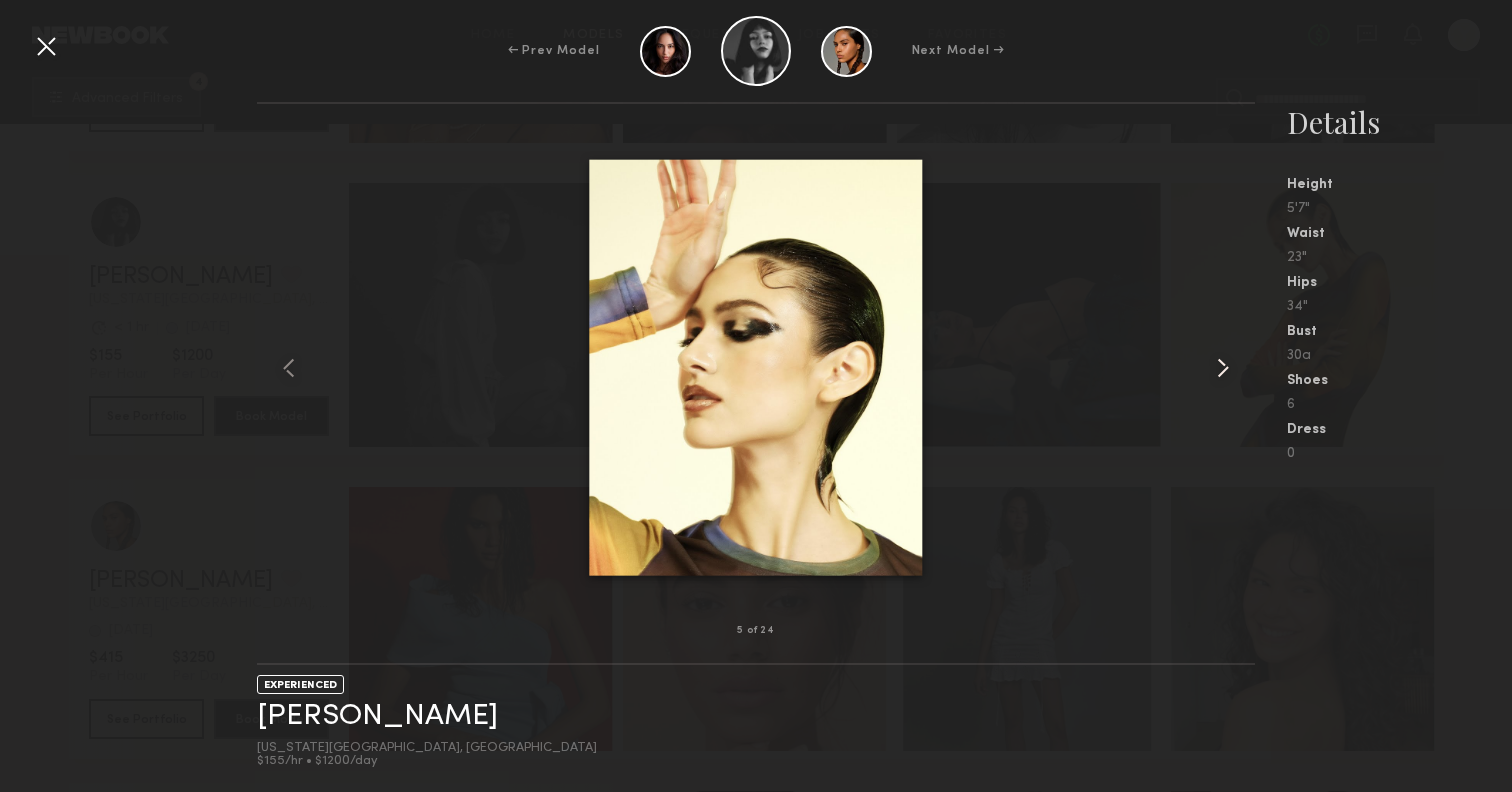 click at bounding box center (1223, 368) 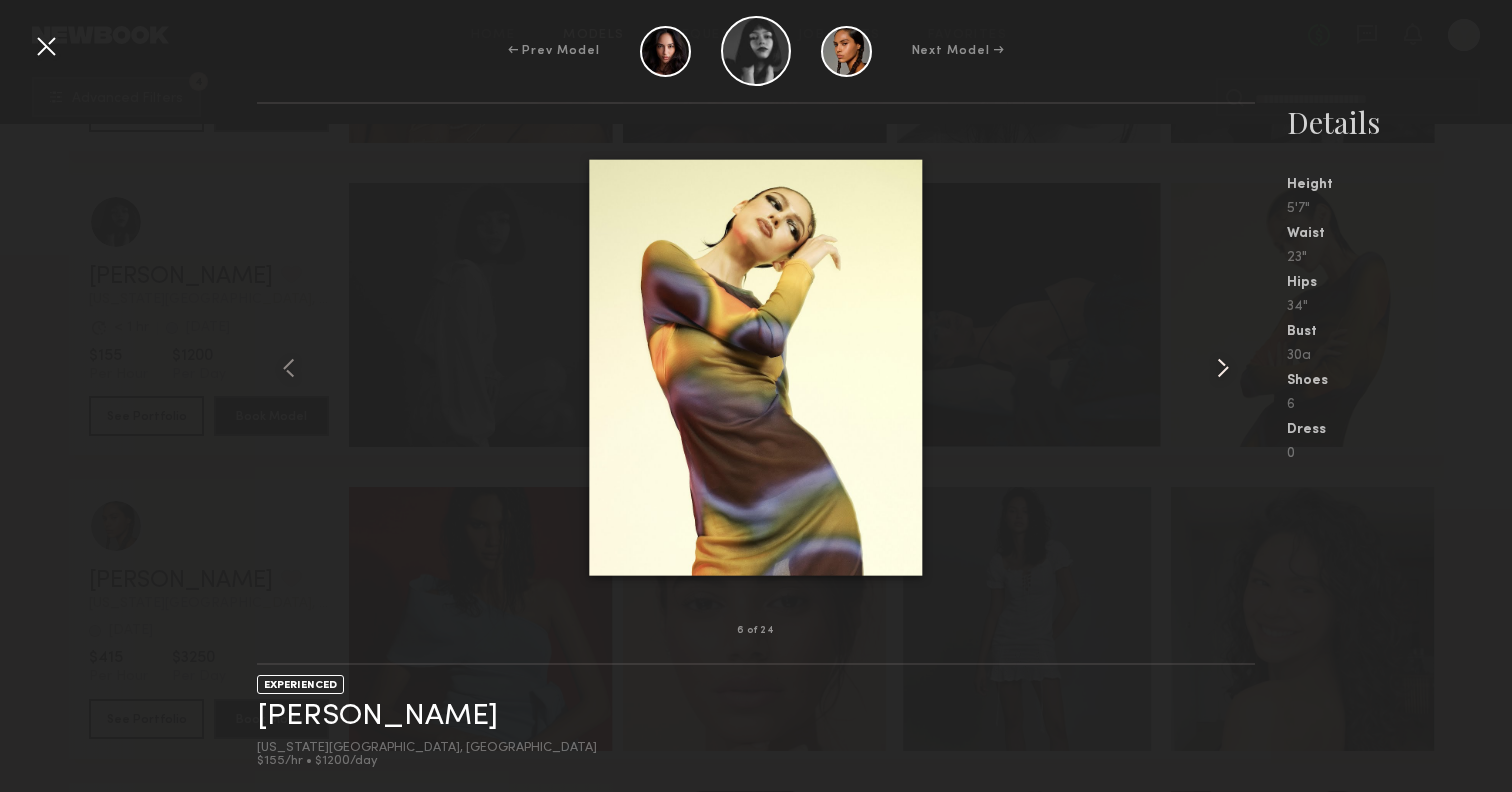 click at bounding box center (1223, 368) 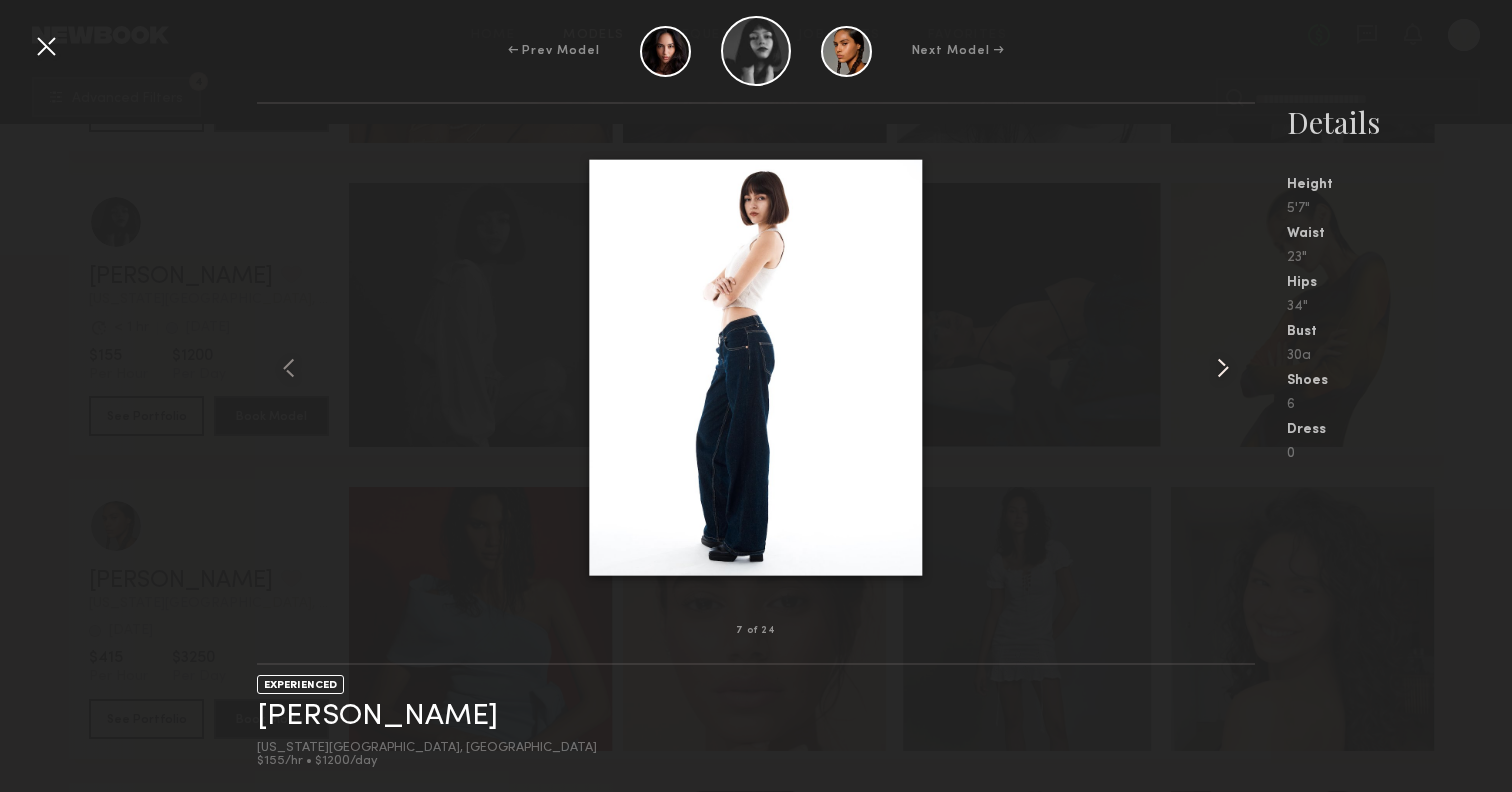 click at bounding box center [1223, 368] 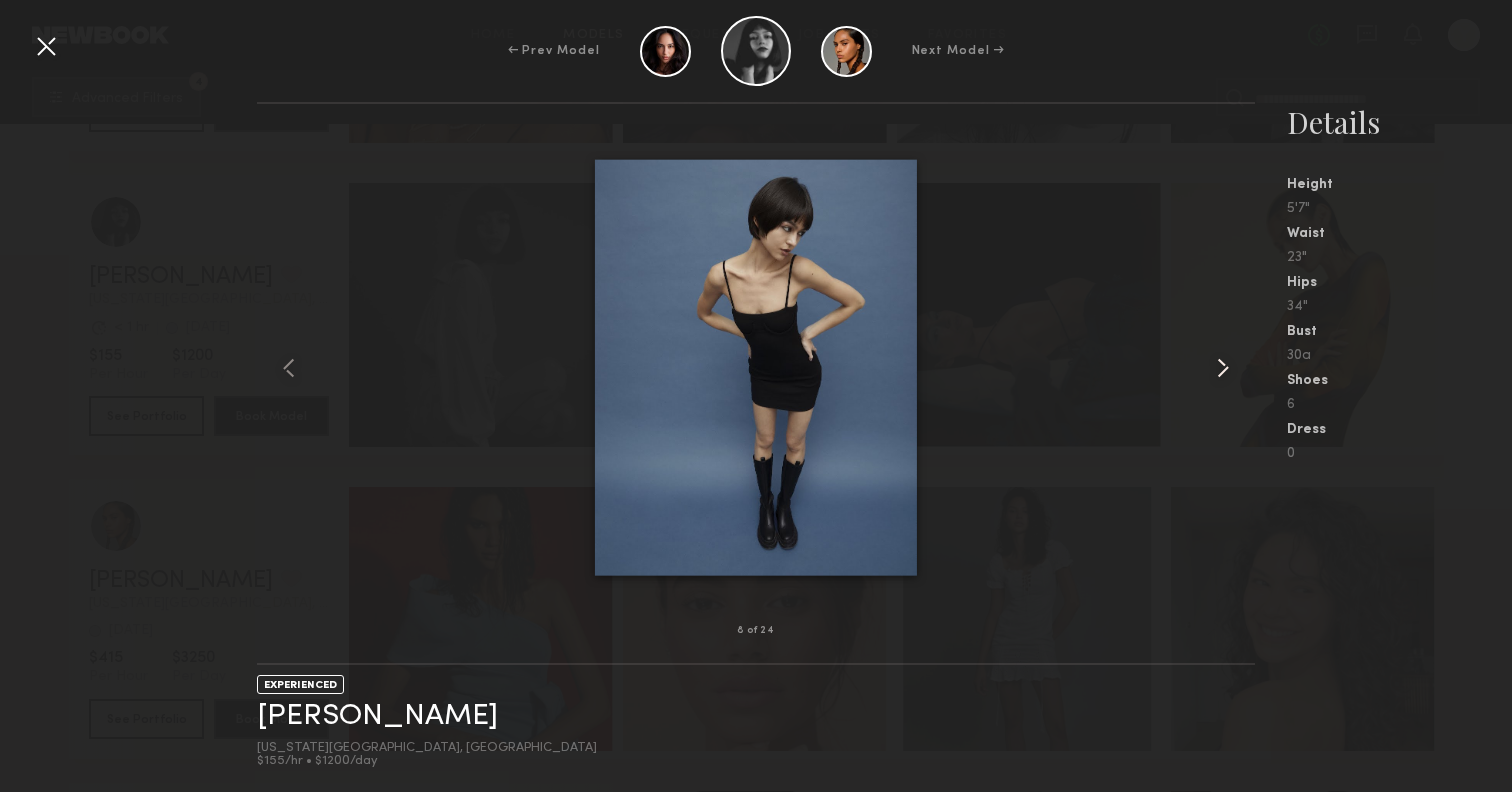 click at bounding box center (1223, 368) 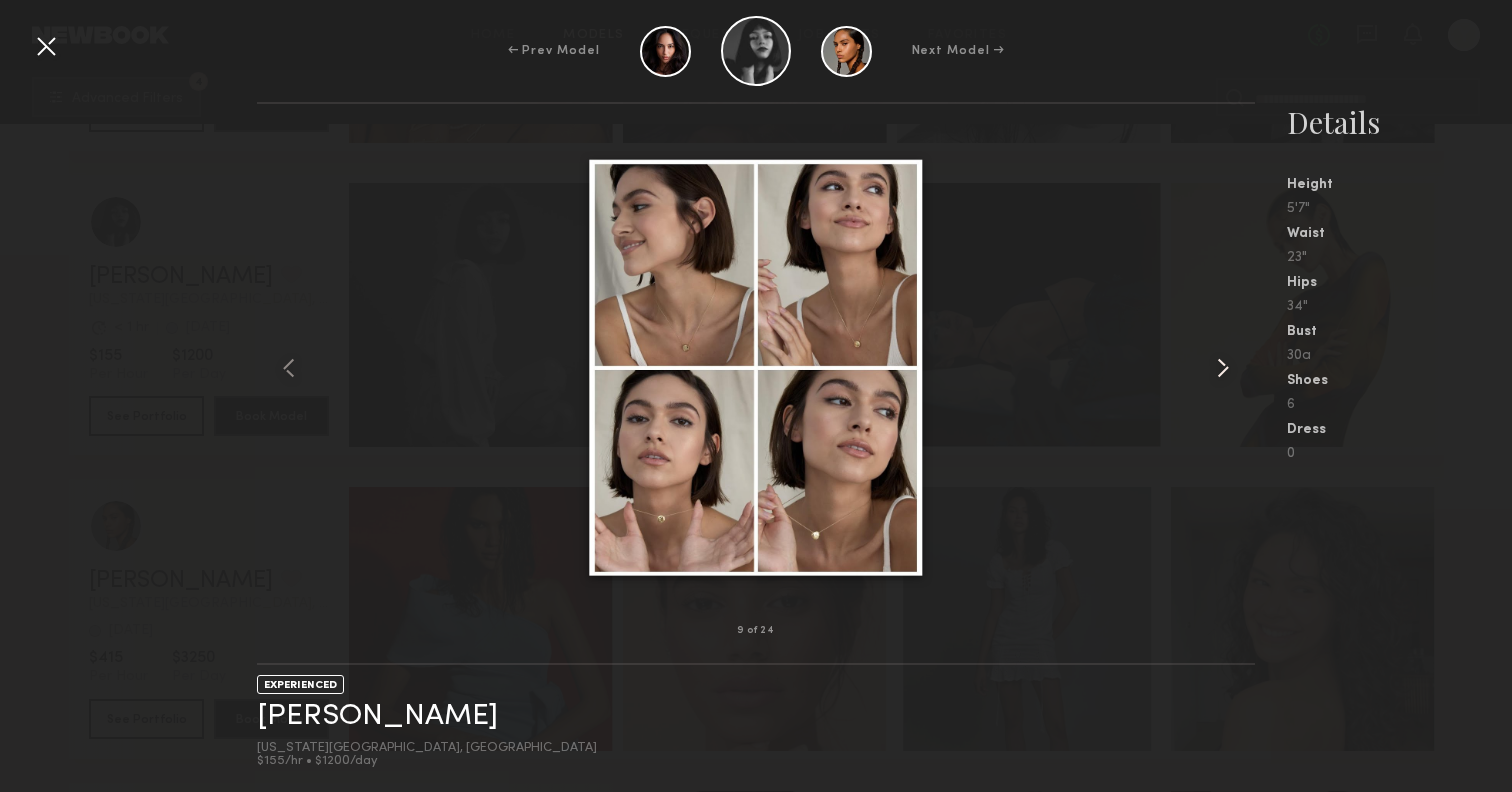 click at bounding box center (1223, 368) 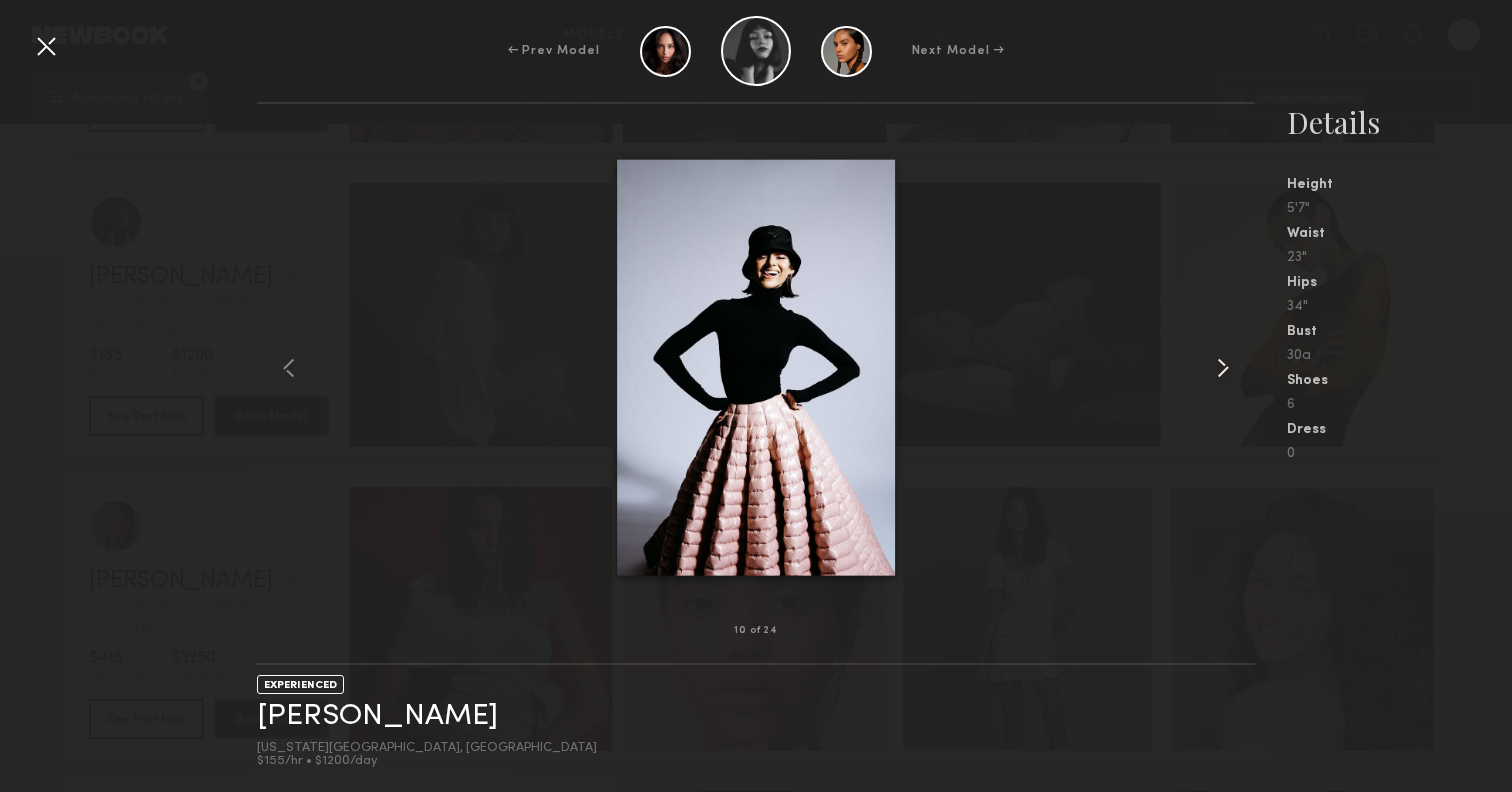 click at bounding box center (1223, 368) 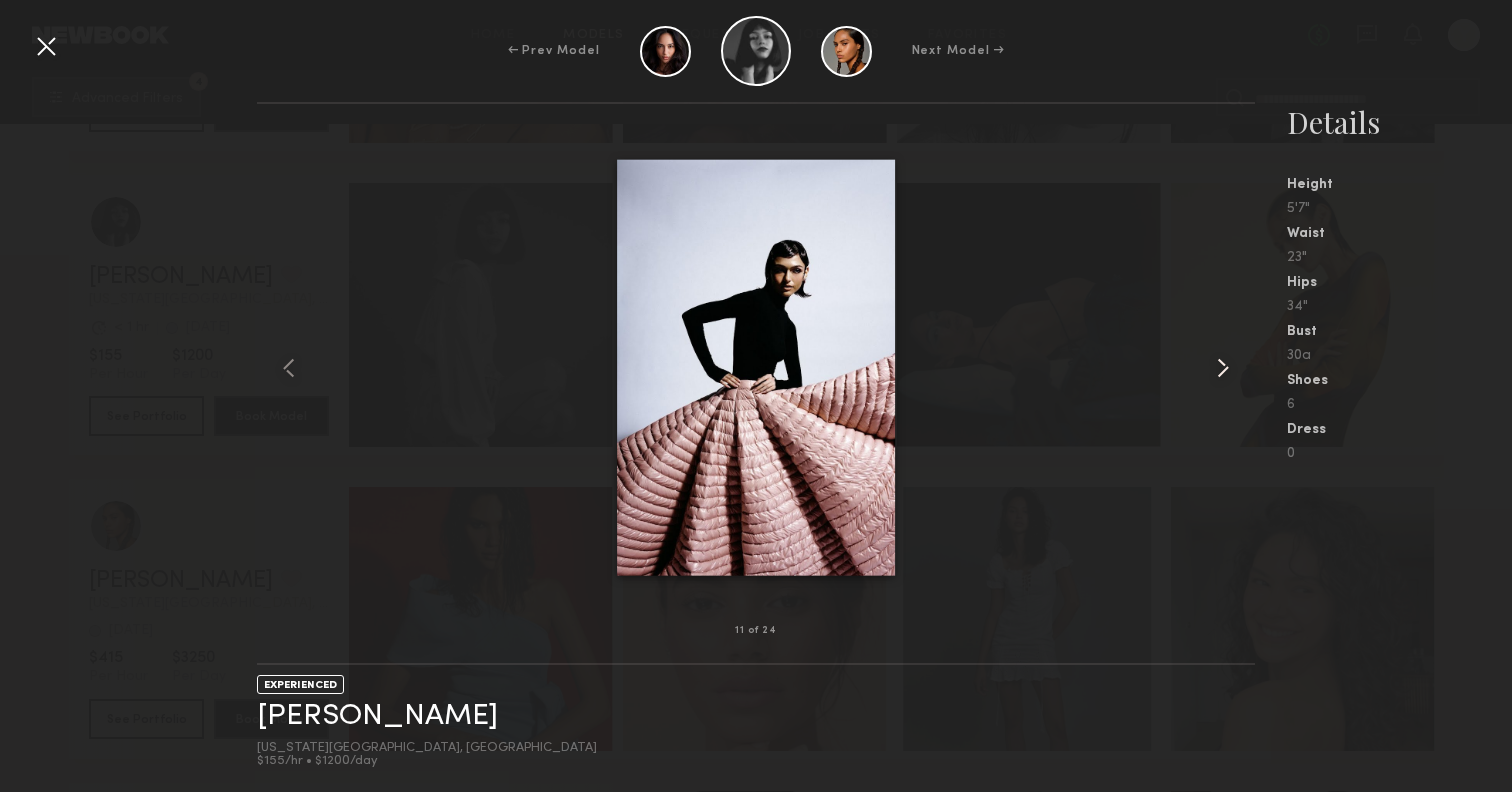 click at bounding box center (1223, 368) 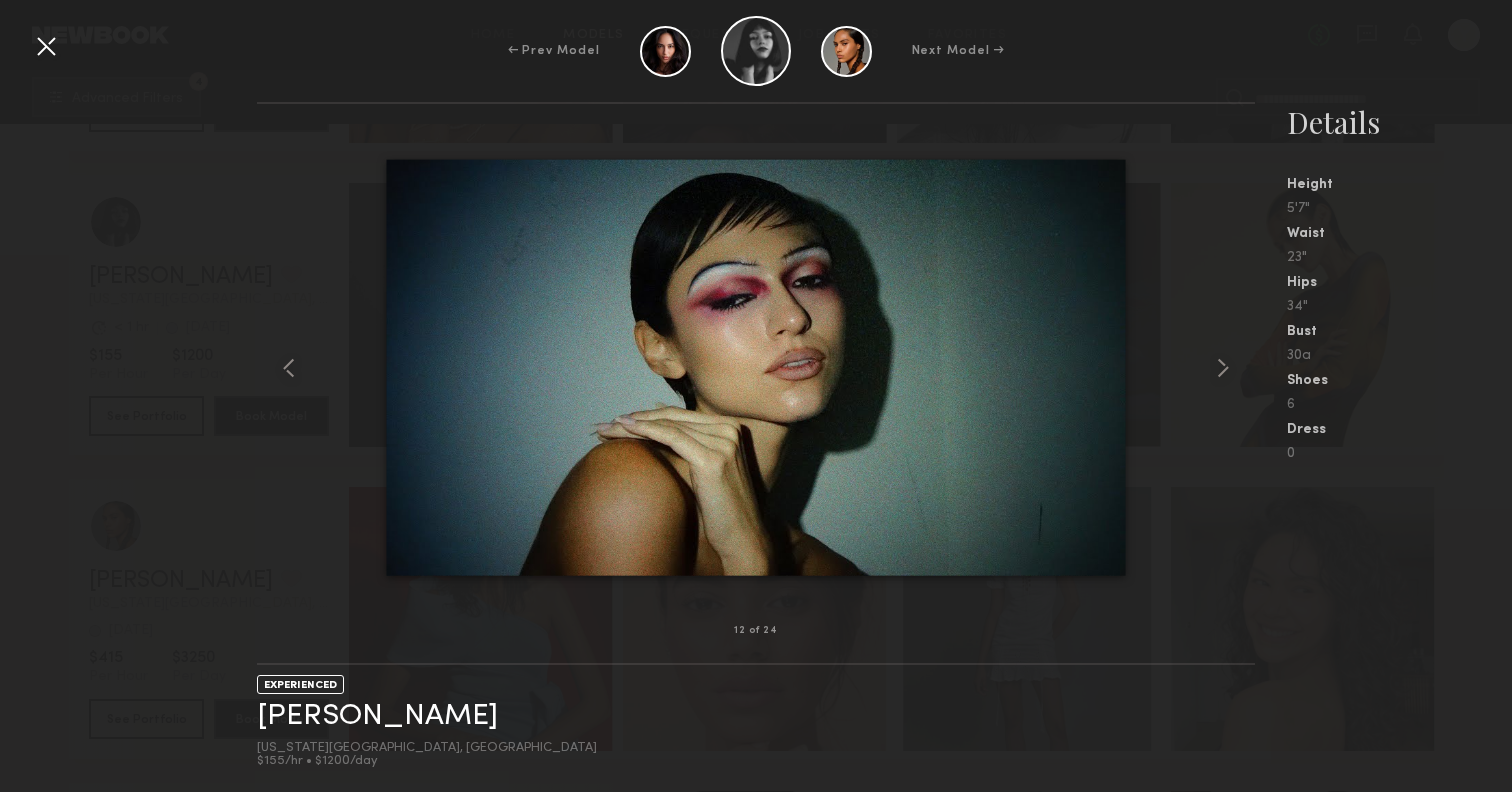 click at bounding box center (46, 46) 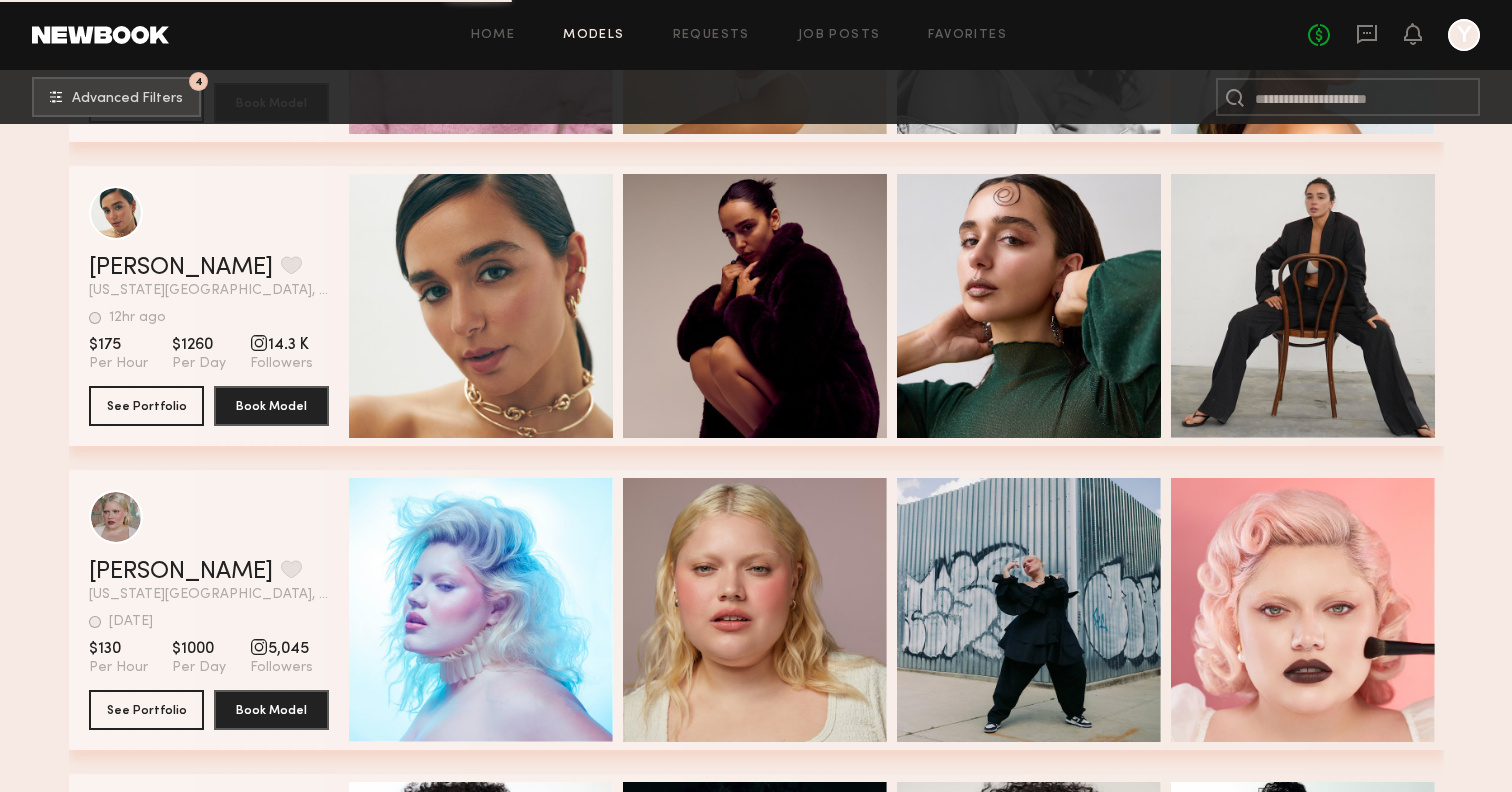scroll, scrollTop: 10009, scrollLeft: 0, axis: vertical 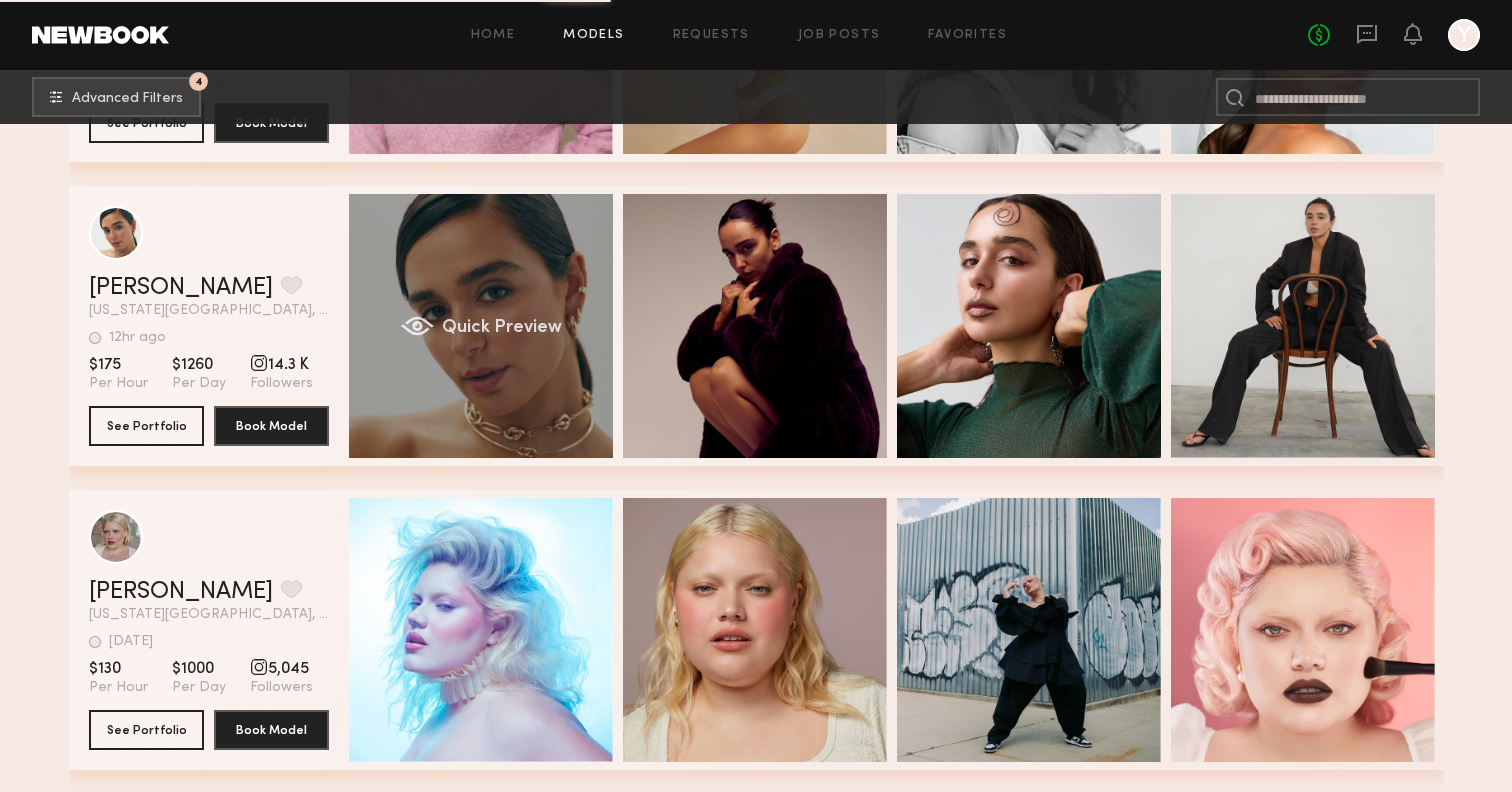 click on "Quick Preview" 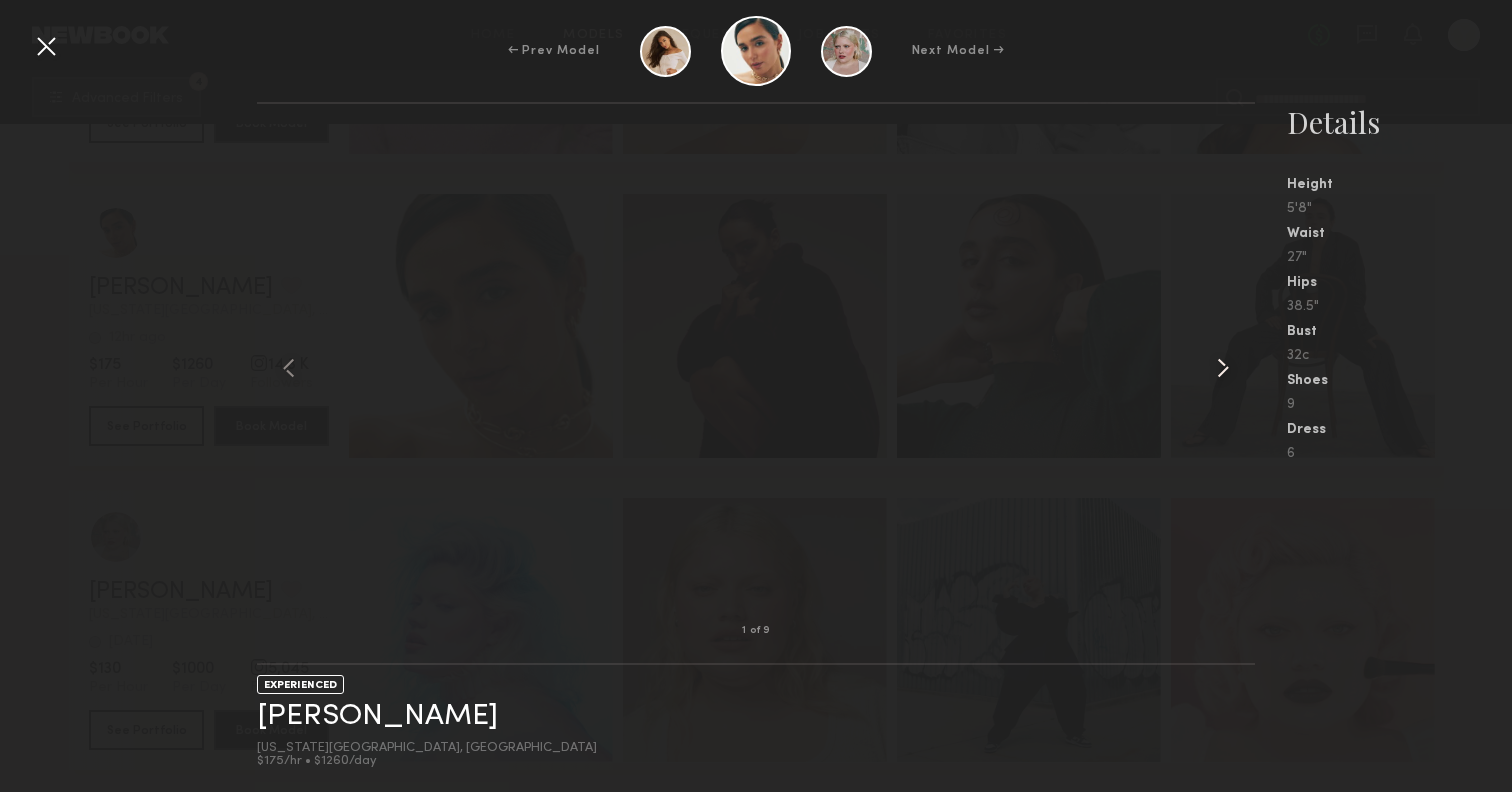 click at bounding box center [1223, 368] 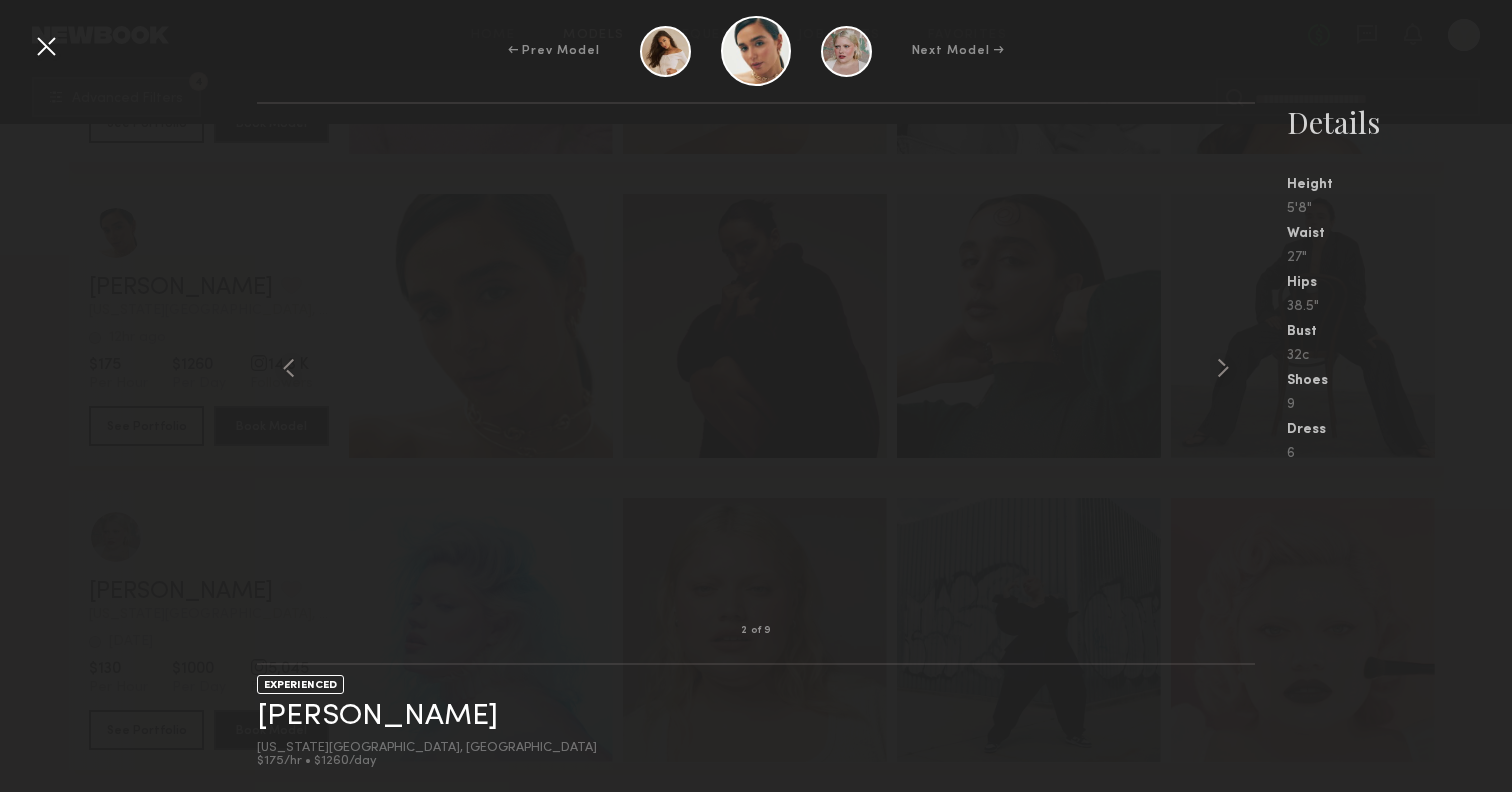 click at bounding box center [46, 46] 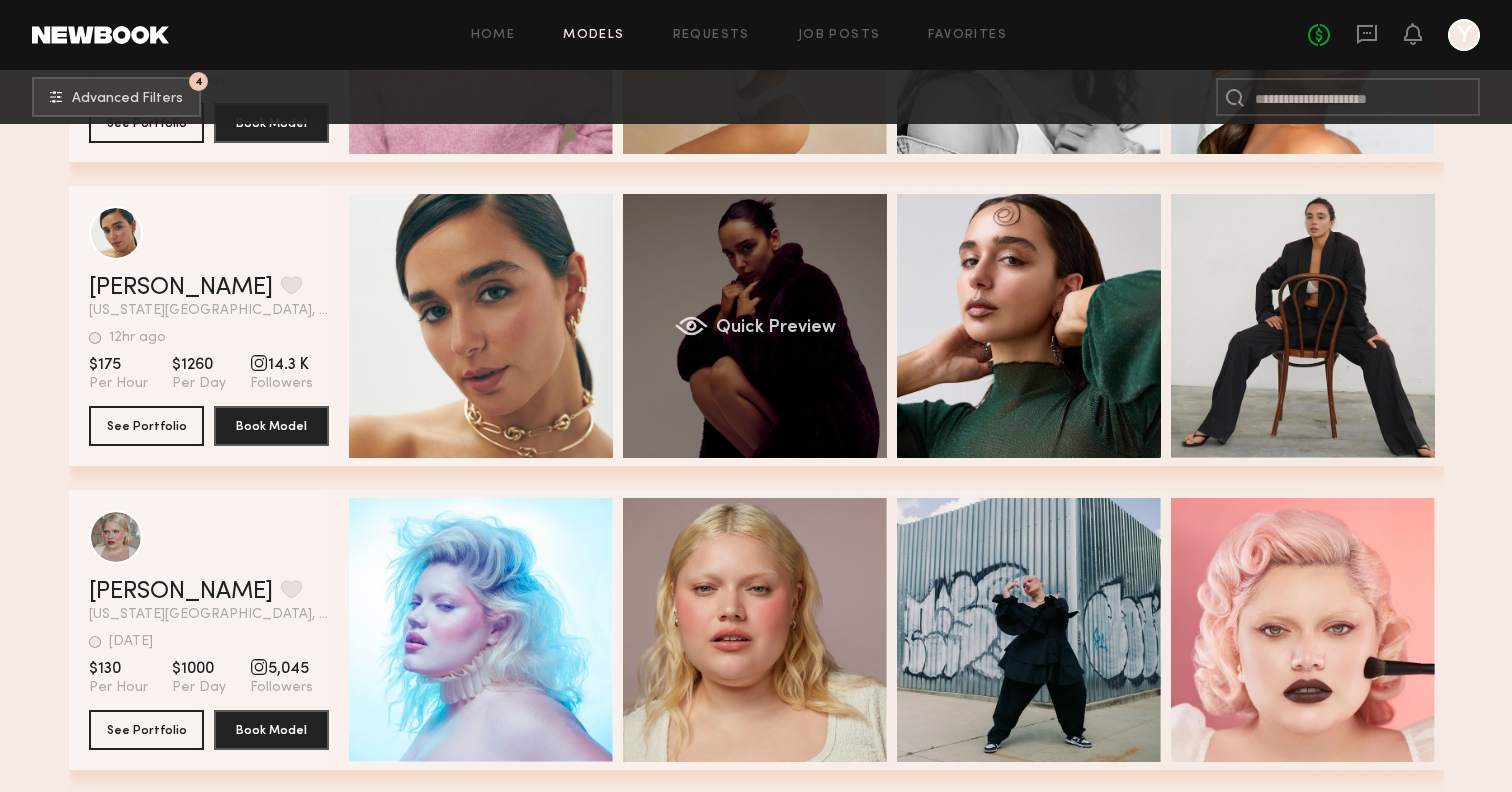 click on "Quick Preview" 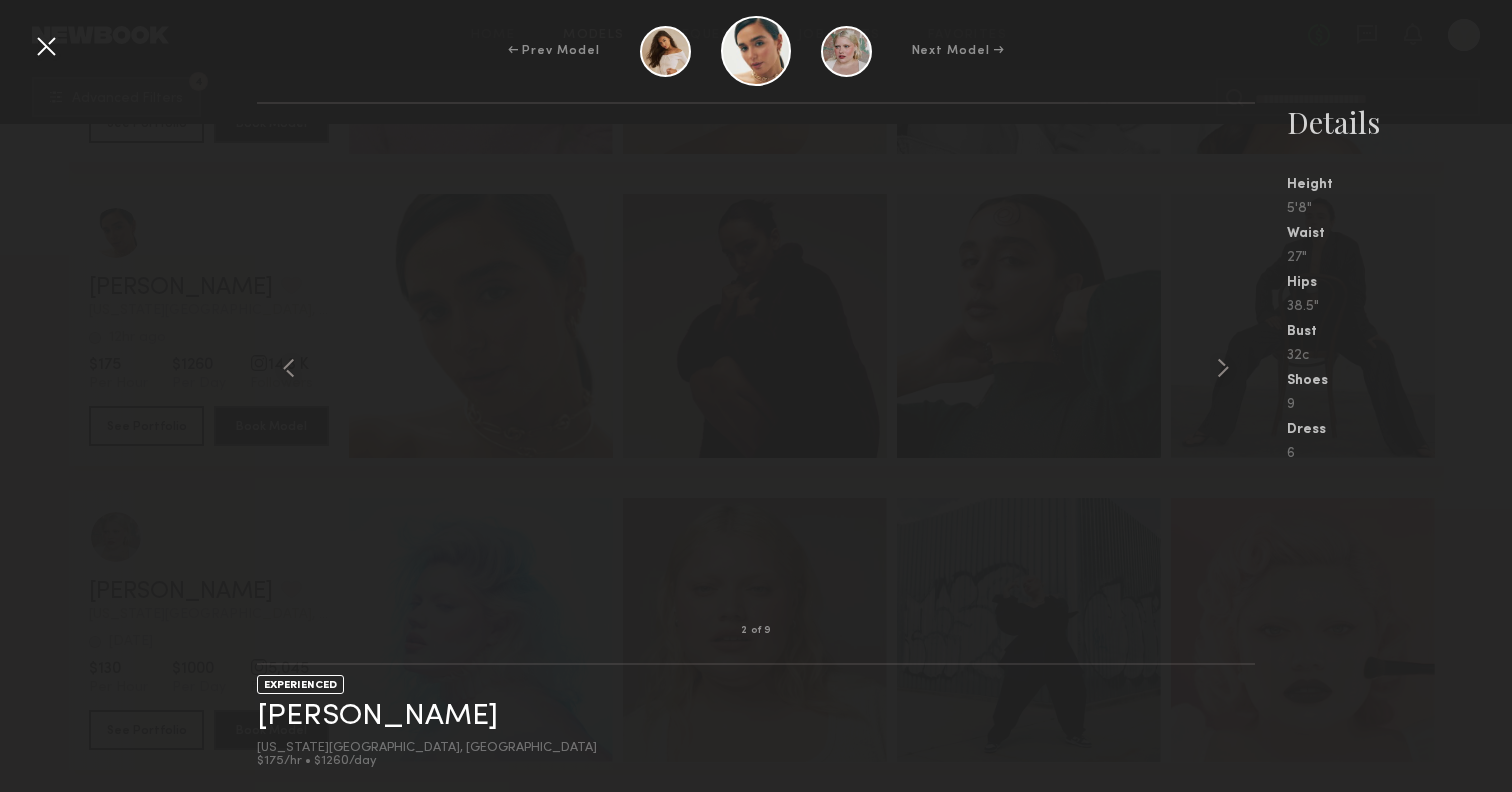click at bounding box center [46, 46] 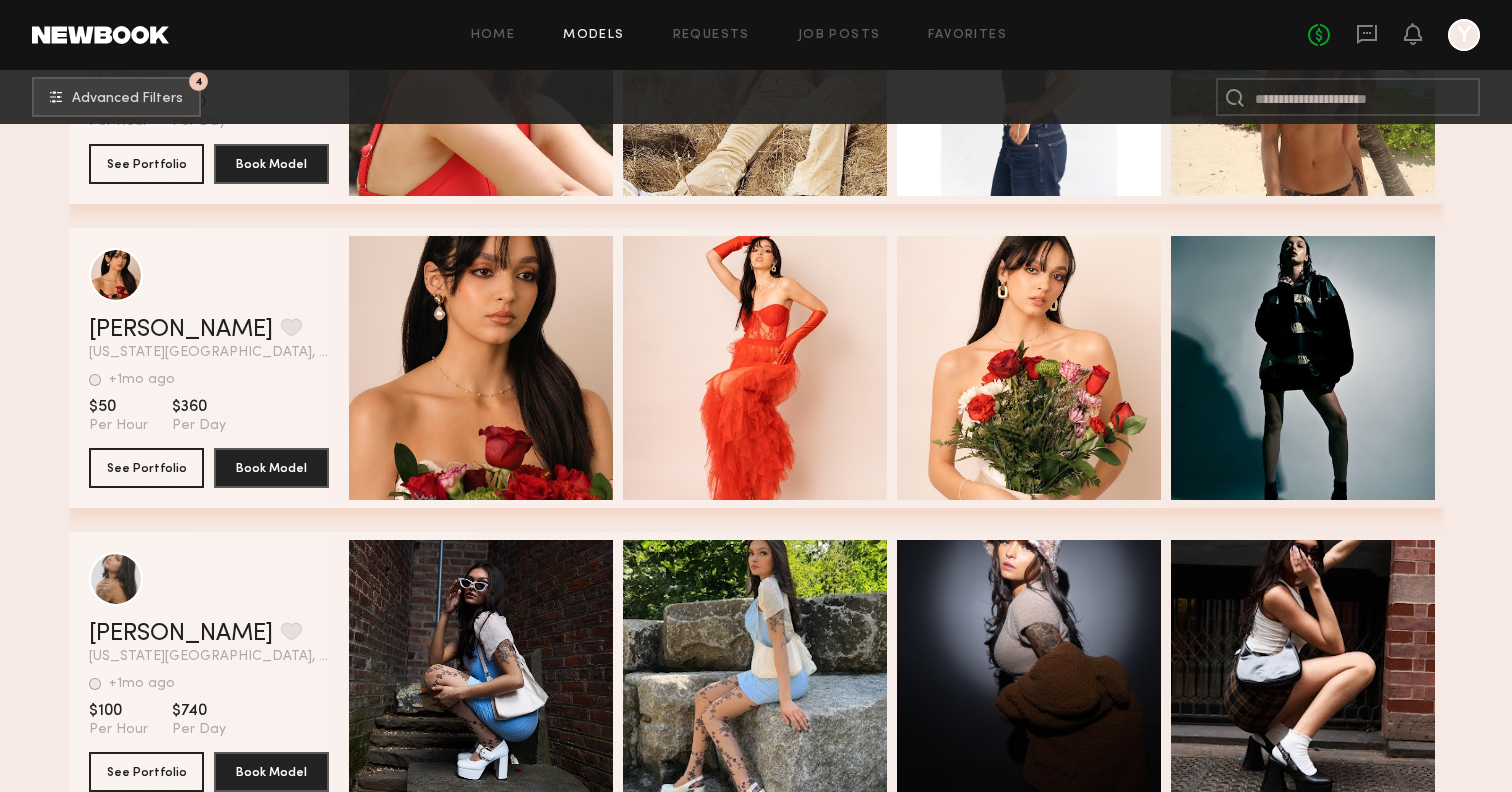 scroll, scrollTop: 36835, scrollLeft: 0, axis: vertical 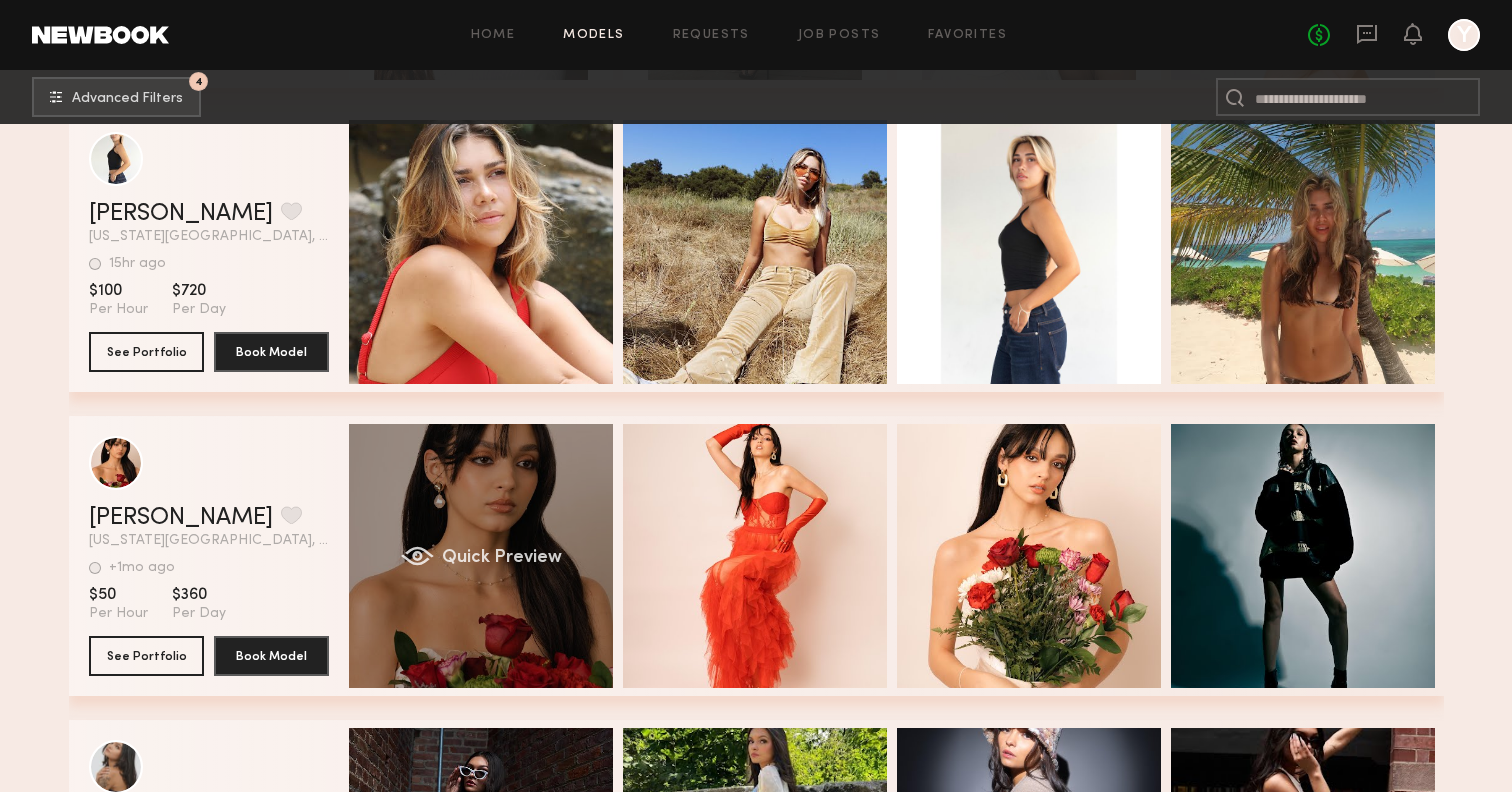 click on "Quick Preview" 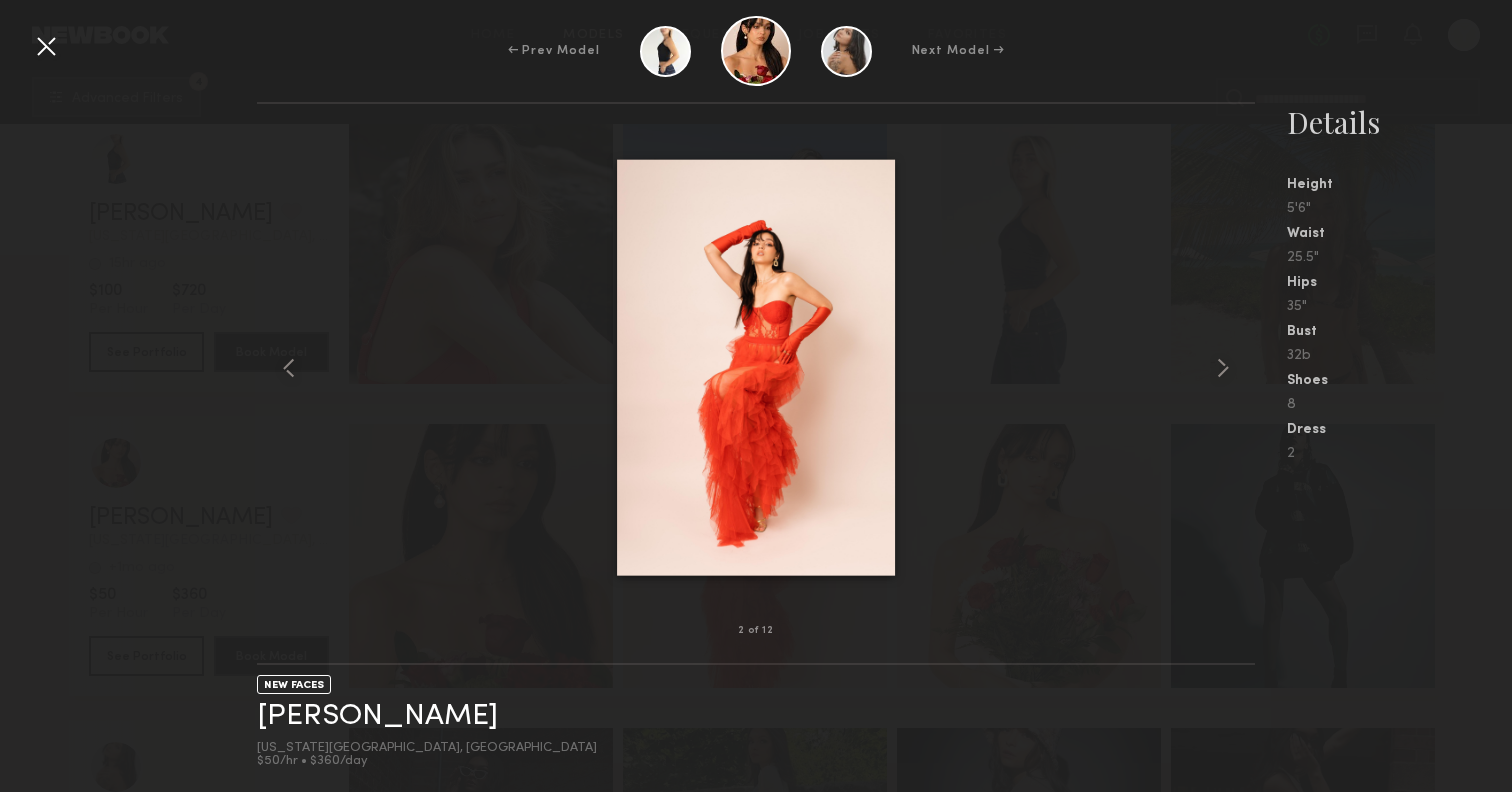 click at bounding box center [46, 46] 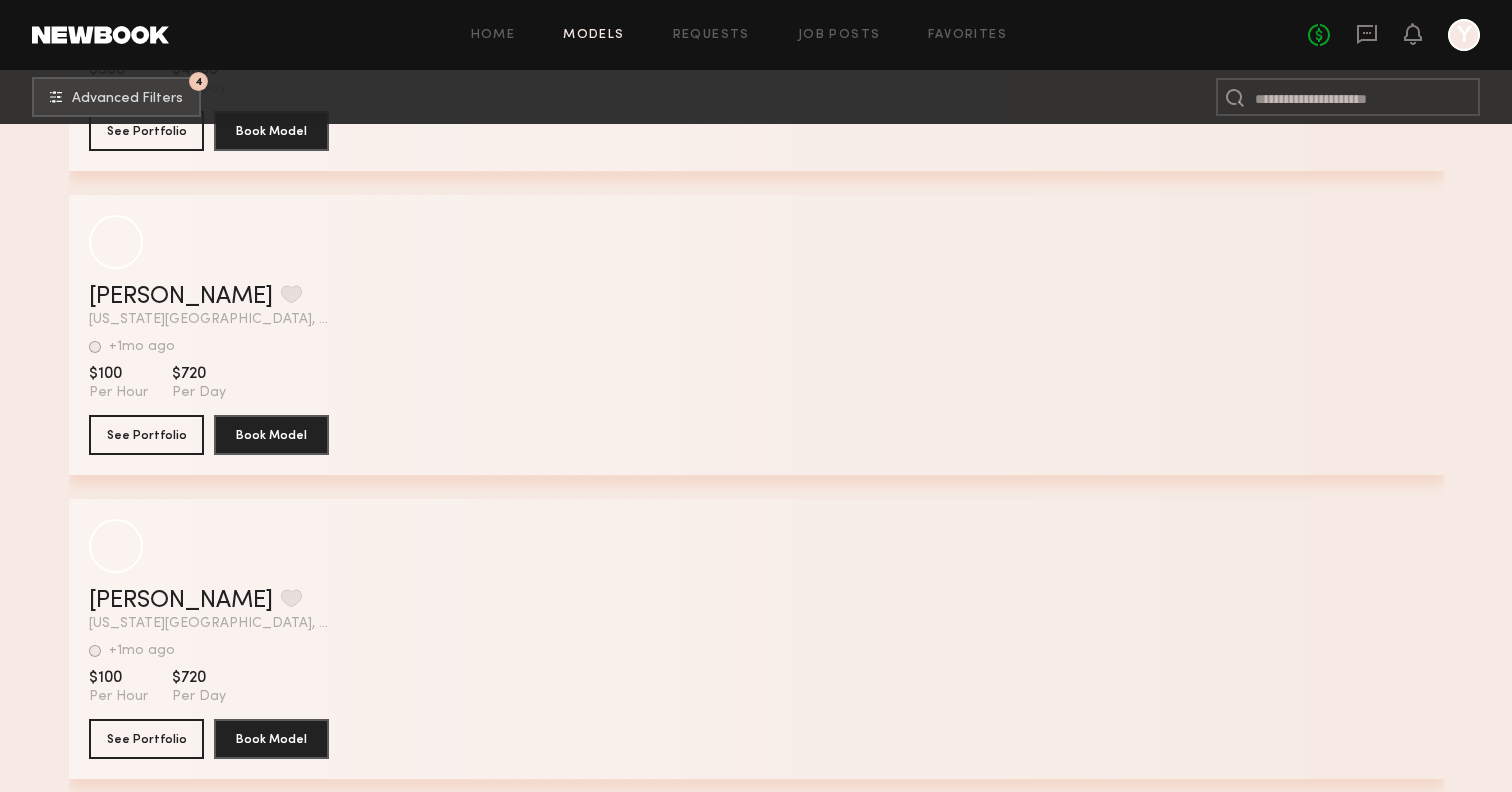 scroll, scrollTop: 42799, scrollLeft: 0, axis: vertical 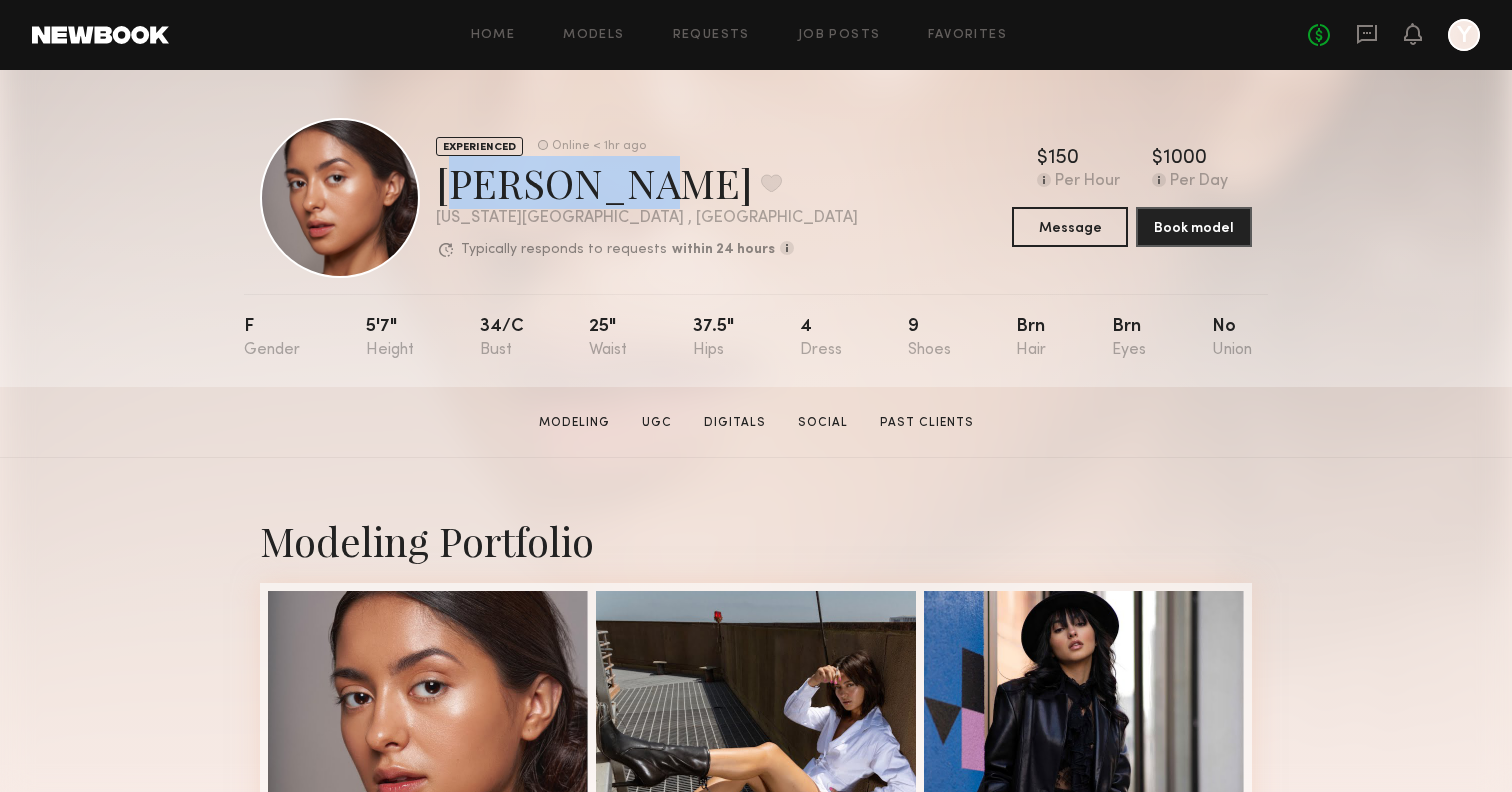 drag, startPoint x: 440, startPoint y: 188, endPoint x: 620, endPoint y: 187, distance: 180.00278 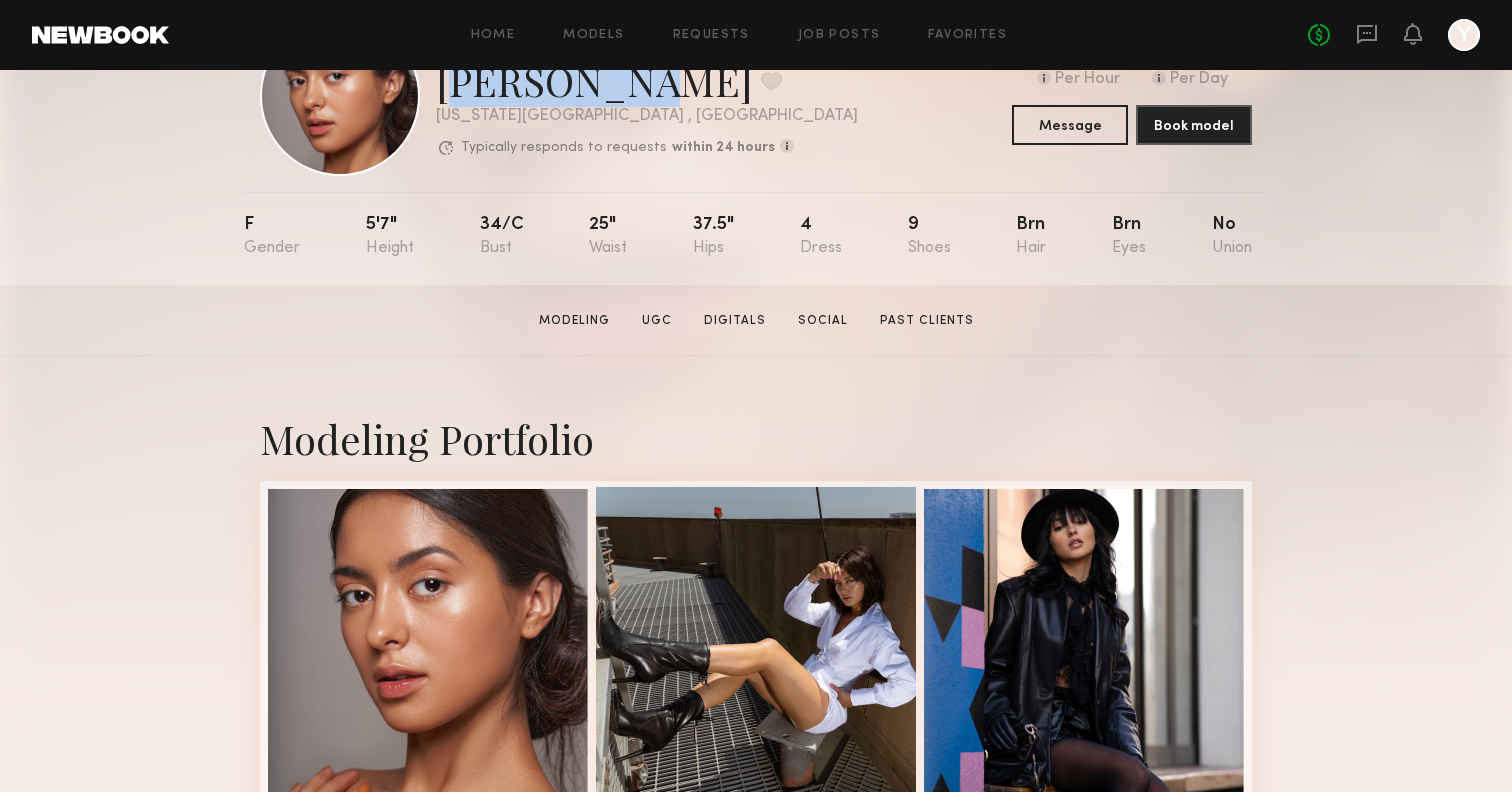 scroll, scrollTop: 527, scrollLeft: 0, axis: vertical 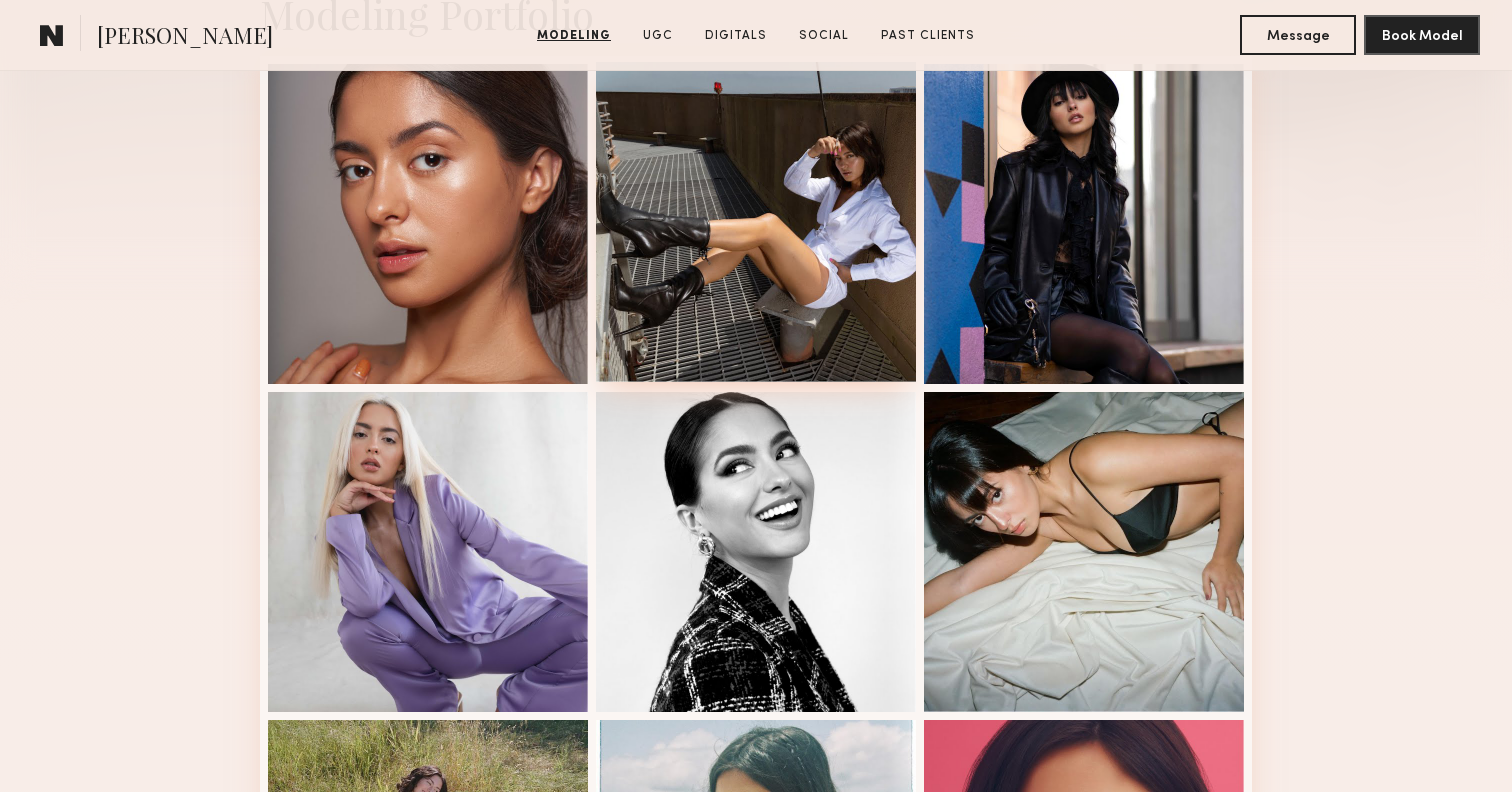 click at bounding box center (756, 222) 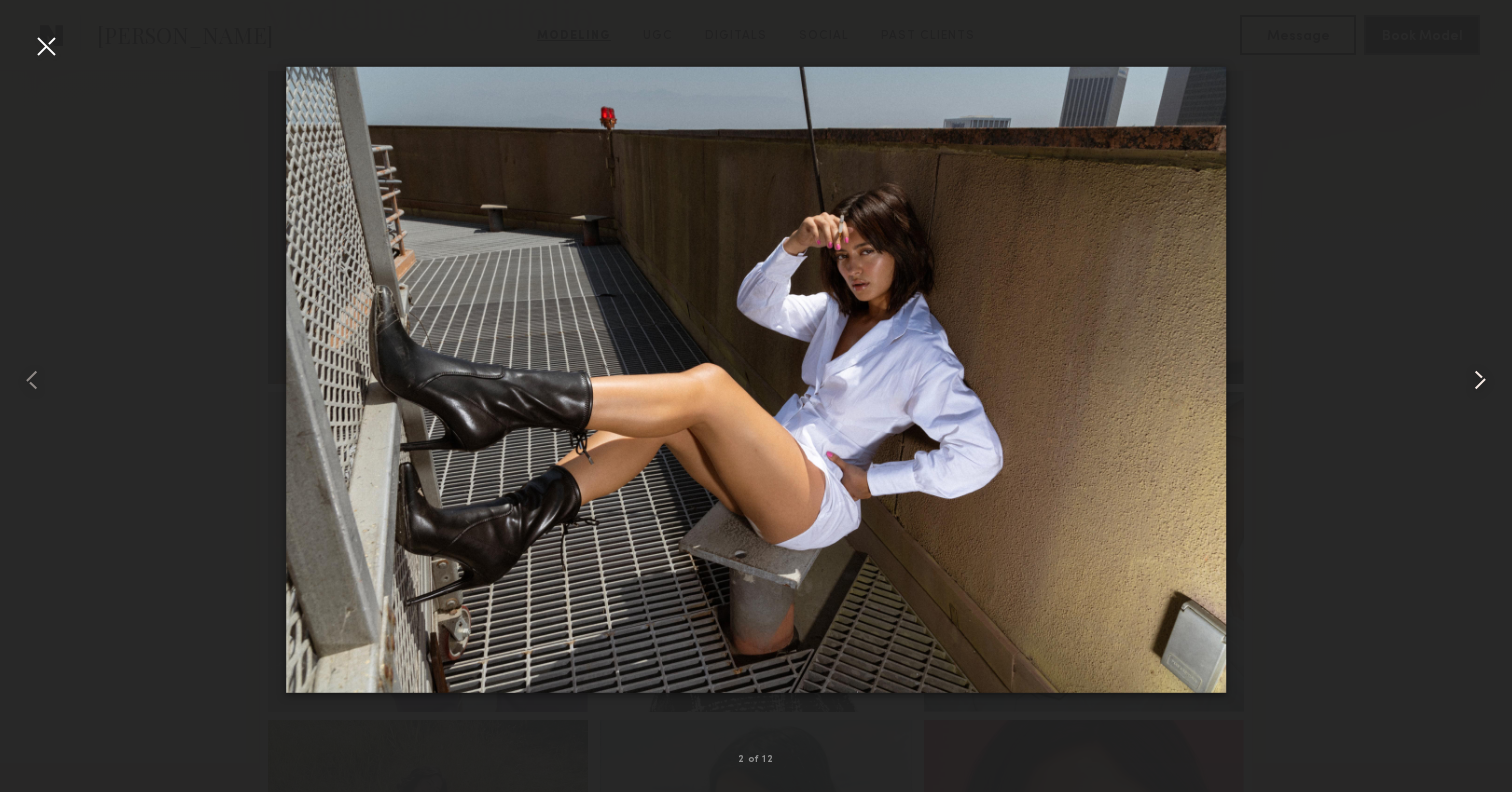 click at bounding box center (1480, 380) 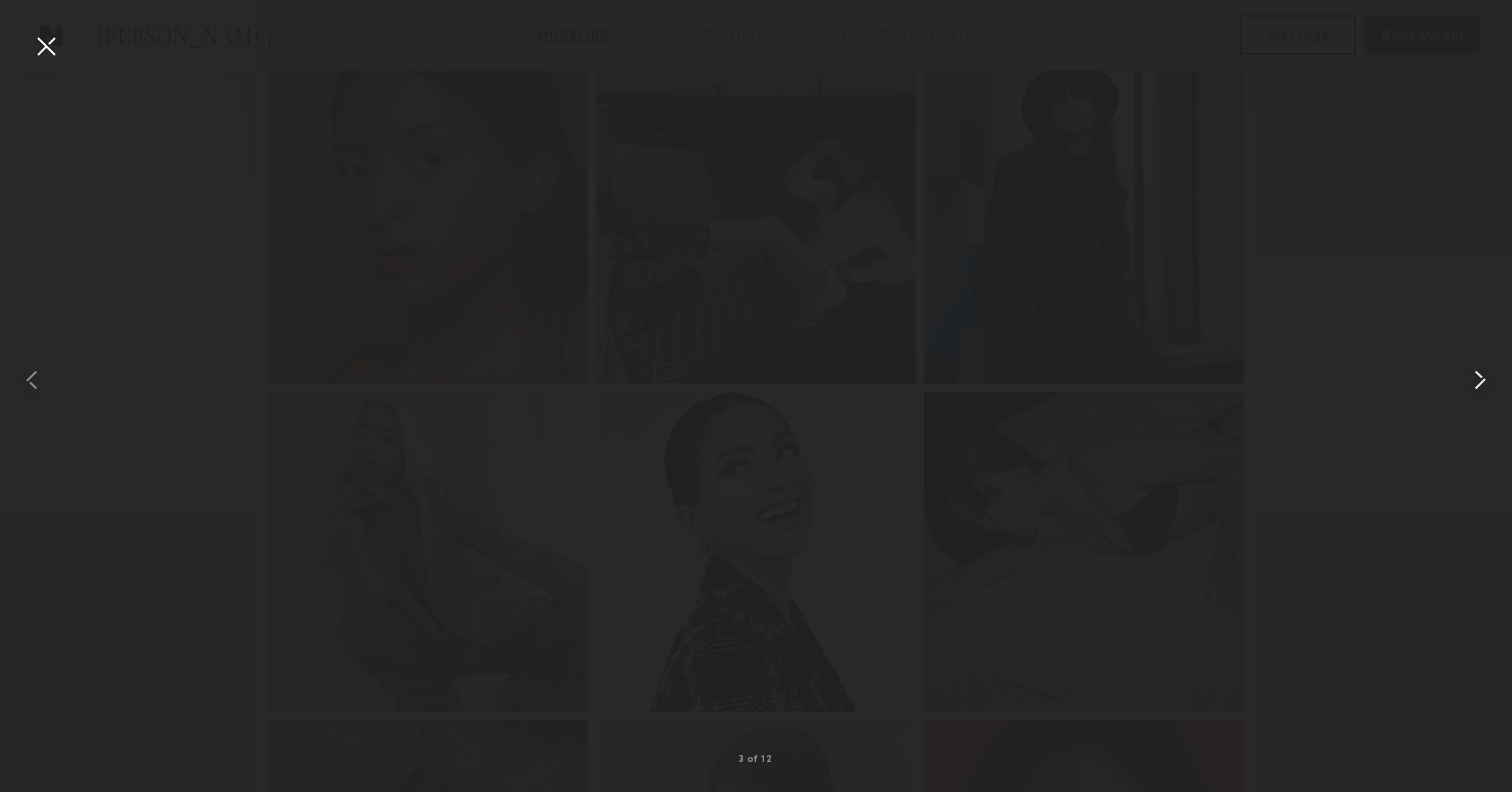 click at bounding box center (1480, 380) 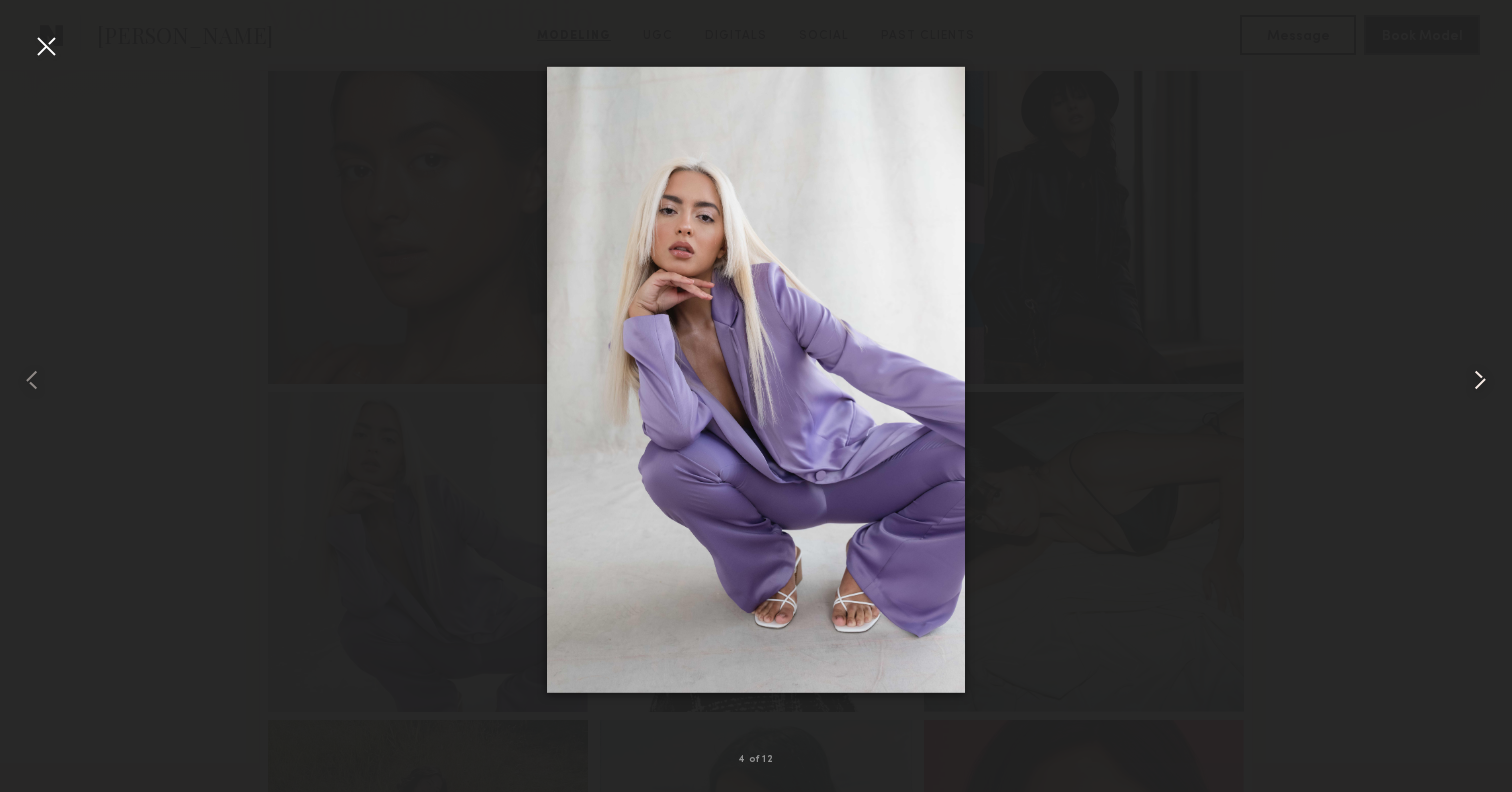 click at bounding box center [1480, 380] 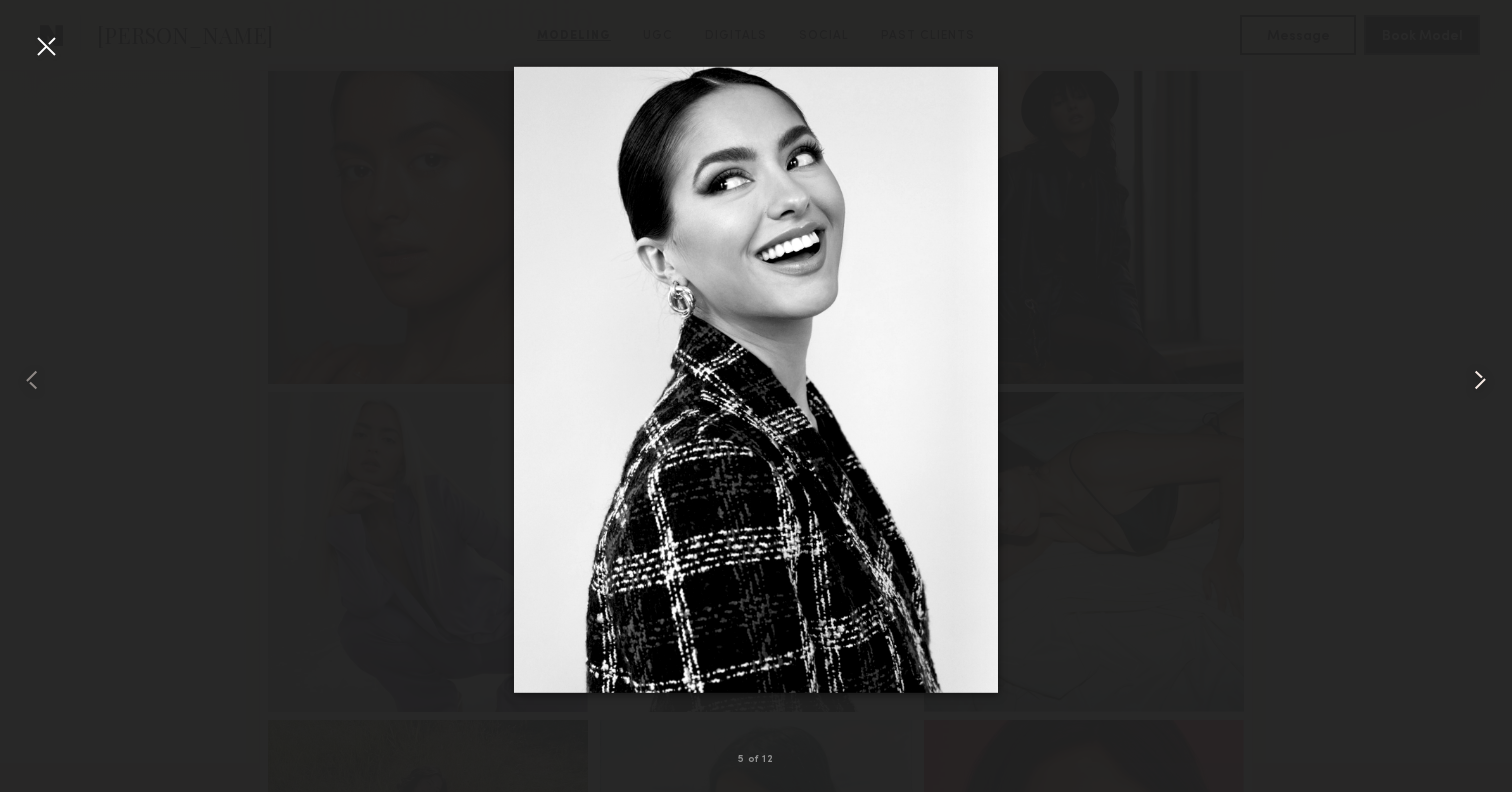 click at bounding box center [1480, 380] 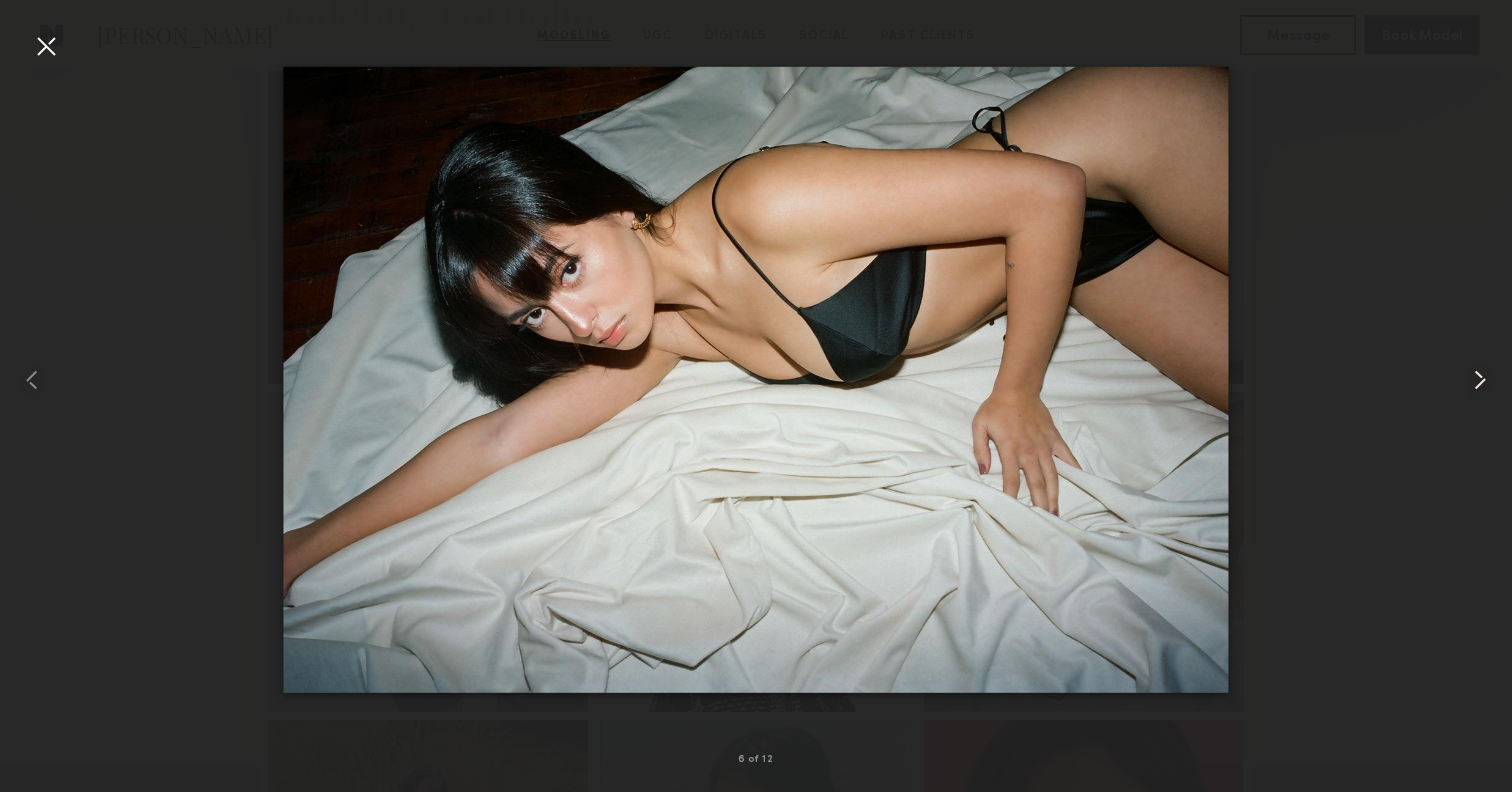 click at bounding box center (1480, 380) 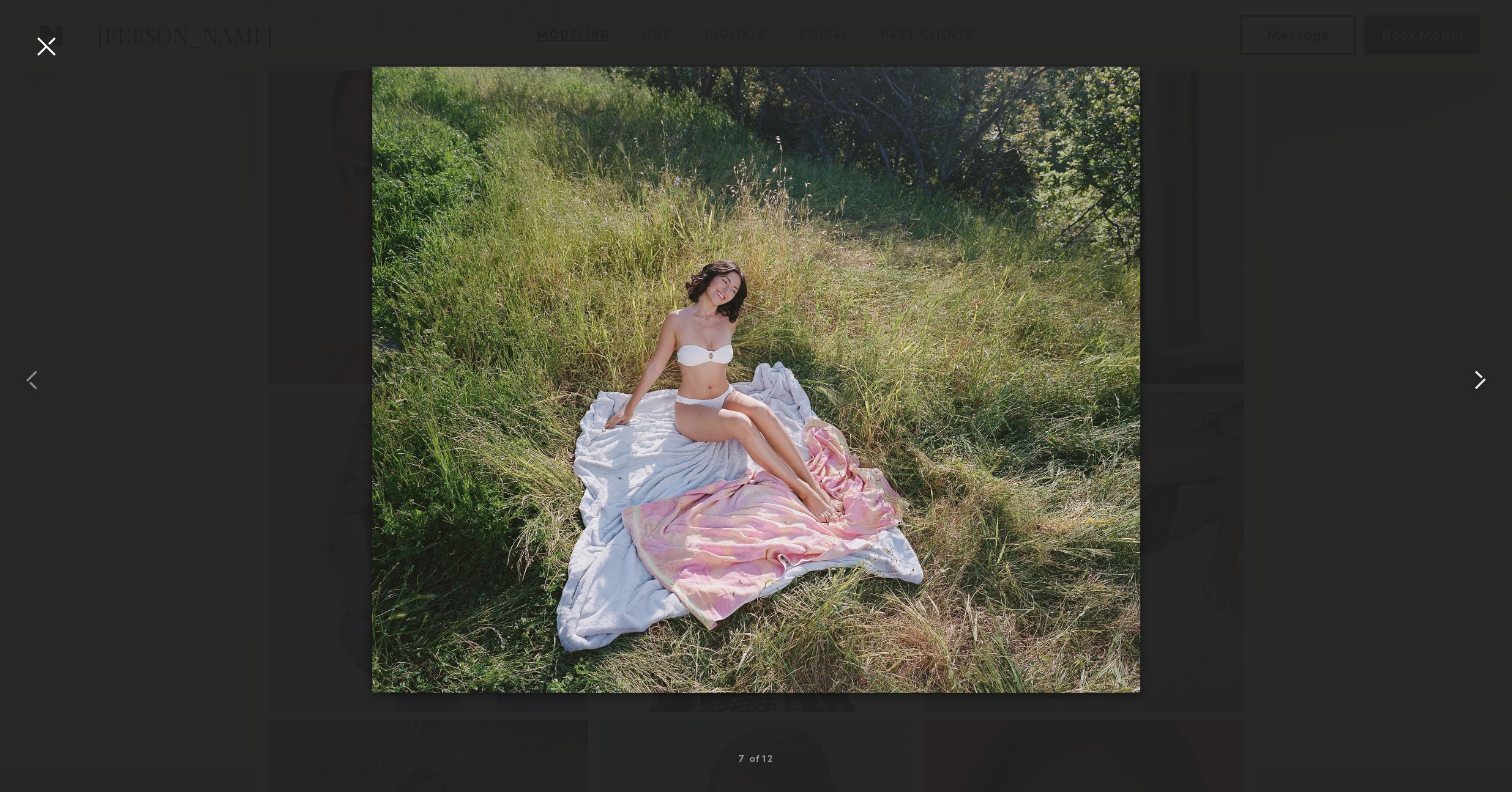 click at bounding box center (1480, 380) 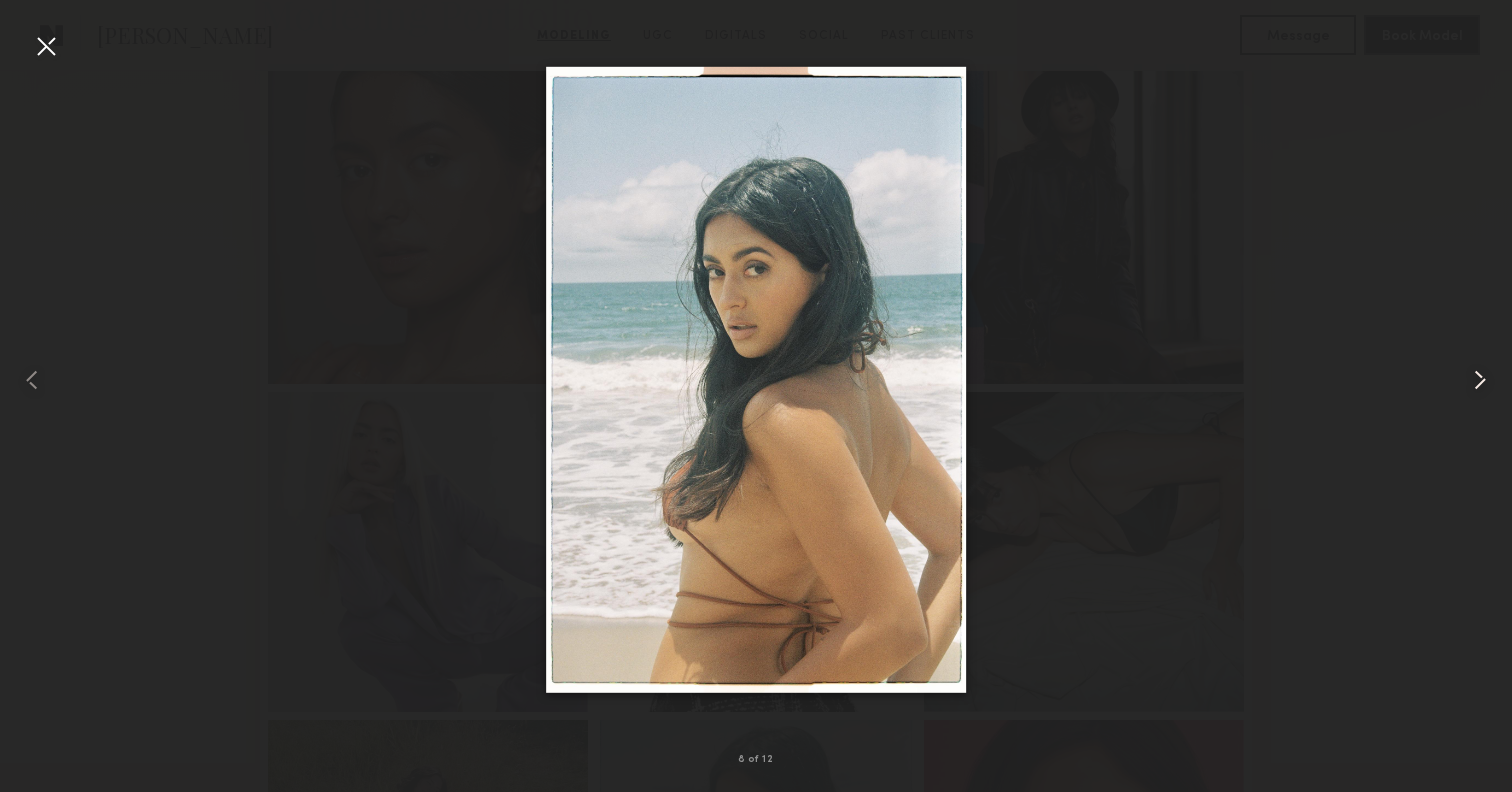 click at bounding box center (1480, 380) 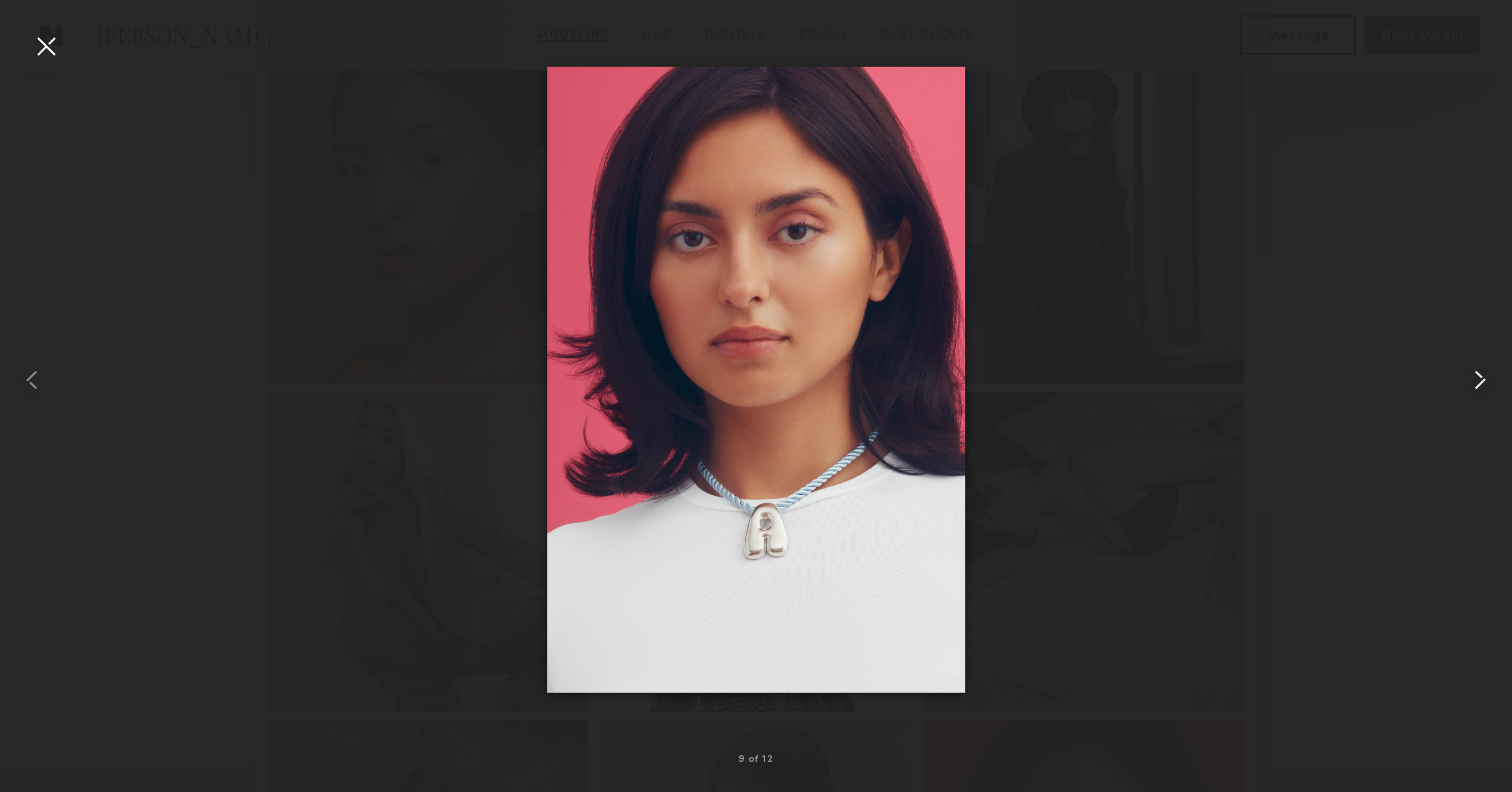 click at bounding box center (1480, 380) 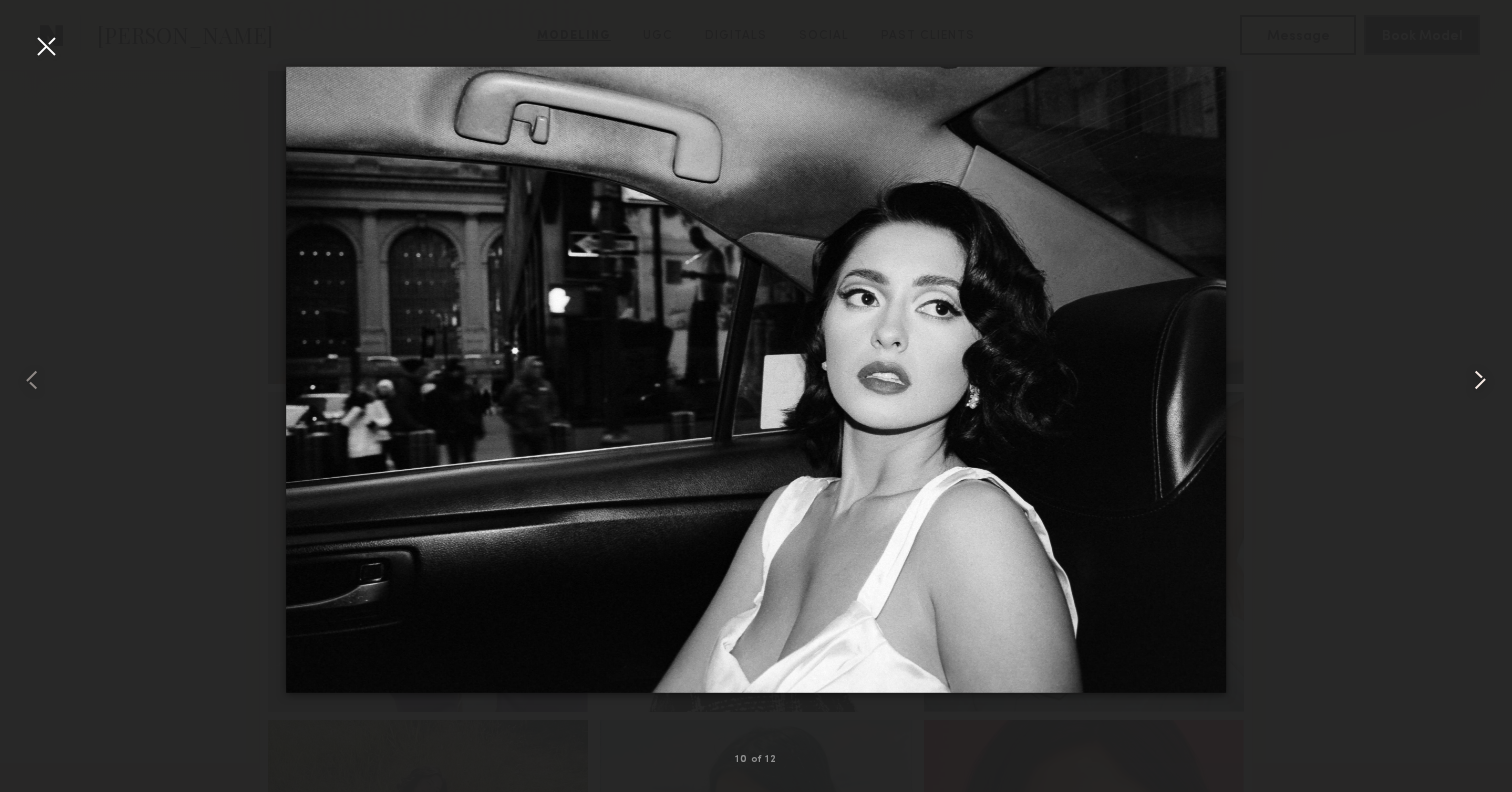 click at bounding box center (1480, 380) 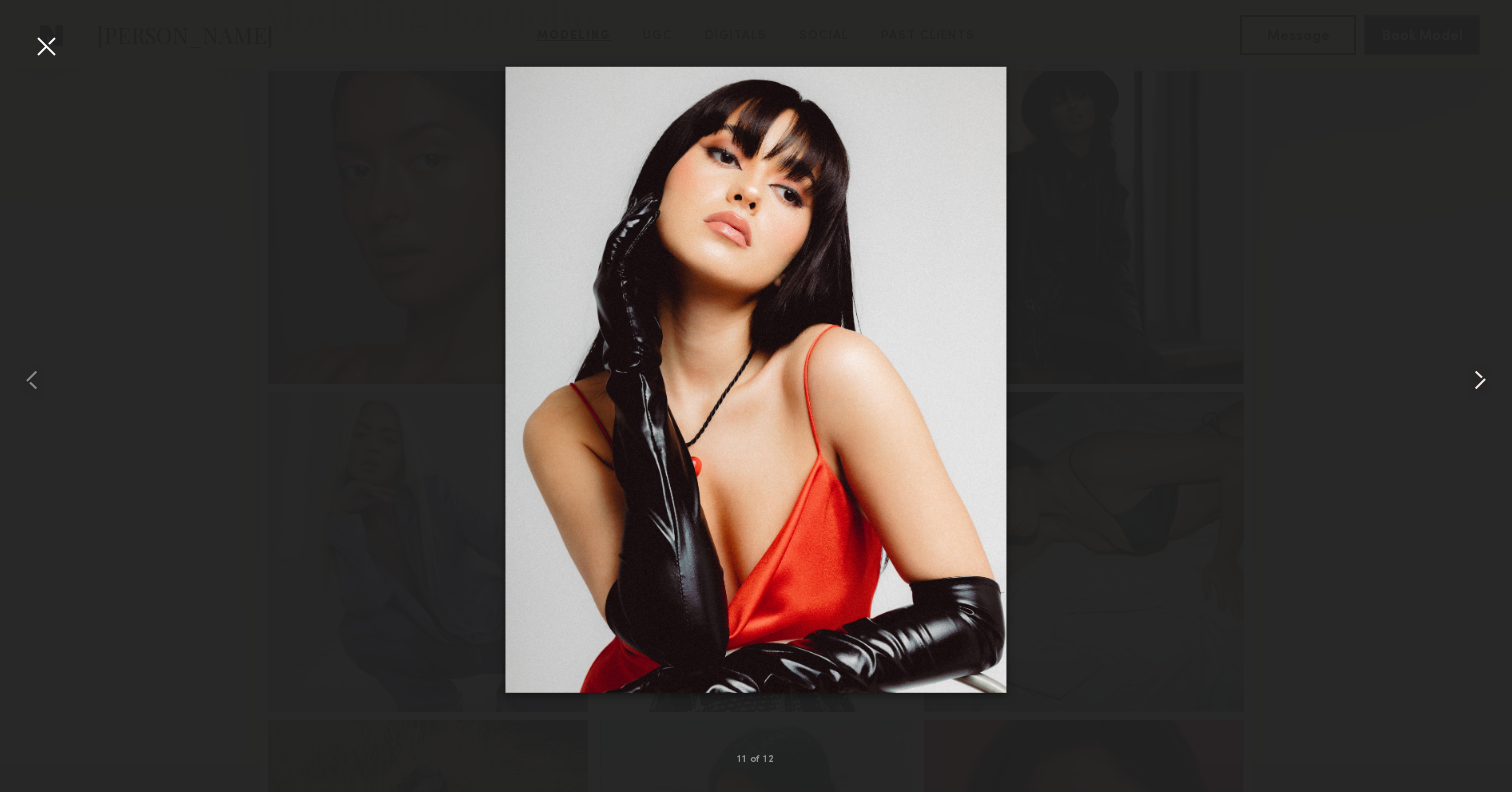 click at bounding box center (1480, 380) 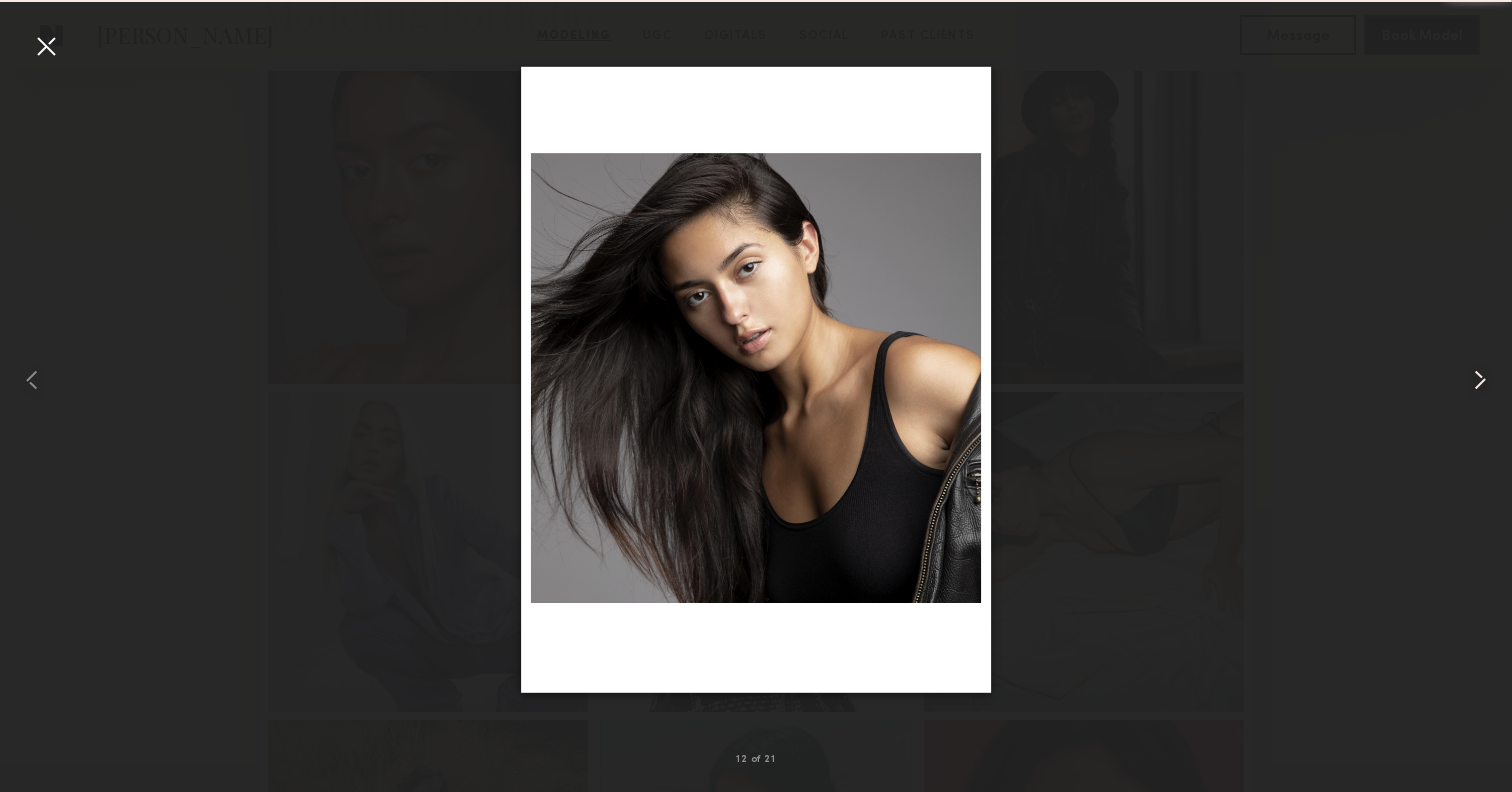click at bounding box center (1480, 380) 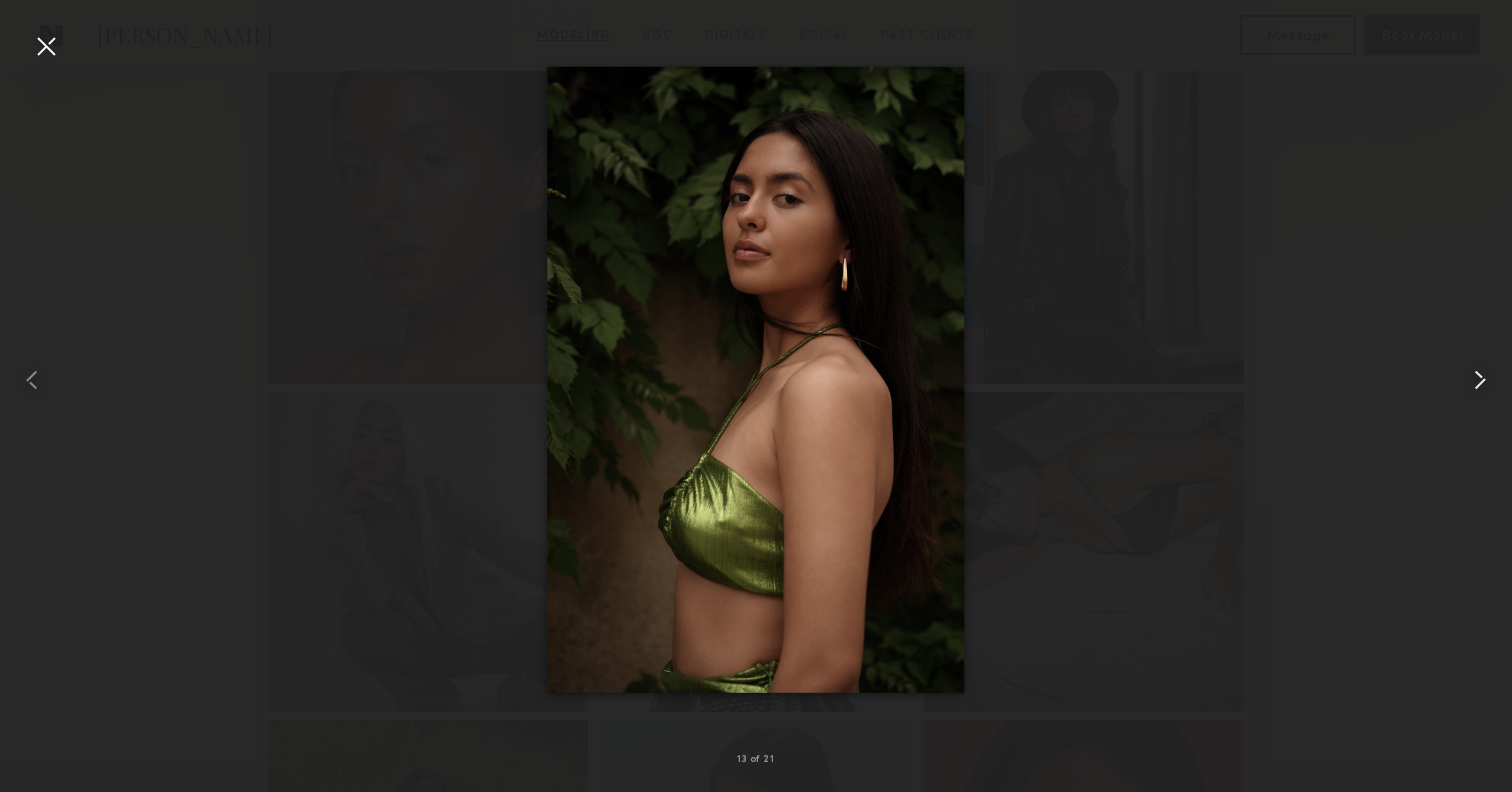 click at bounding box center [1480, 380] 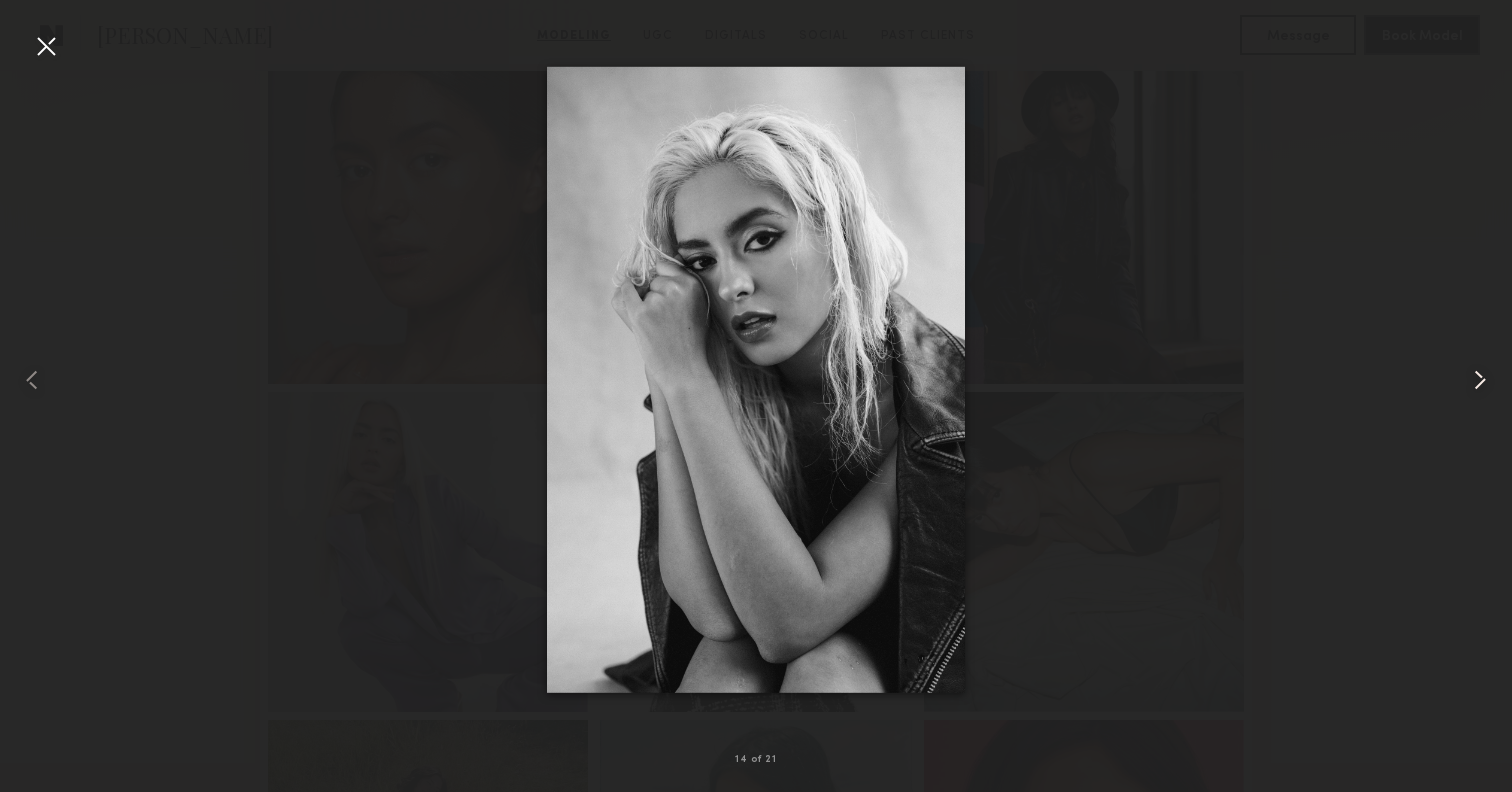 click at bounding box center [1480, 380] 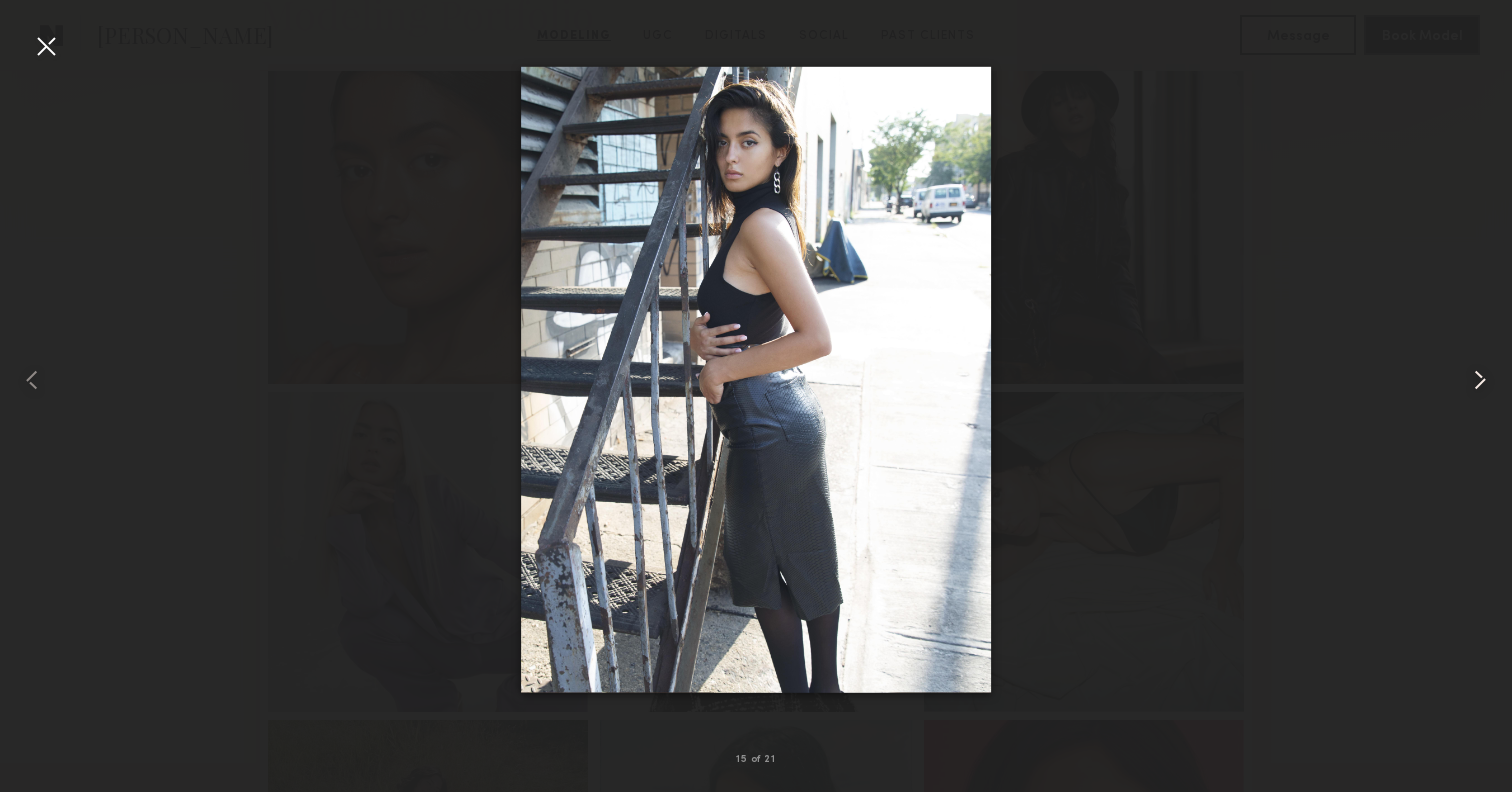 click at bounding box center [1480, 380] 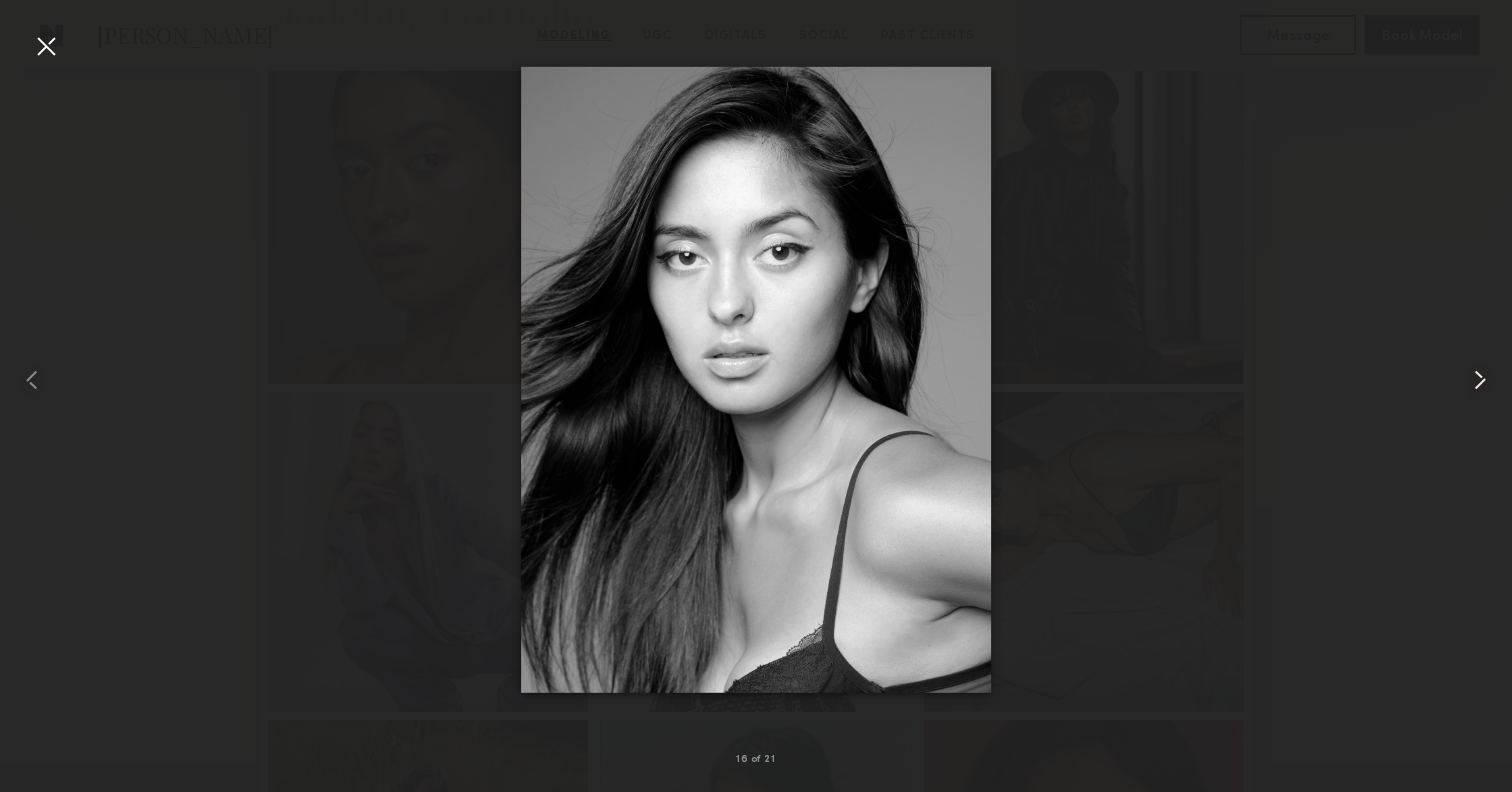 click at bounding box center (1480, 380) 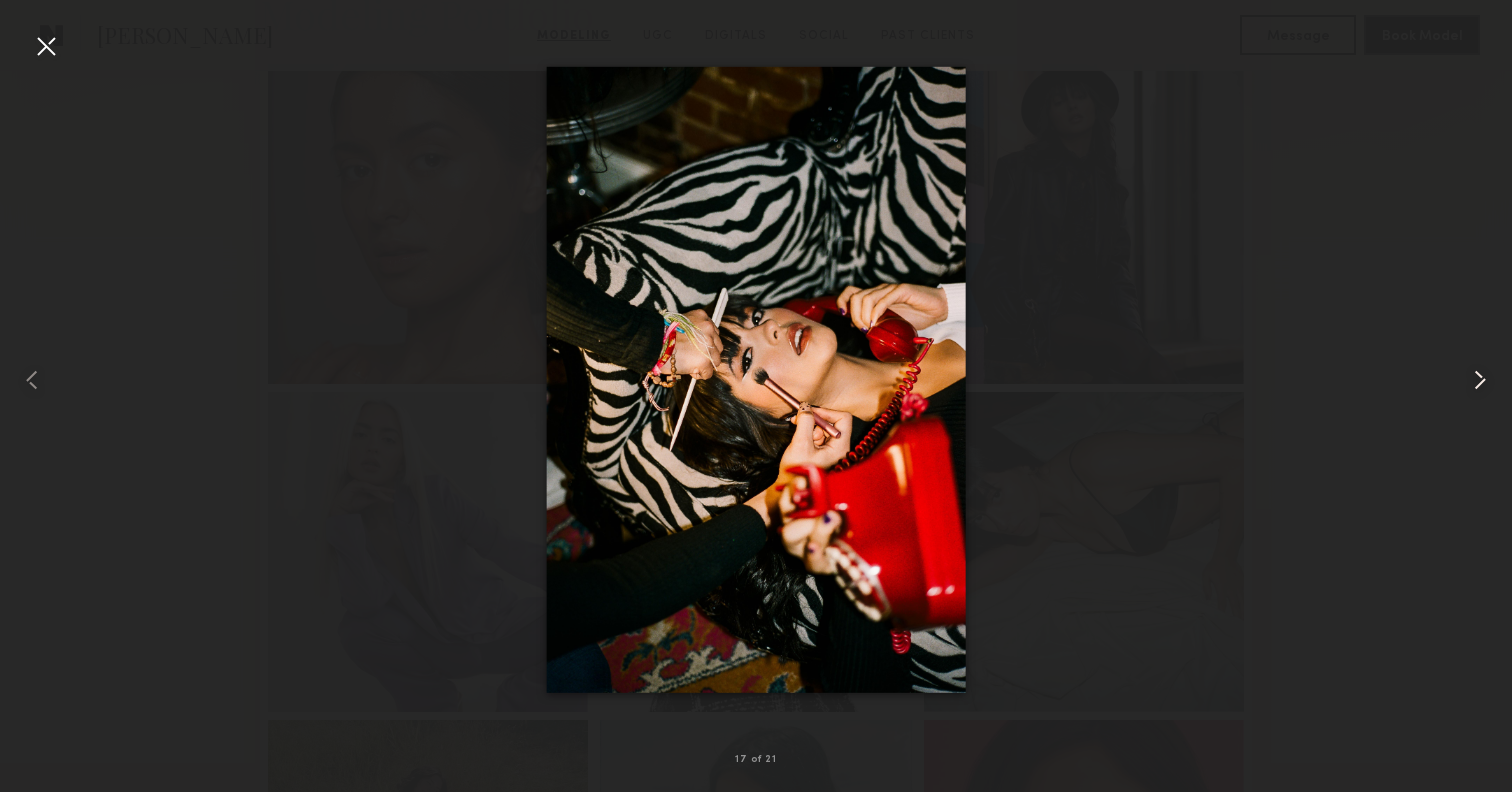click at bounding box center (1480, 380) 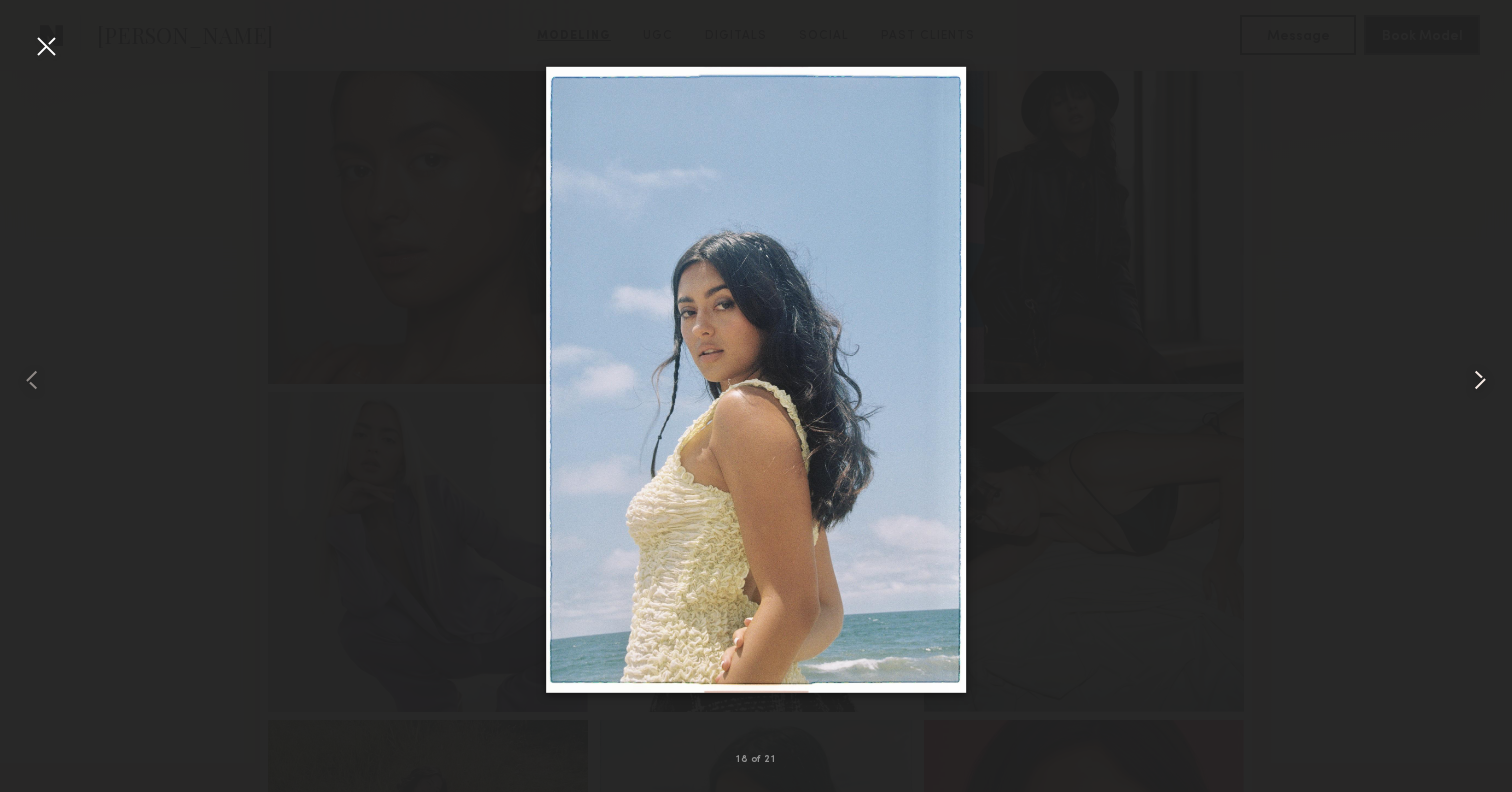 click at bounding box center (1480, 380) 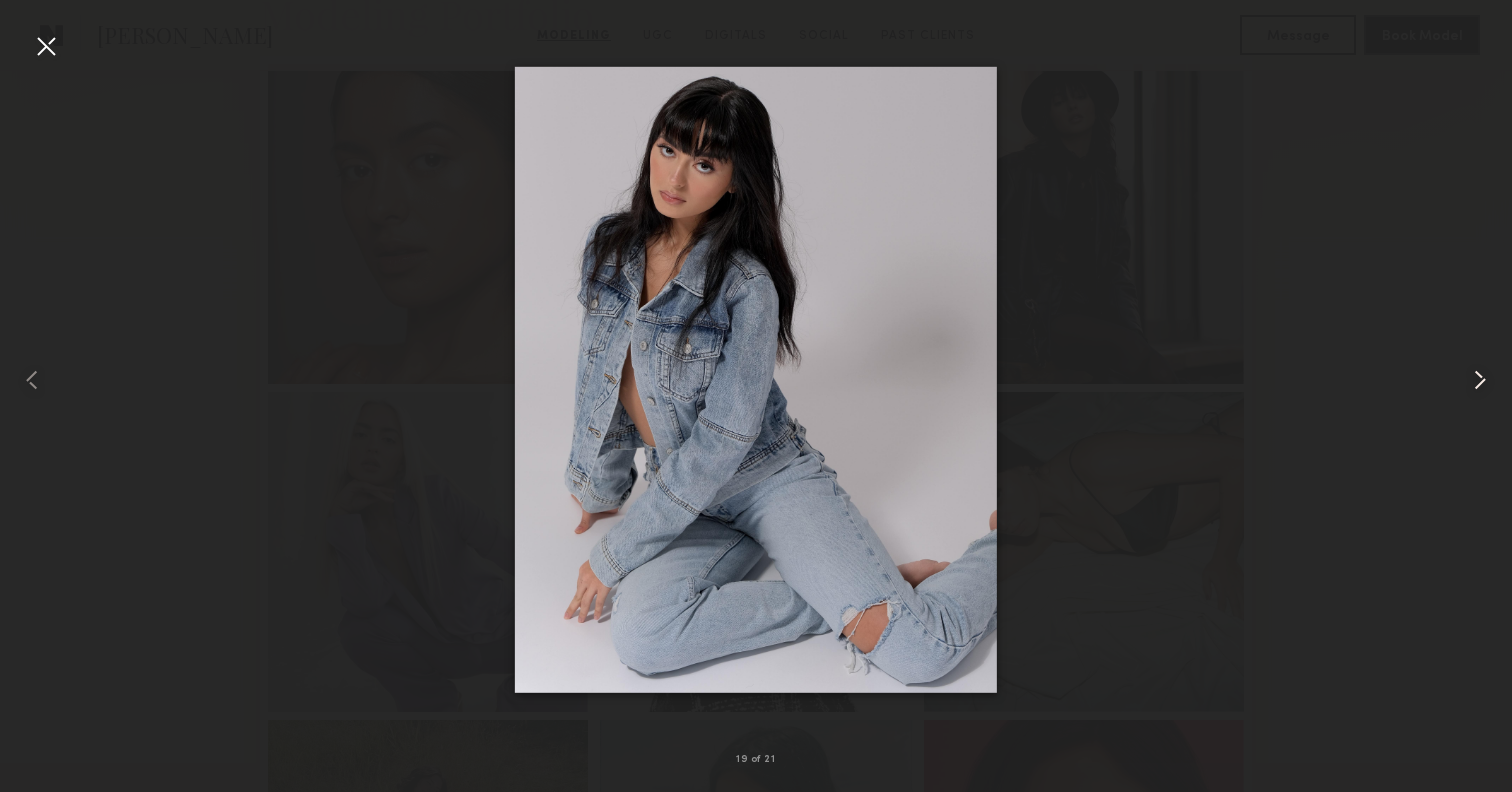 click at bounding box center (1480, 380) 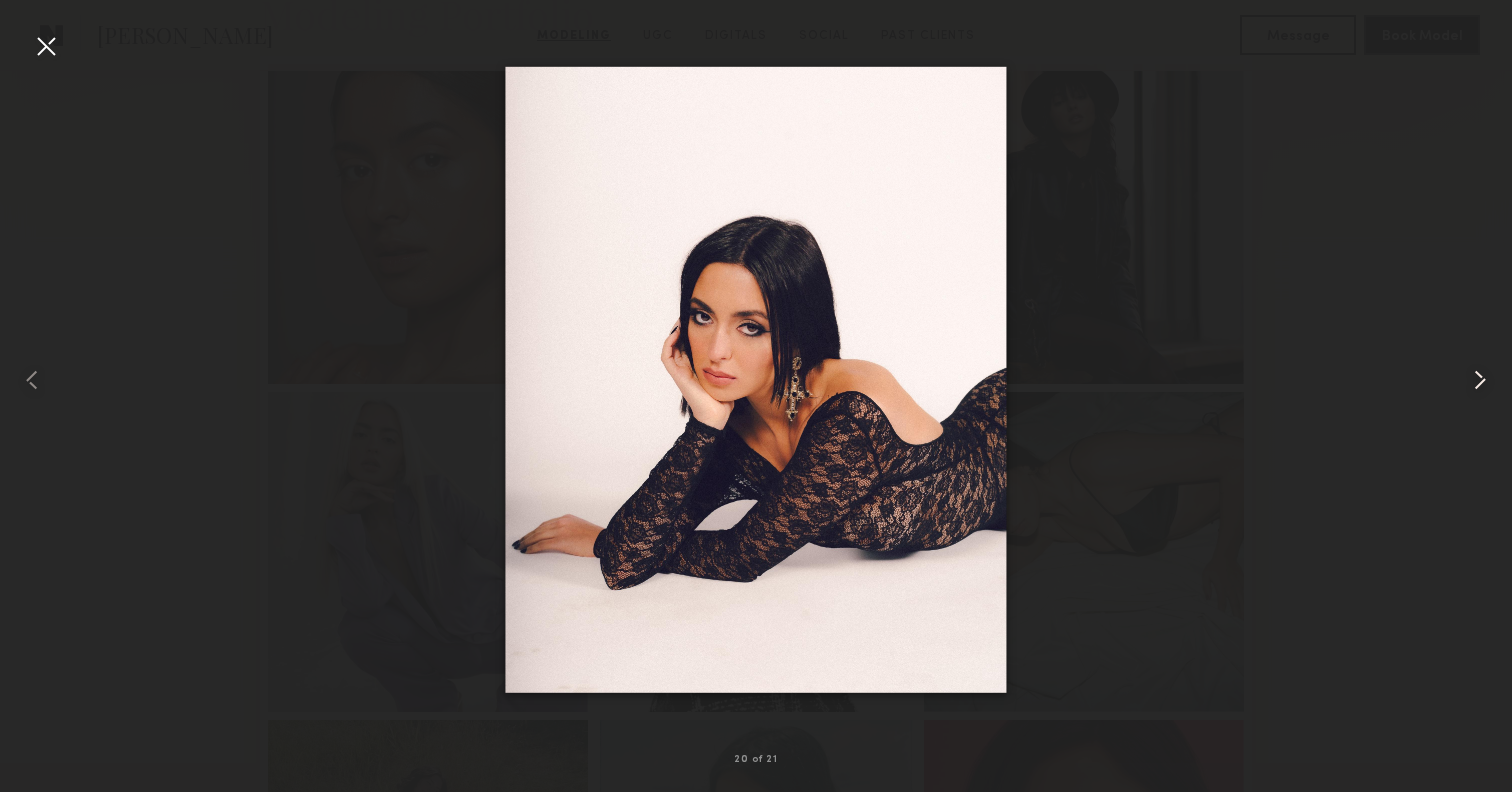 click at bounding box center (1480, 380) 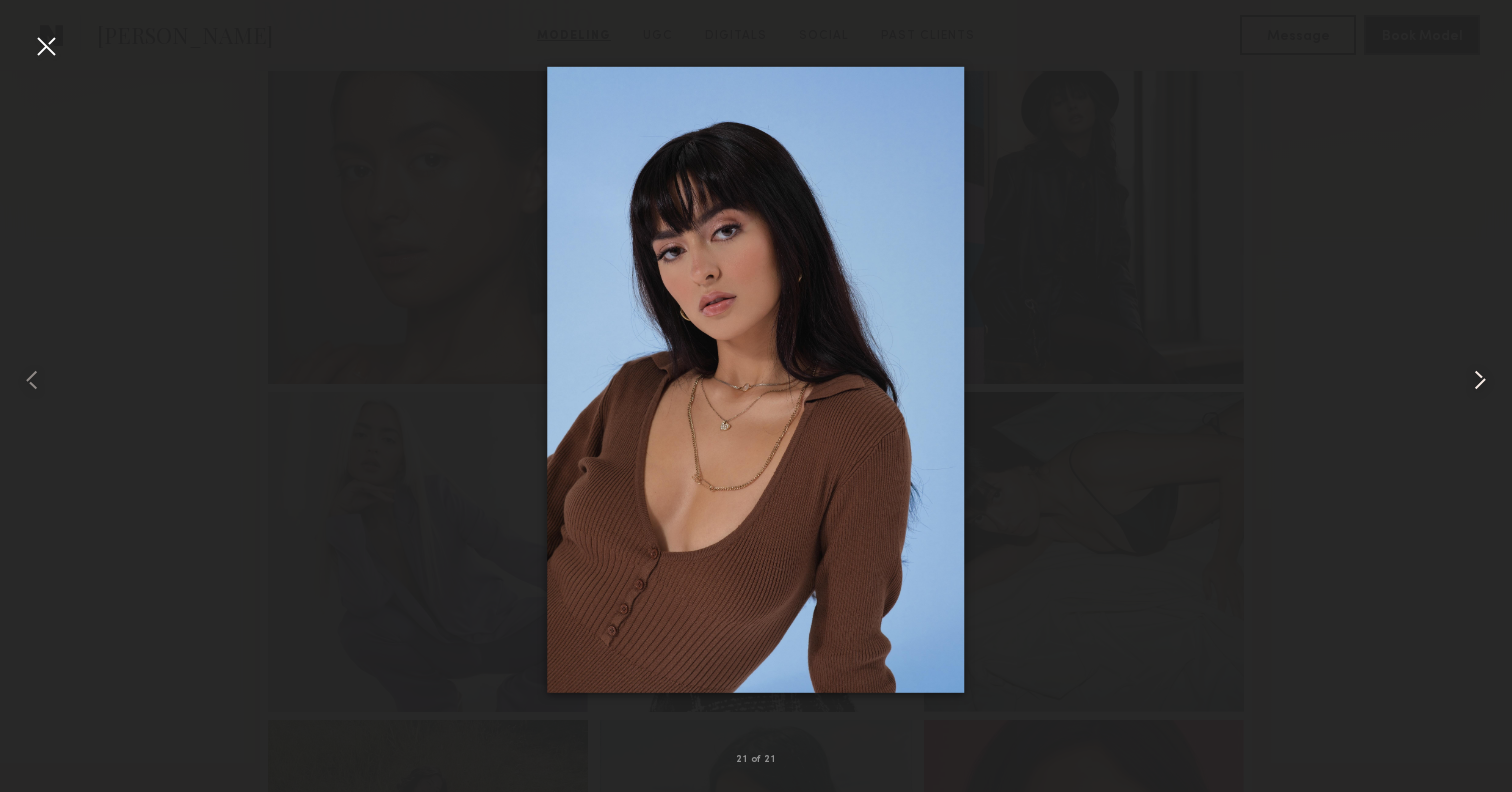 click at bounding box center (1480, 380) 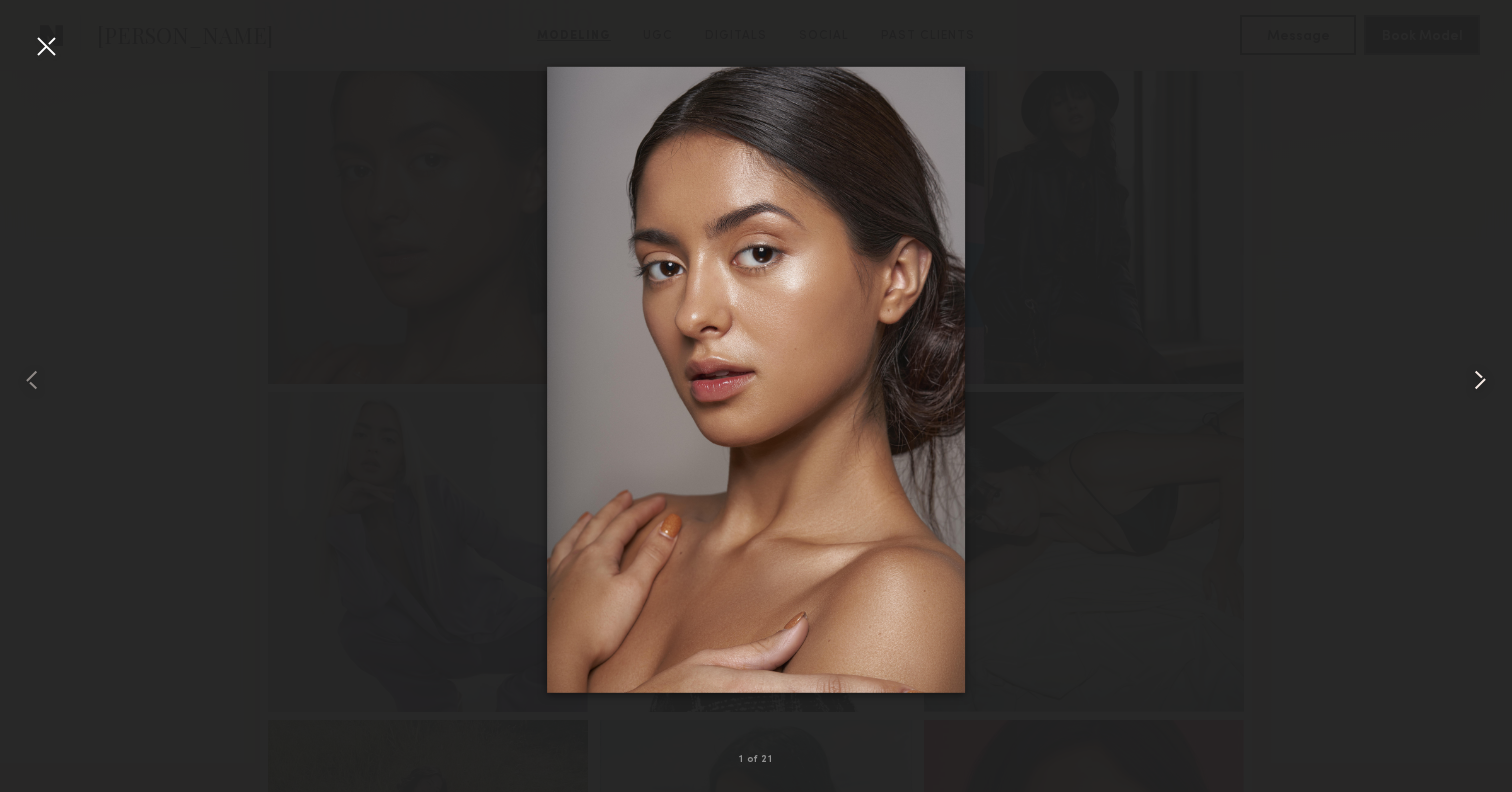 click at bounding box center [1480, 380] 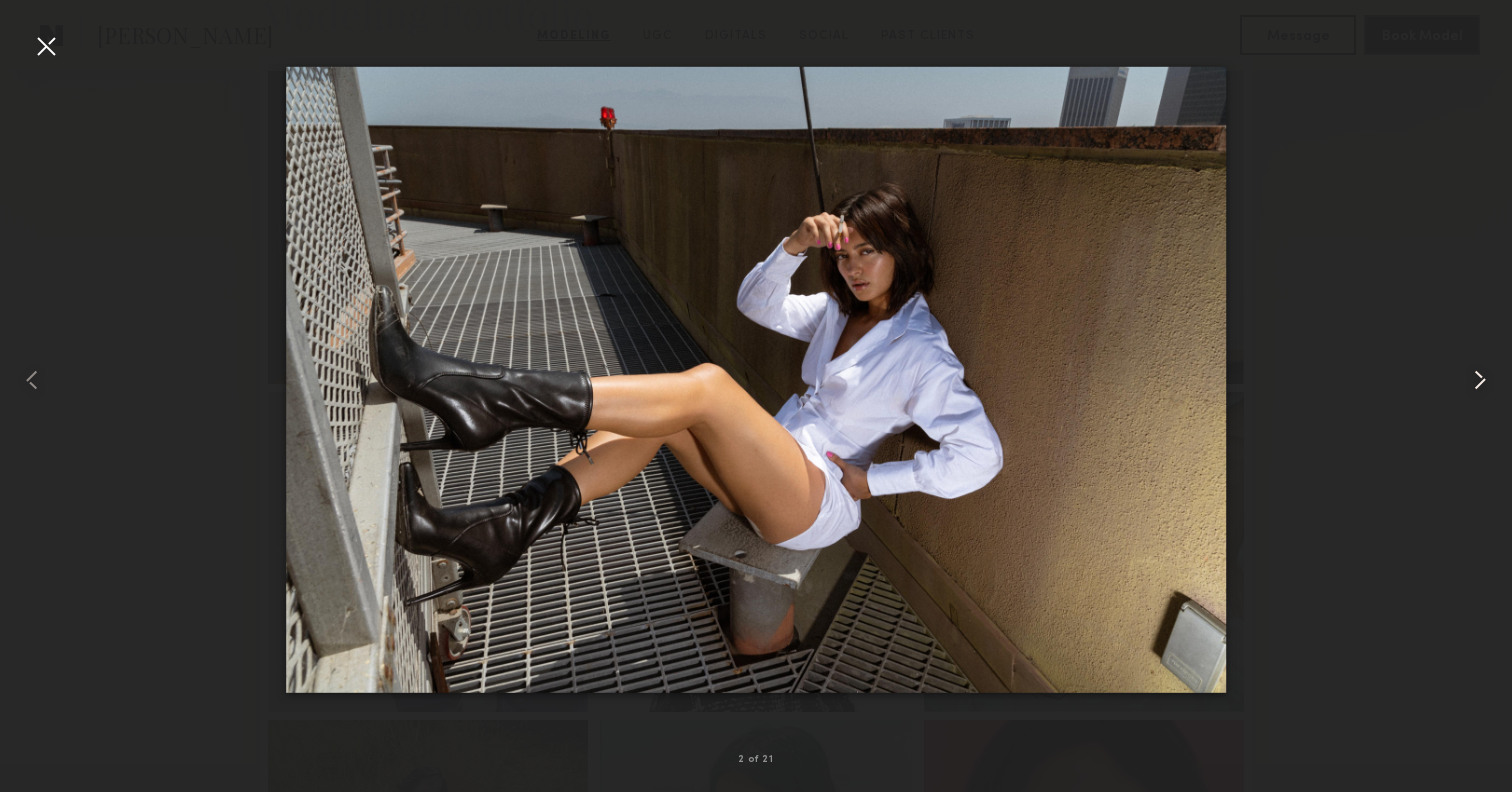 click at bounding box center [1480, 380] 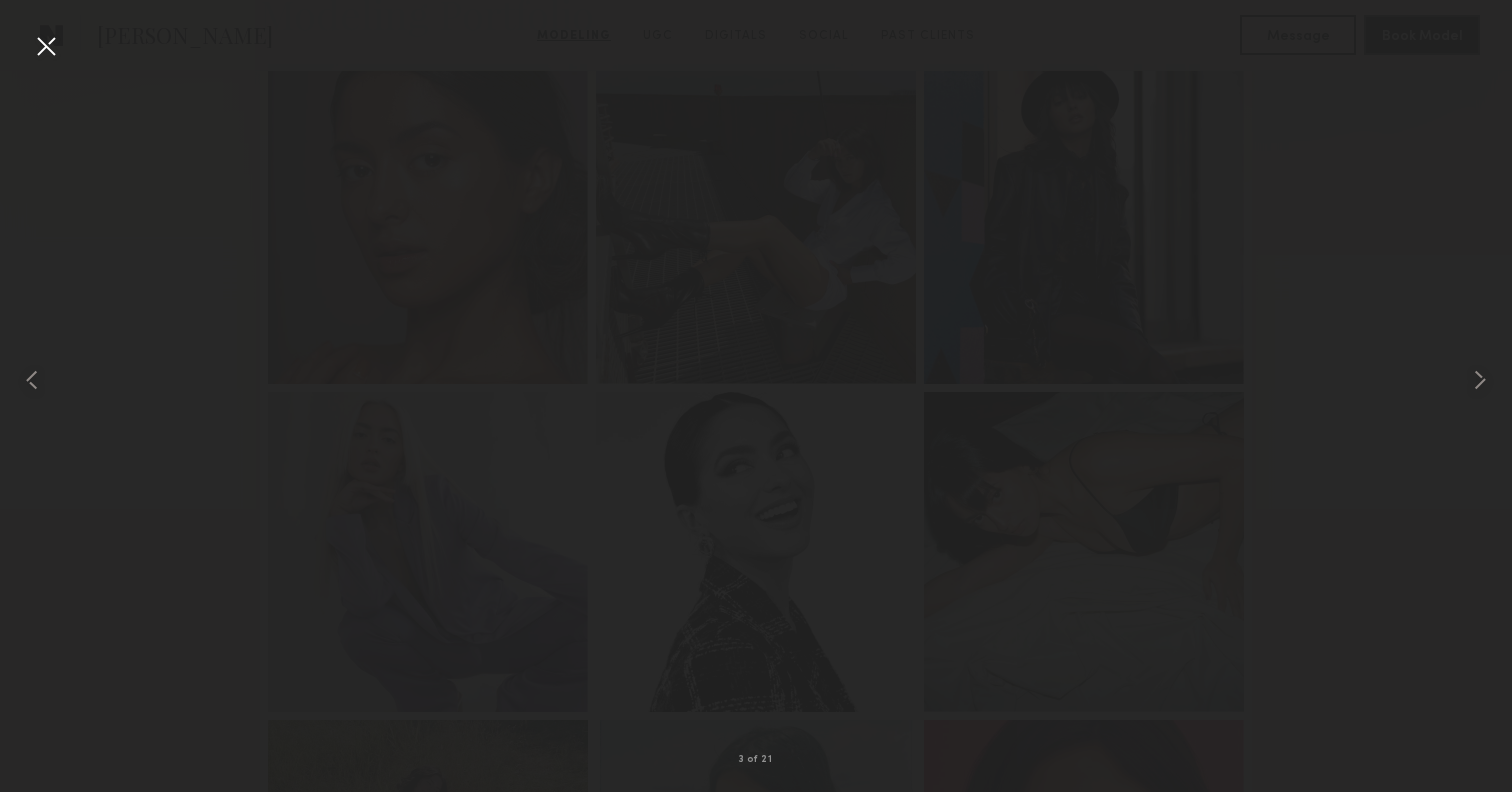 click at bounding box center (46, 46) 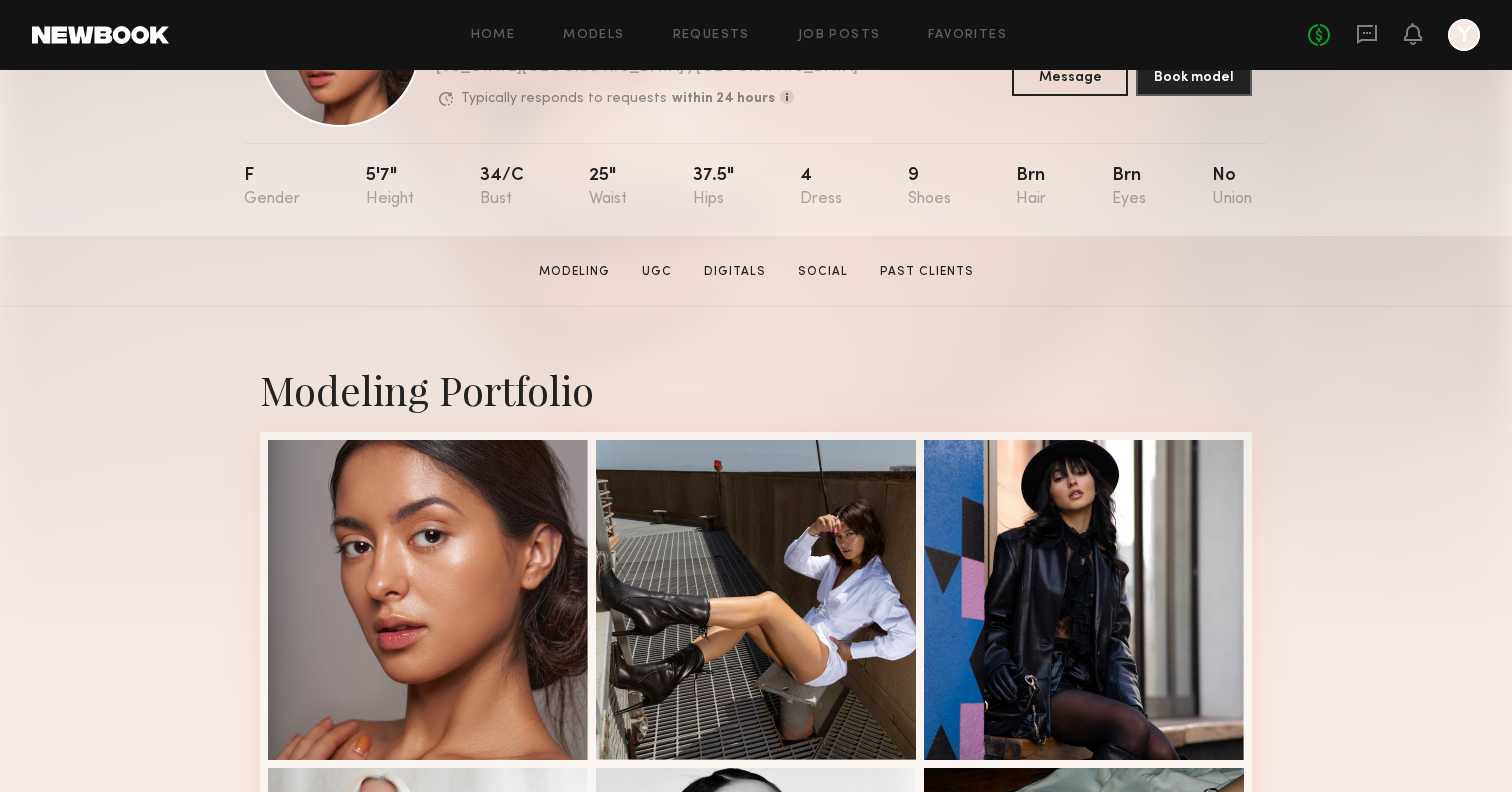 scroll, scrollTop: 407, scrollLeft: 0, axis: vertical 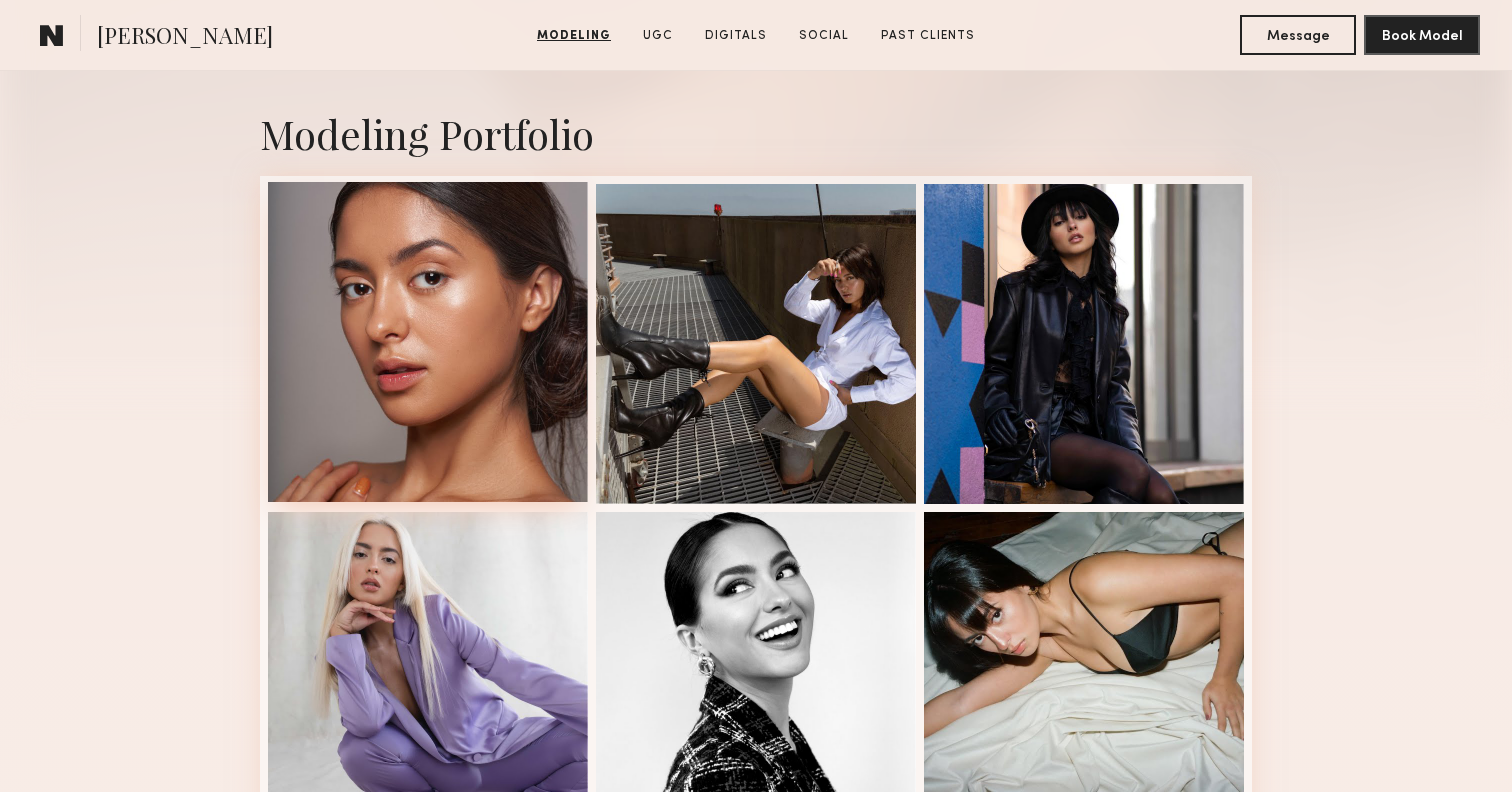 click at bounding box center [428, 342] 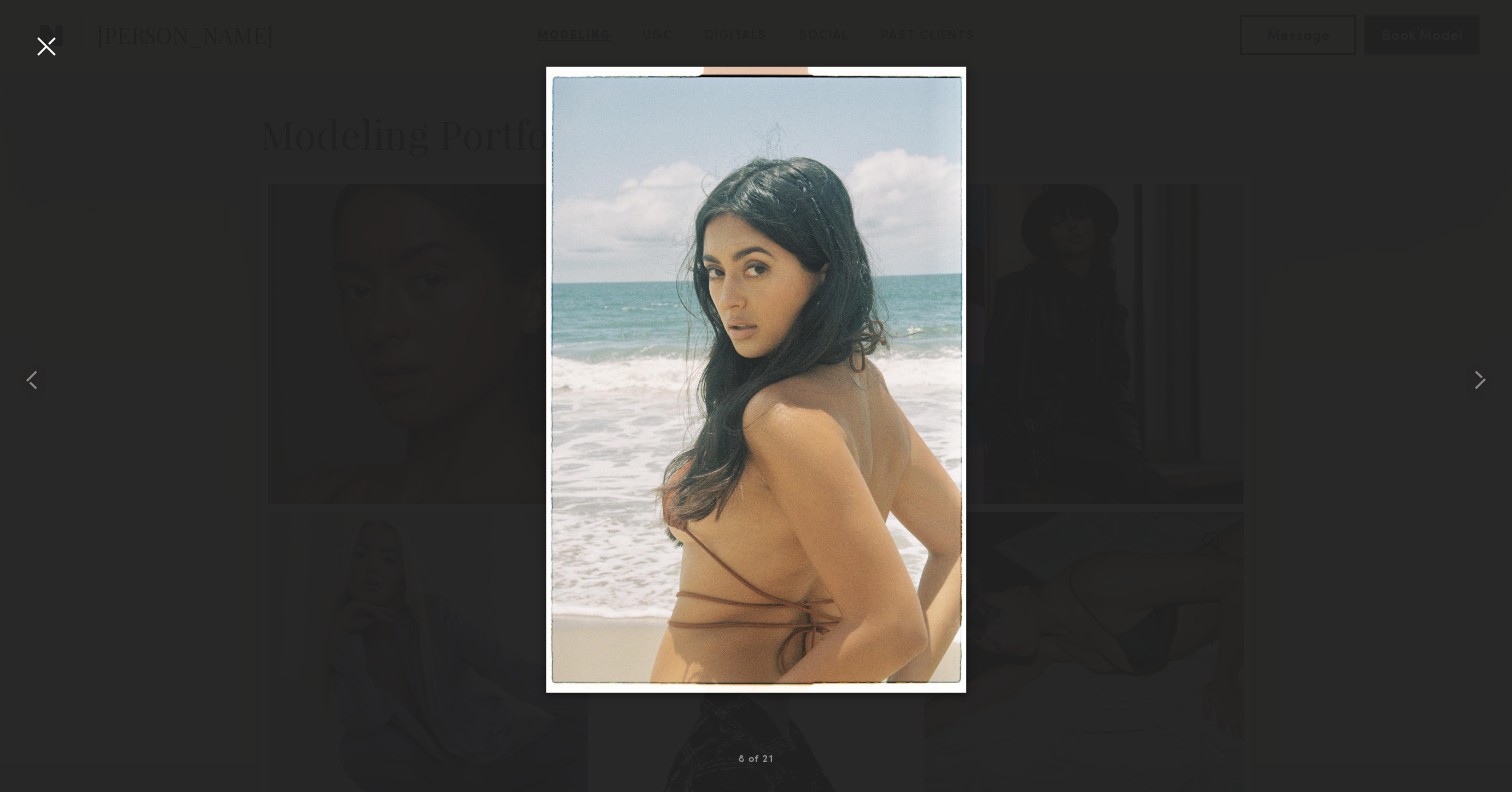 click at bounding box center [46, 46] 